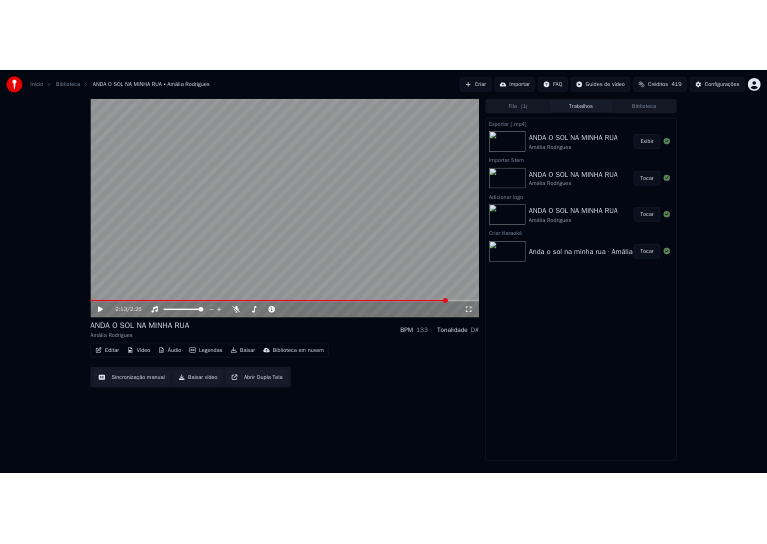 scroll, scrollTop: 0, scrollLeft: 0, axis: both 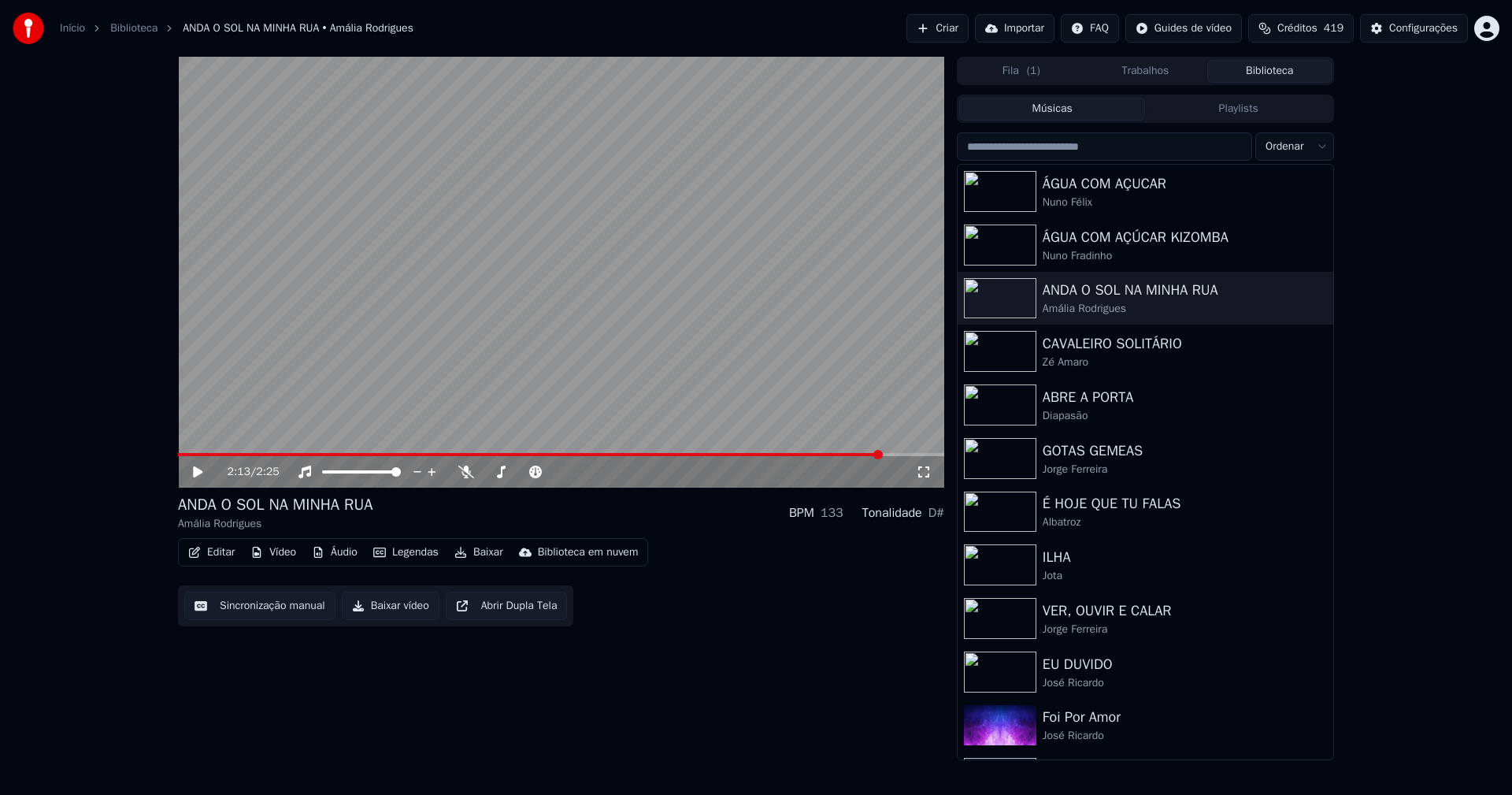 click on "Biblioteca" at bounding box center [1269, 71] 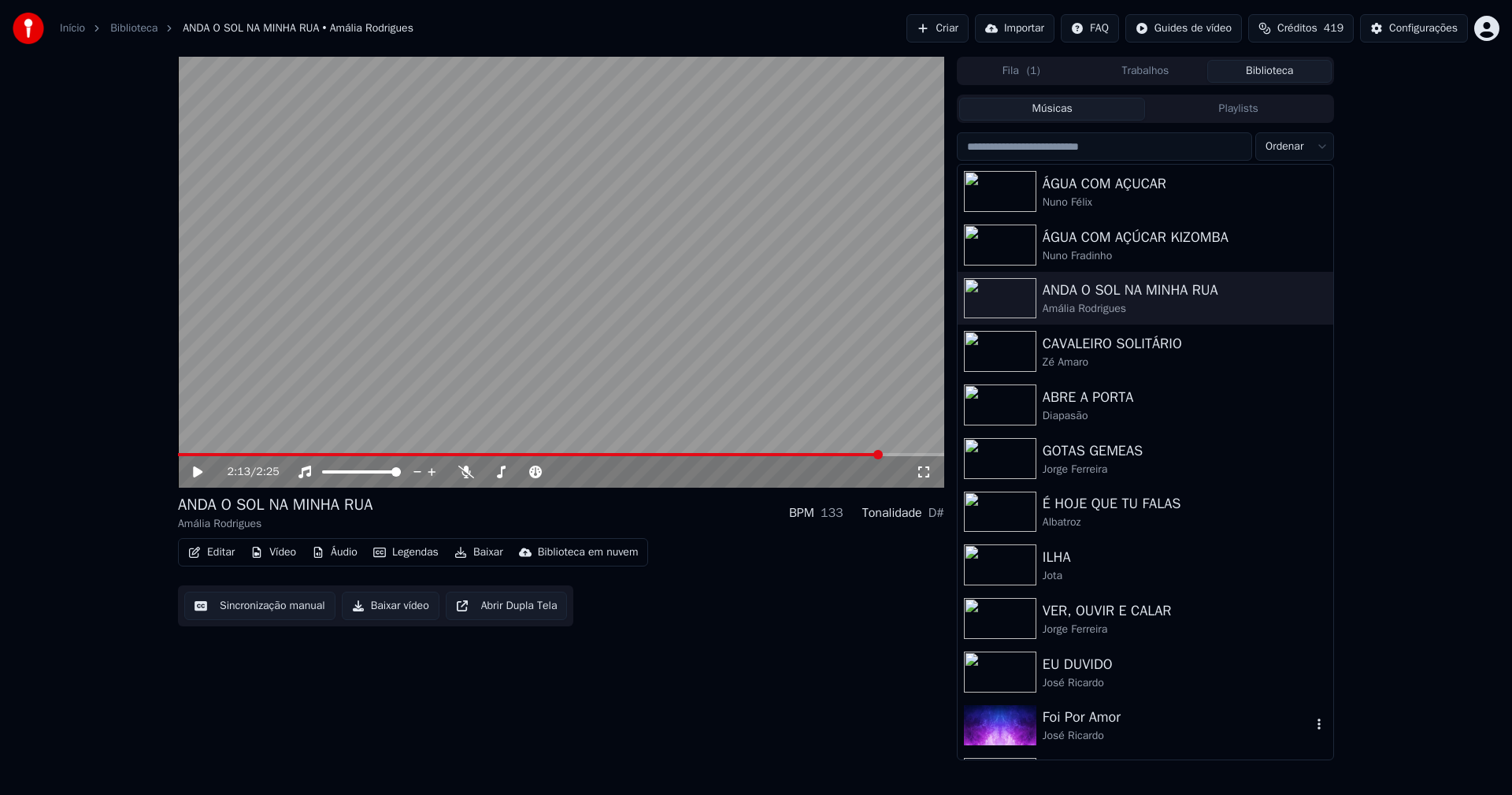 click on "Foi Por Amor" at bounding box center [1177, 717] 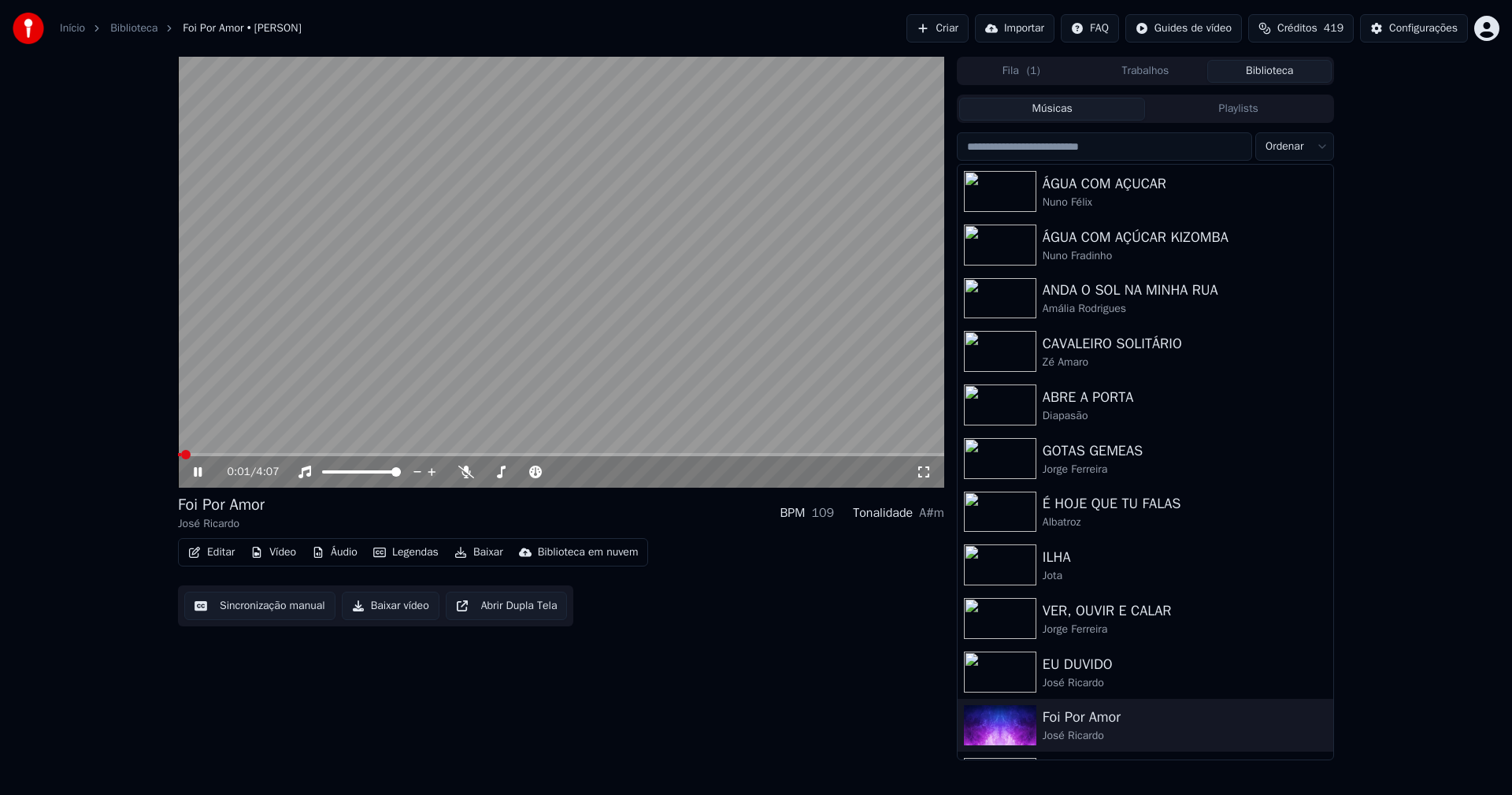 click 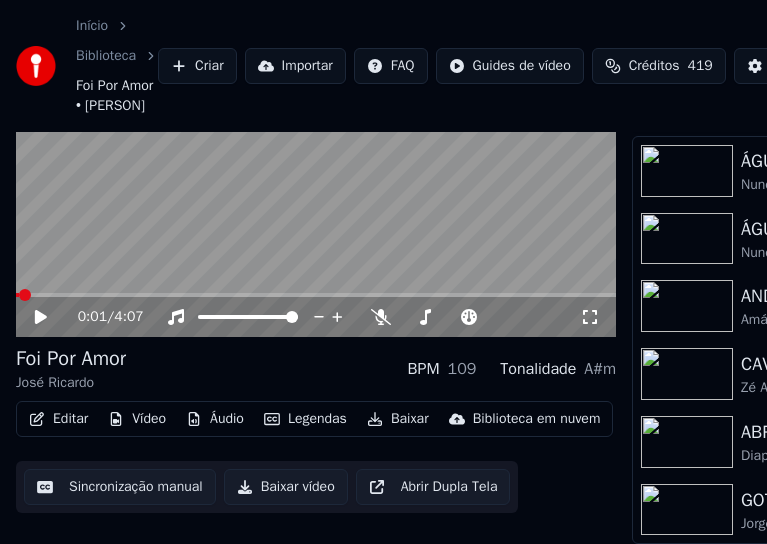 scroll, scrollTop: 165, scrollLeft: 0, axis: vertical 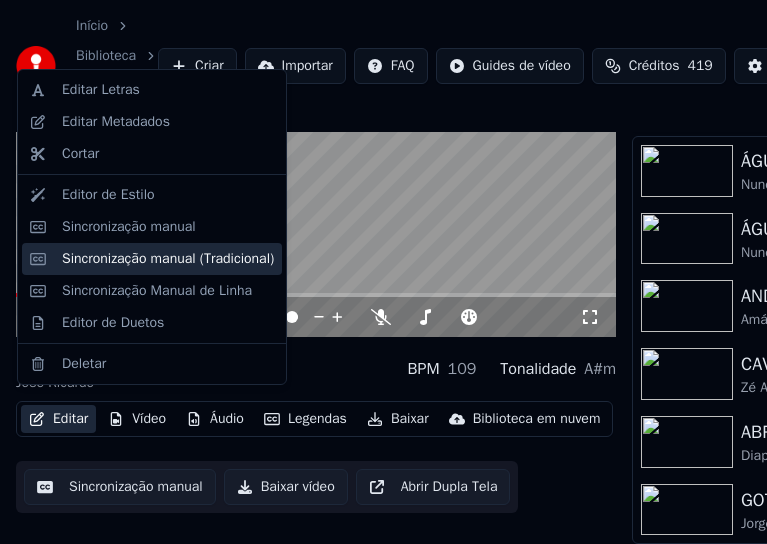 click on "Sincronização manual (Tradicional)" at bounding box center [168, 259] 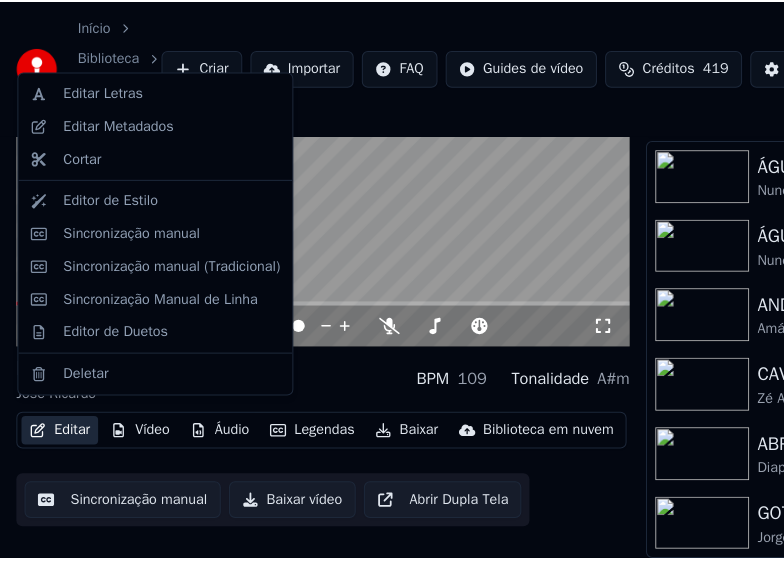scroll, scrollTop: 0, scrollLeft: 0, axis: both 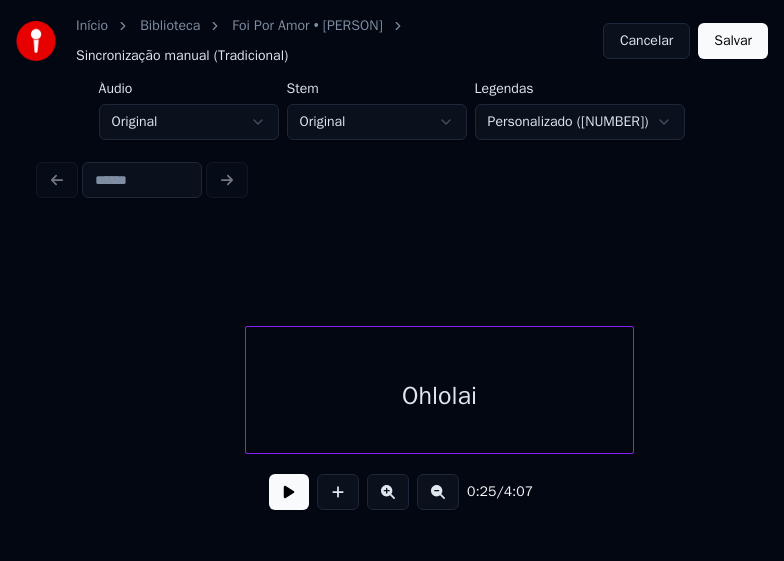 click on "Ohlolai" at bounding box center [439, 395] 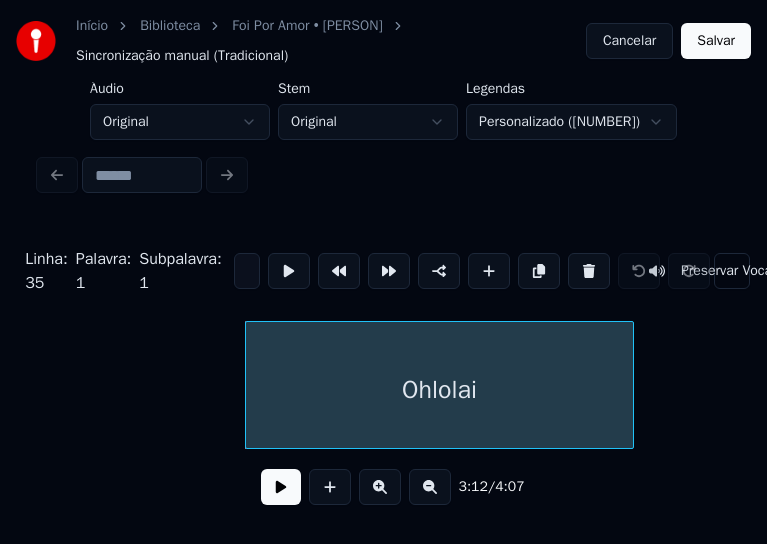 click on "Ohlolai" at bounding box center [439, 390] 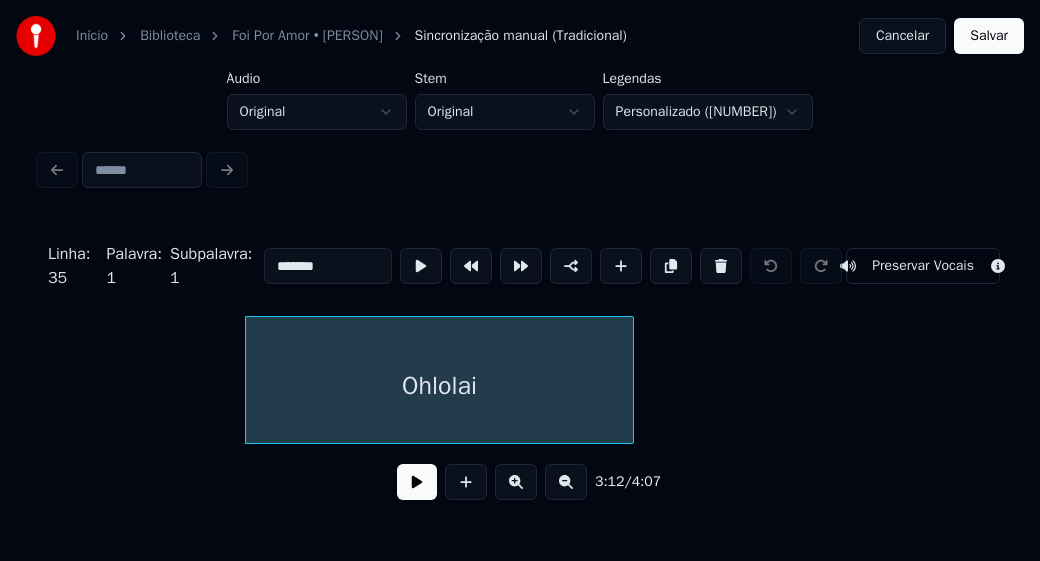 click on "*******" at bounding box center (328, 266) 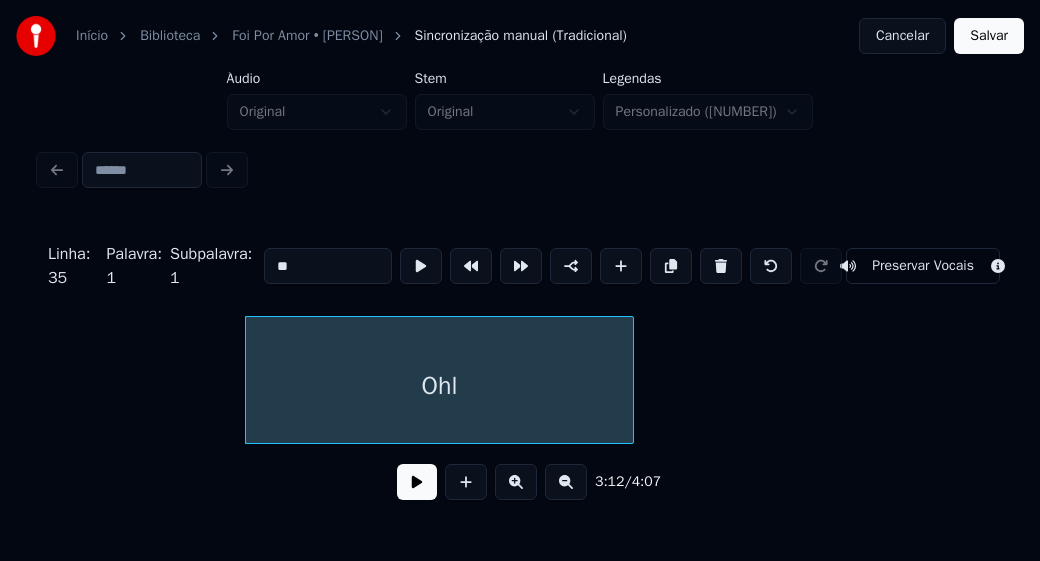 type on "*" 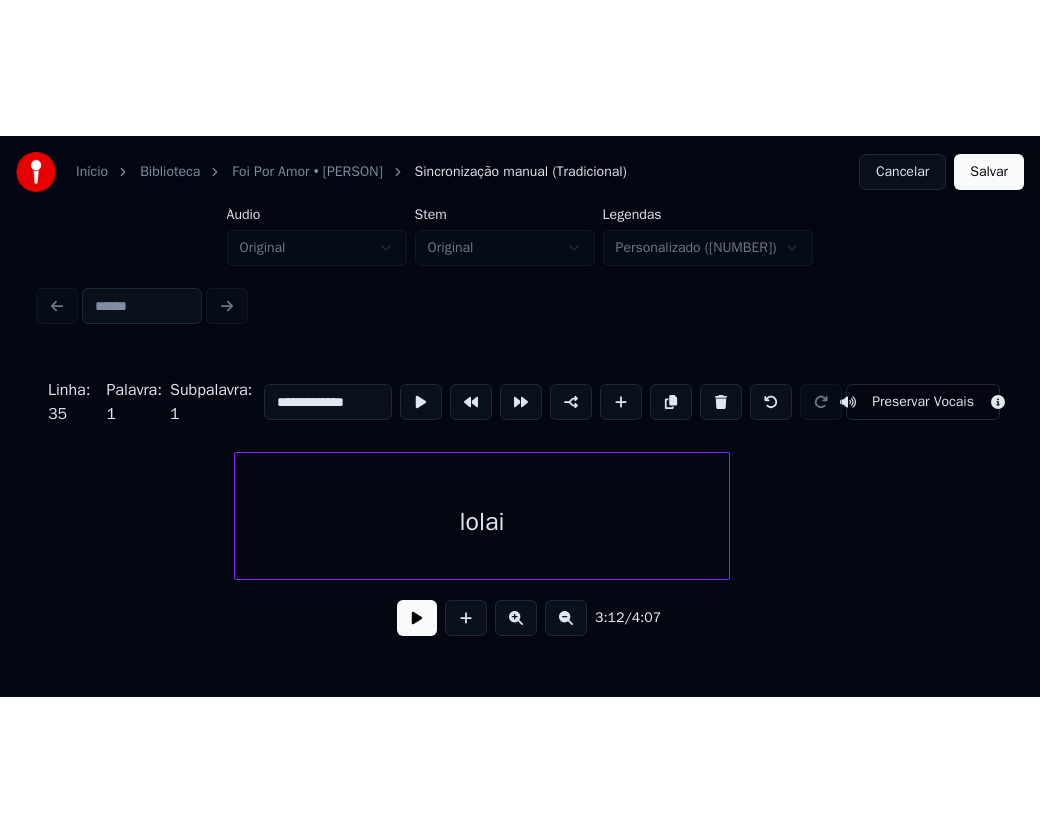 scroll, scrollTop: 0, scrollLeft: 39005, axis: horizontal 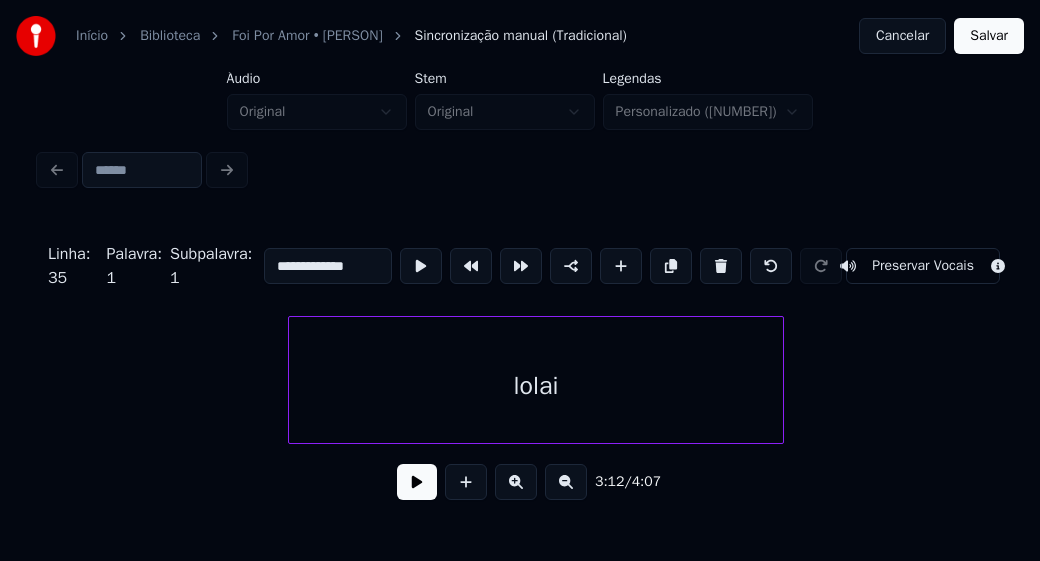 click on "lolai" at bounding box center [536, 385] 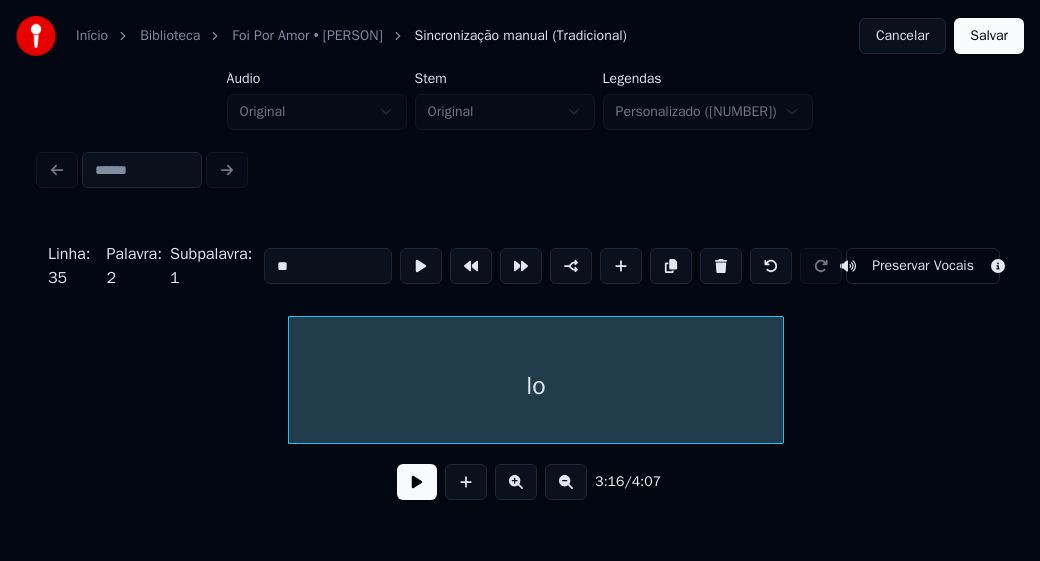 type on "*" 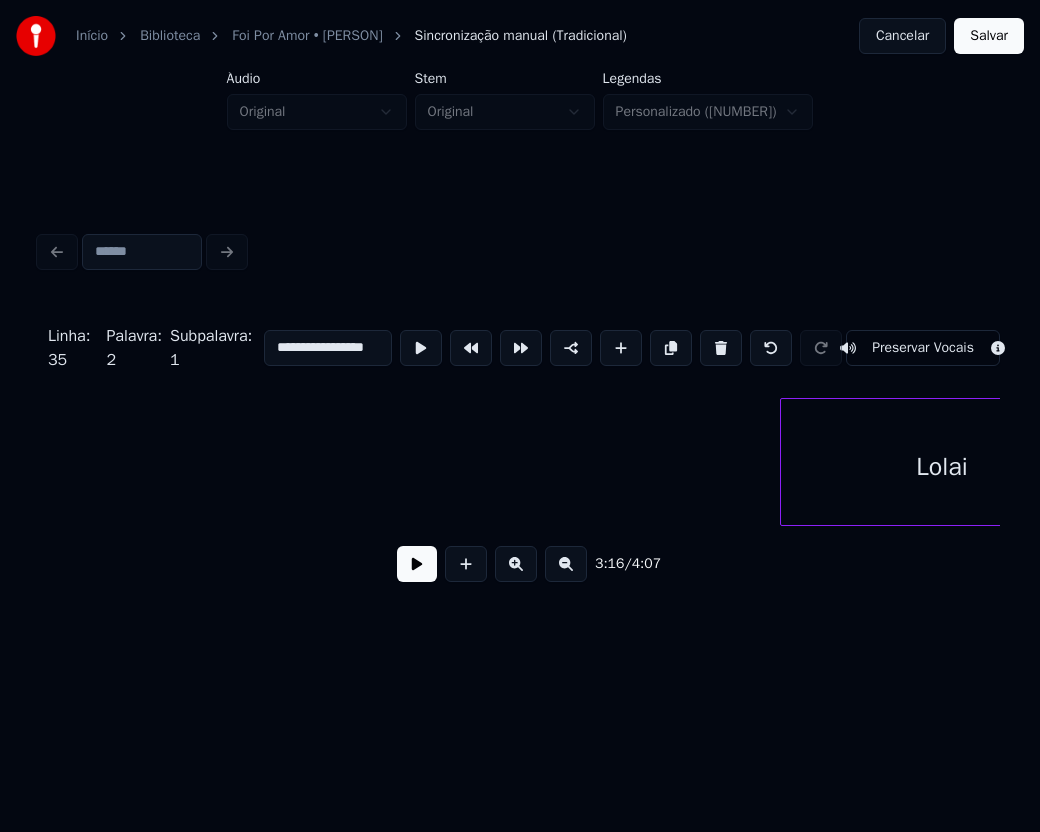 click on "Lolai" at bounding box center (942, 467) 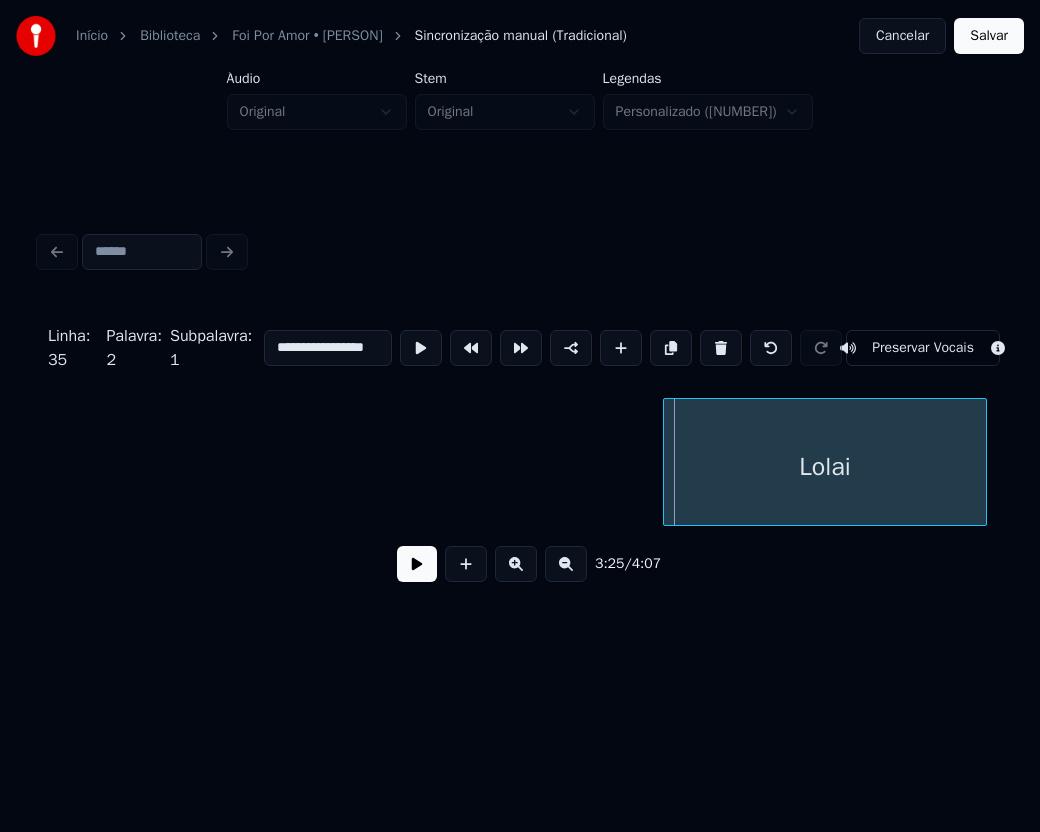 click on "Lolai" at bounding box center [825, 467] 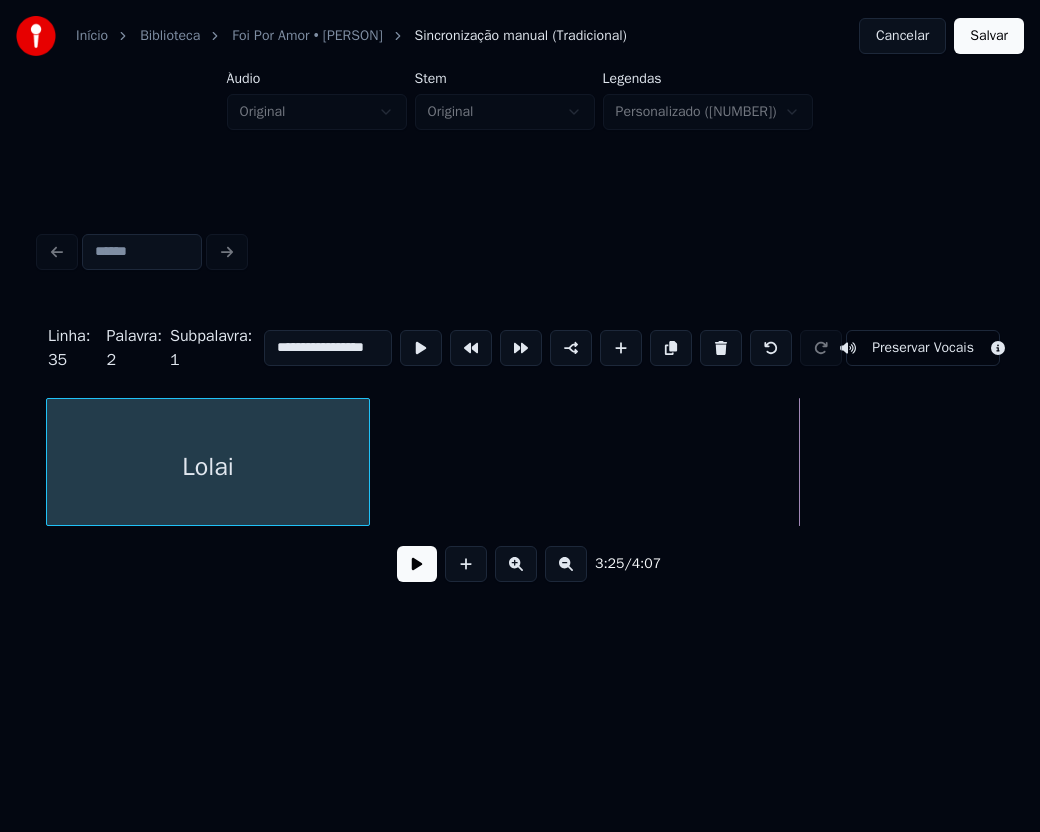 scroll, scrollTop: 0, scrollLeft: 40246, axis: horizontal 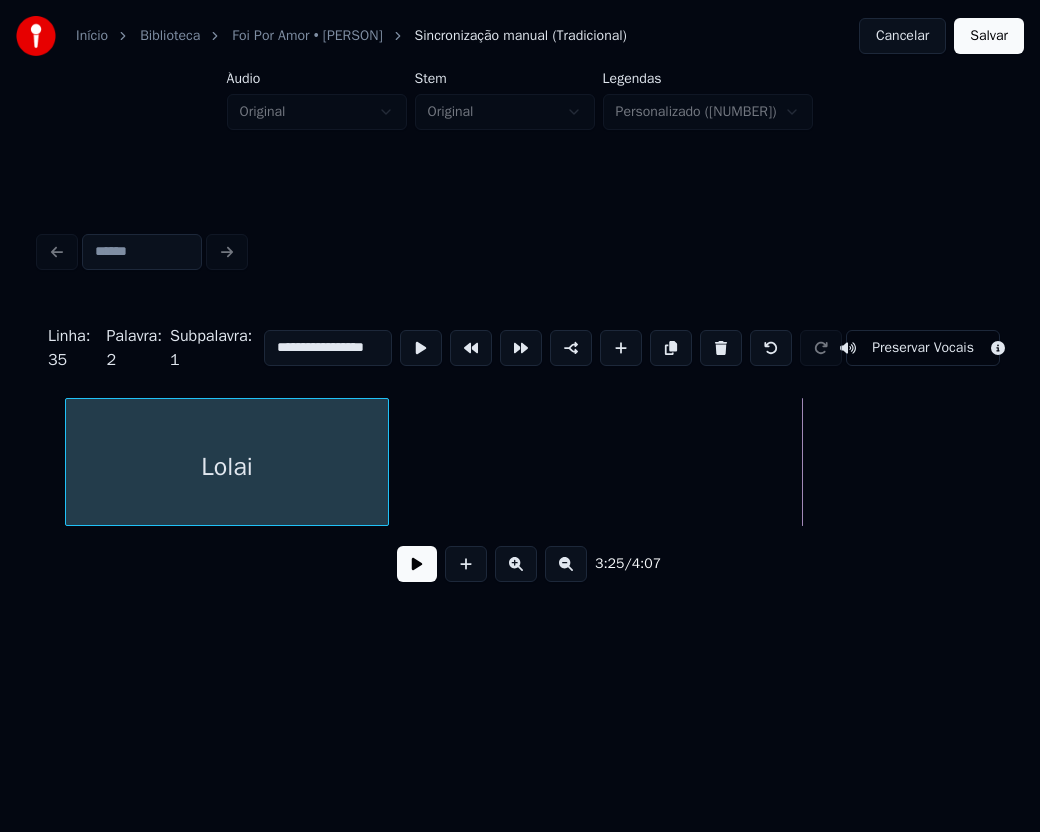 click on "**********" at bounding box center [520, 450] 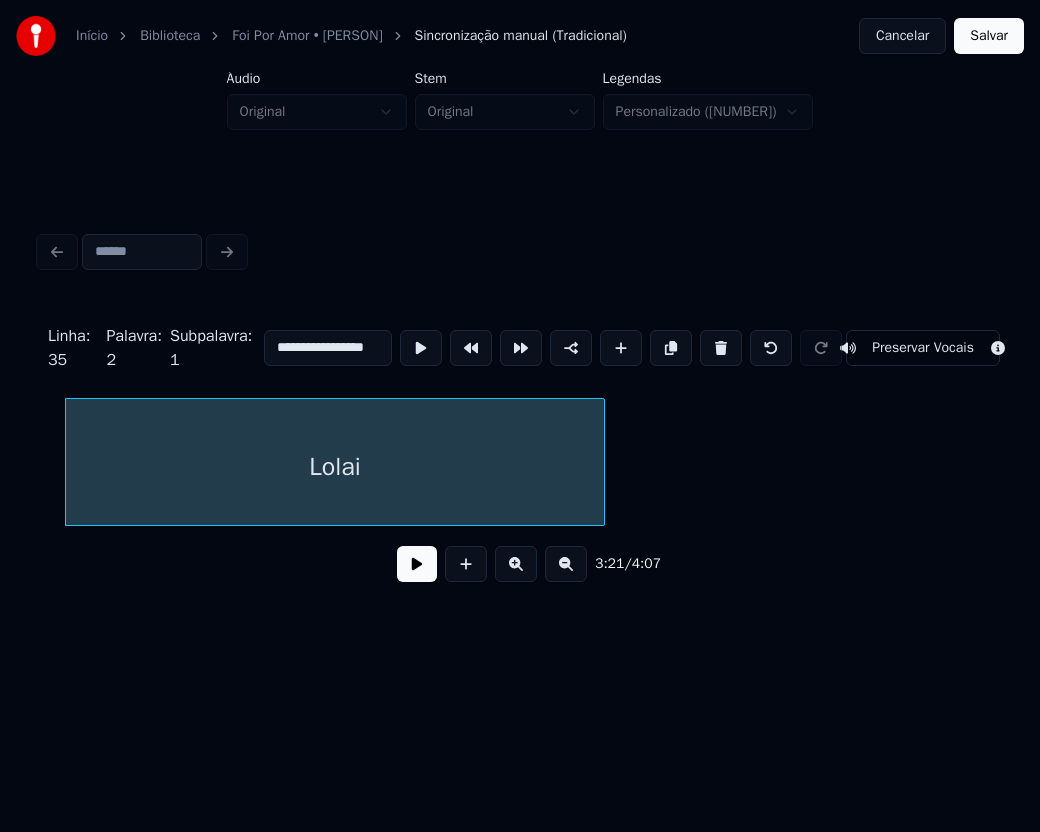 click at bounding box center [601, 462] 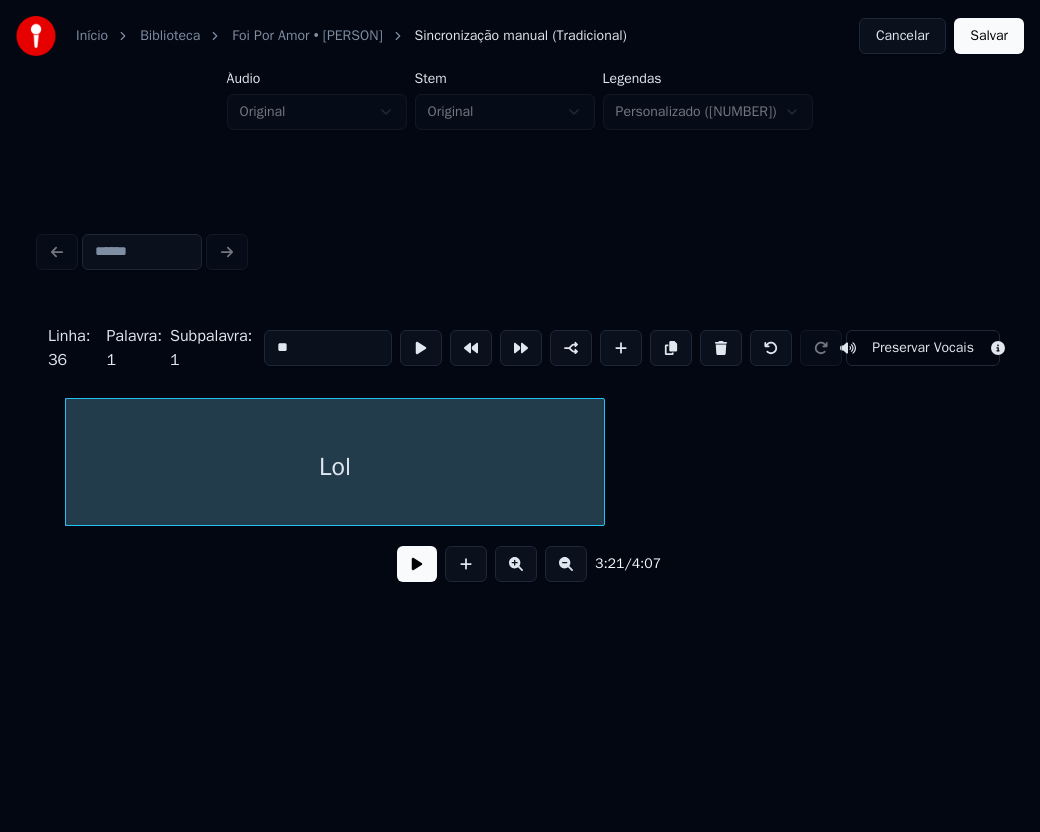 type on "*" 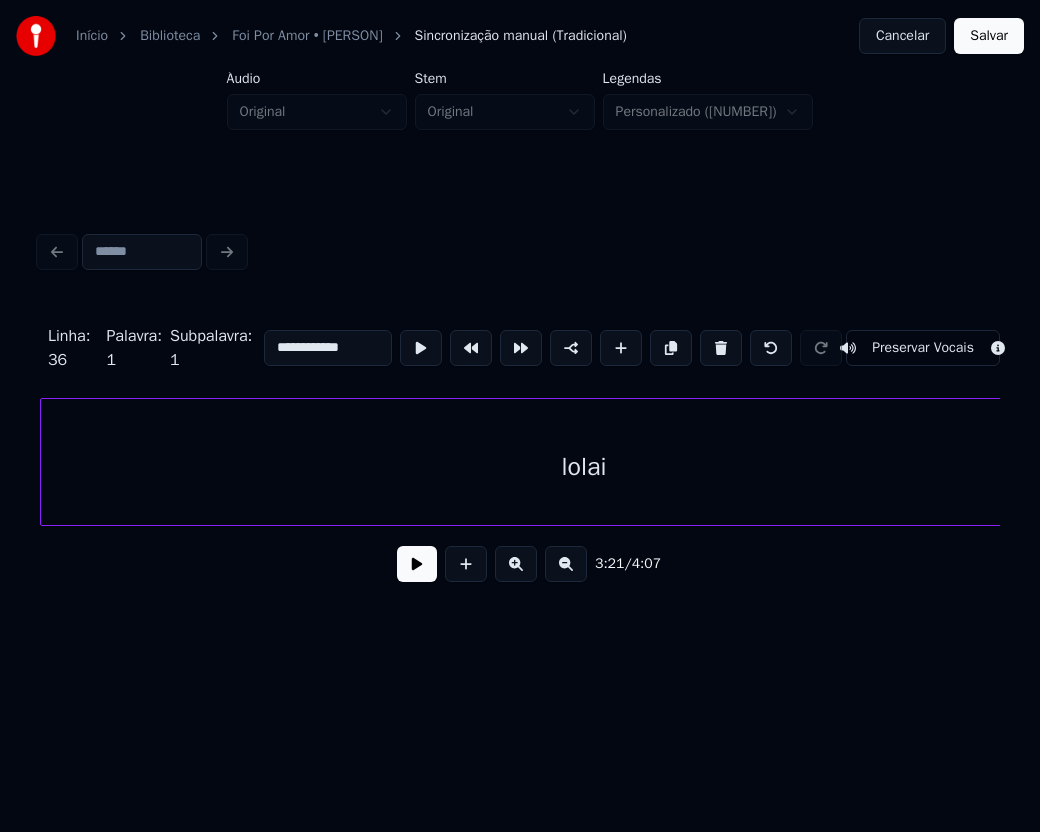scroll, scrollTop: 0, scrollLeft: 40858, axis: horizontal 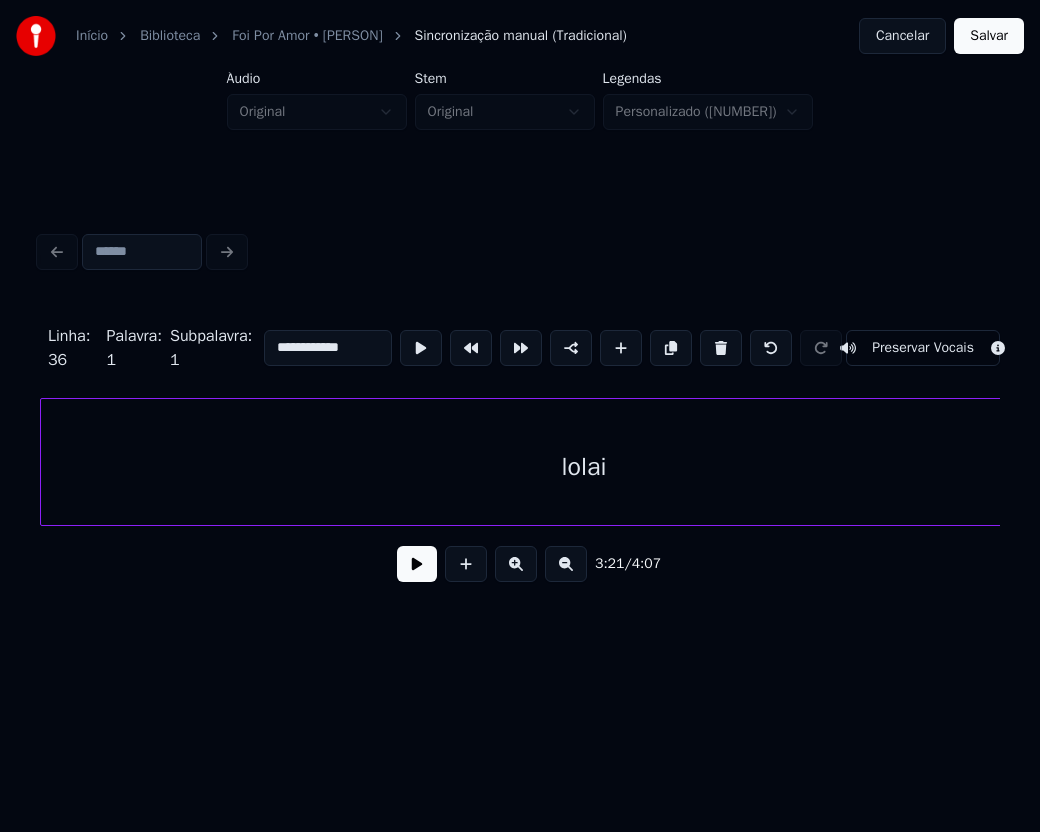 click on "**********" at bounding box center (520, 450) 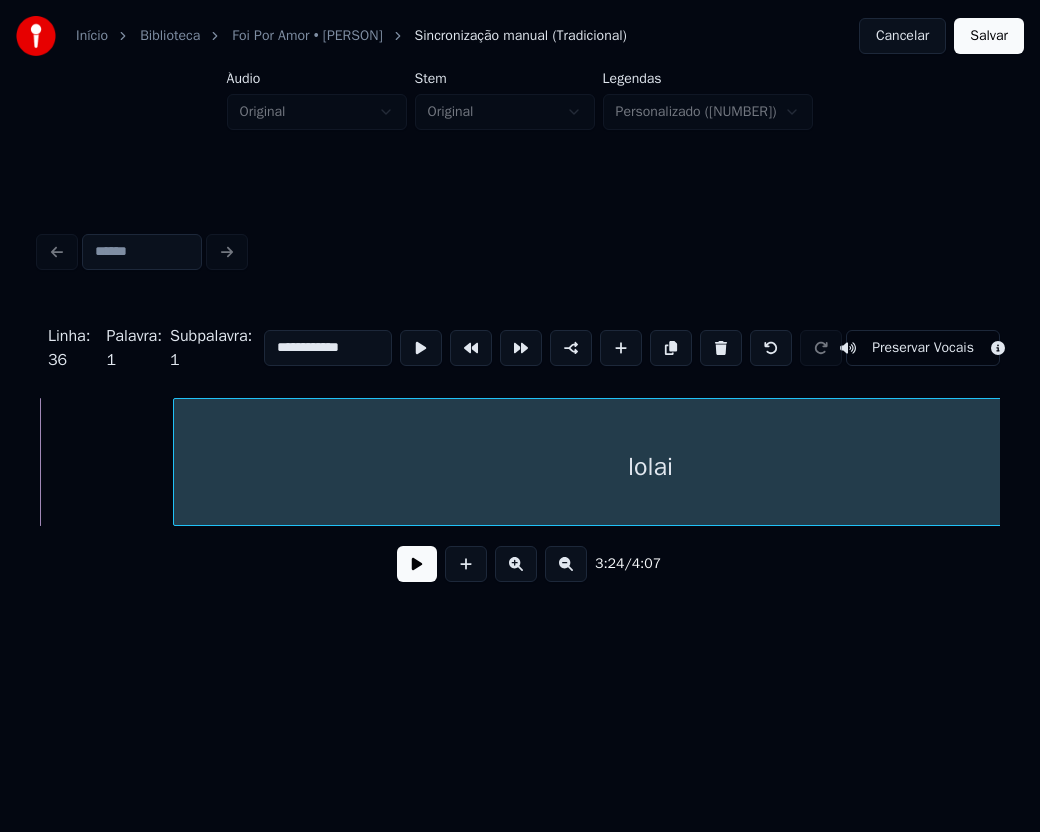 click on "lolai" at bounding box center [520, 462] 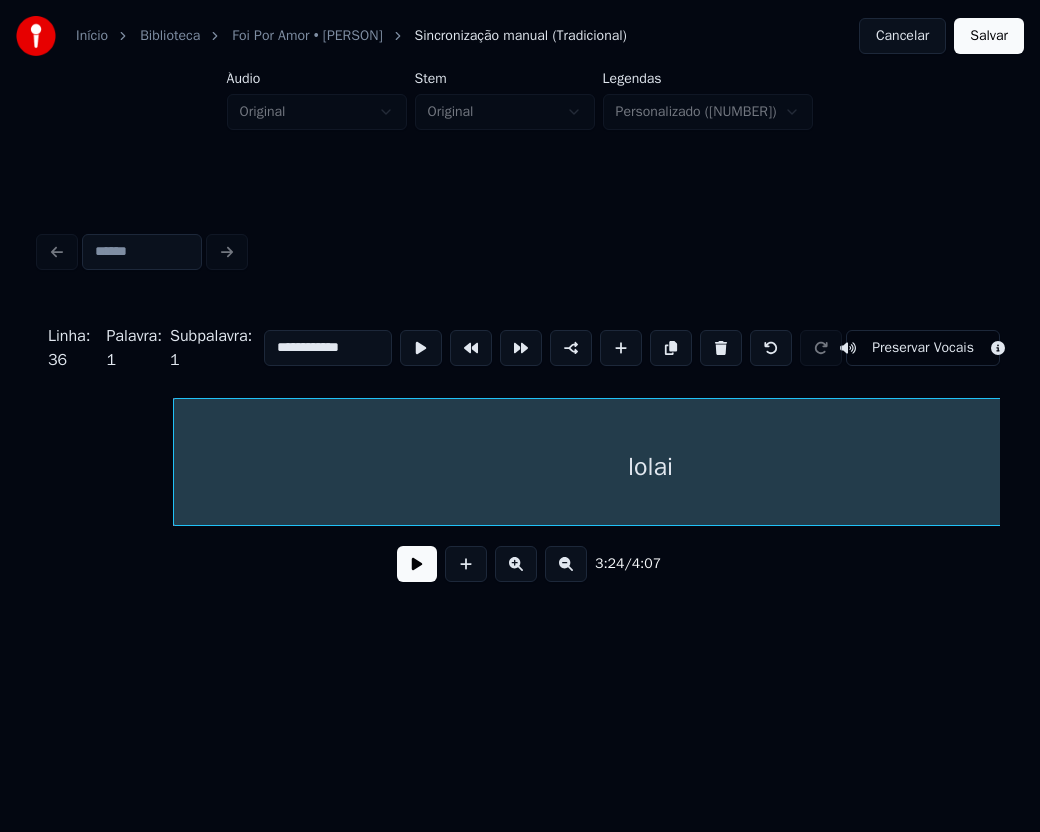 scroll, scrollTop: 0, scrollLeft: 41357, axis: horizontal 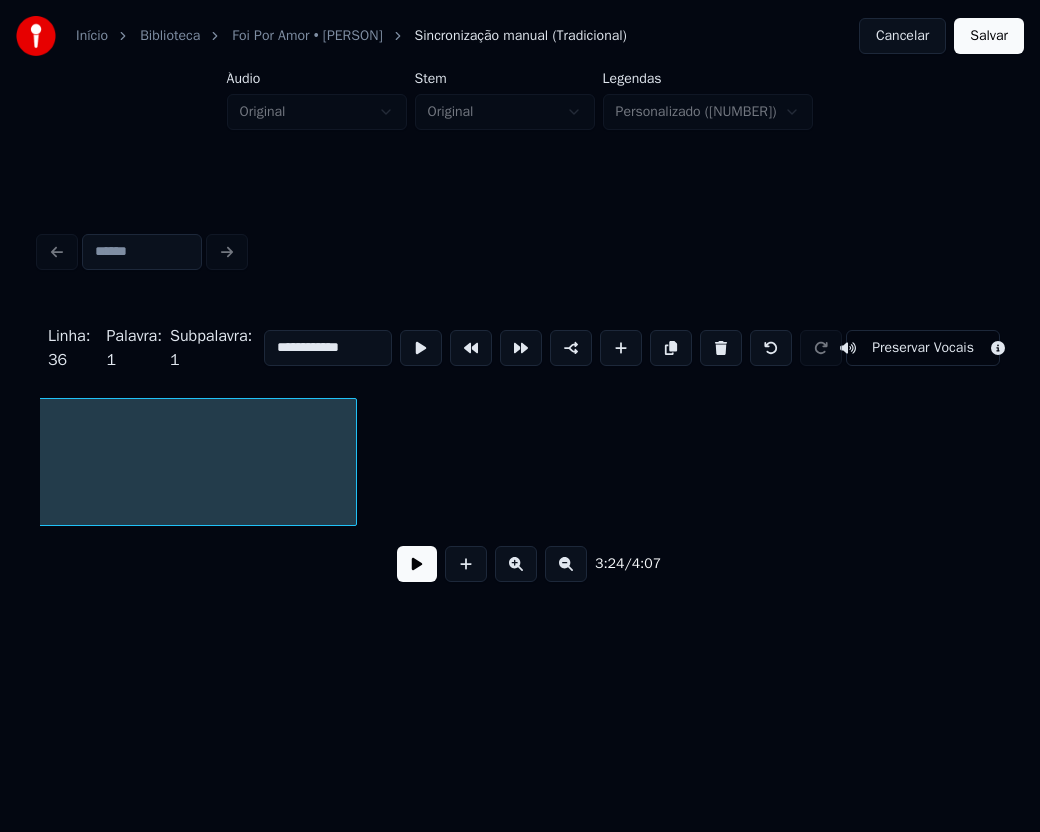 click on "lolai" at bounding box center (520, 462) 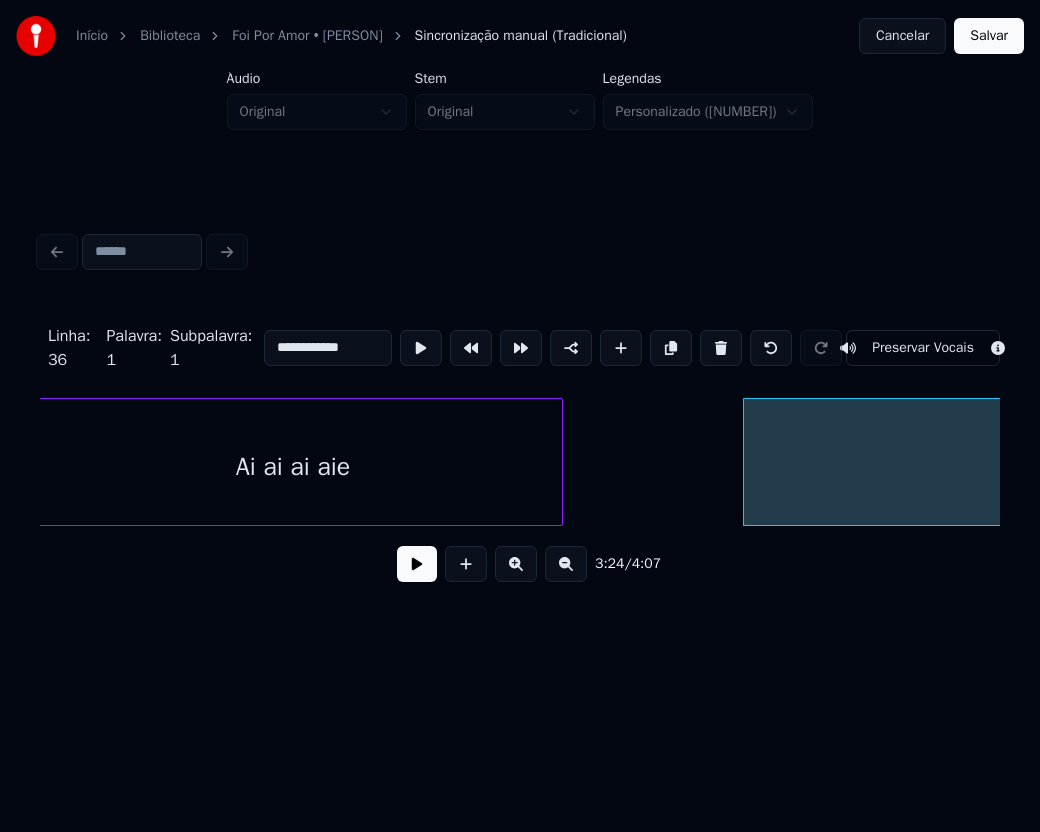 scroll, scrollTop: 0, scrollLeft: 40341, axis: horizontal 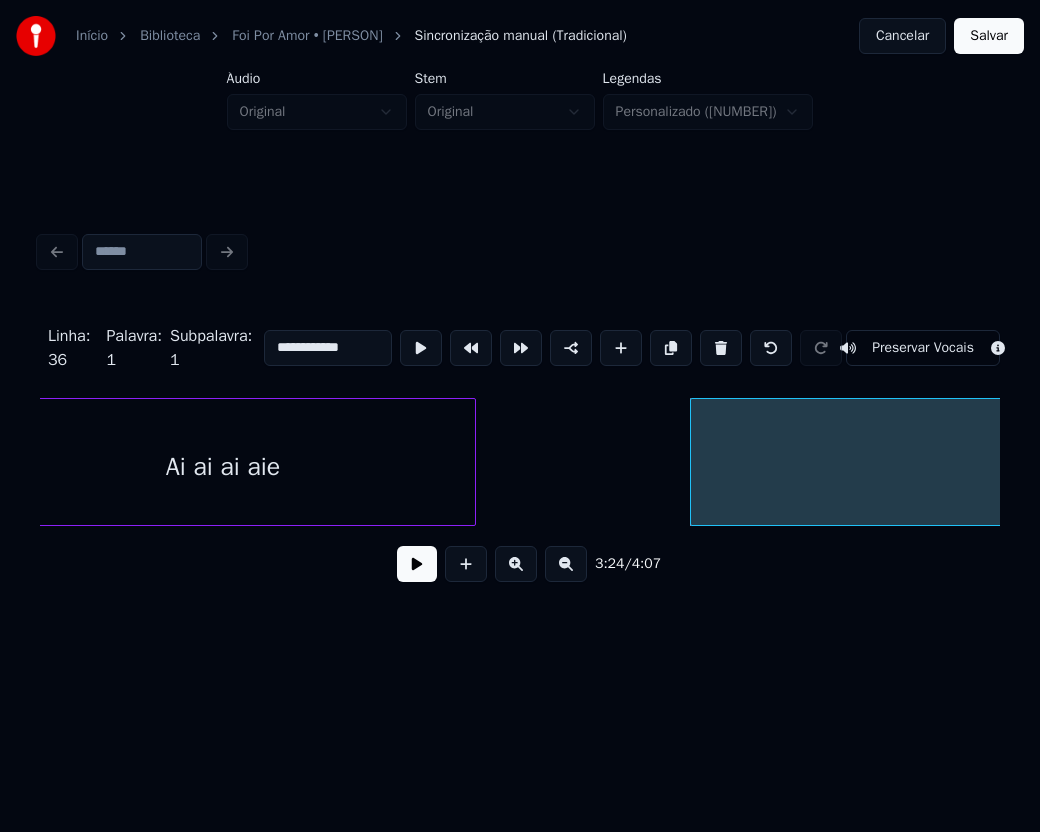 click at bounding box center (472, 462) 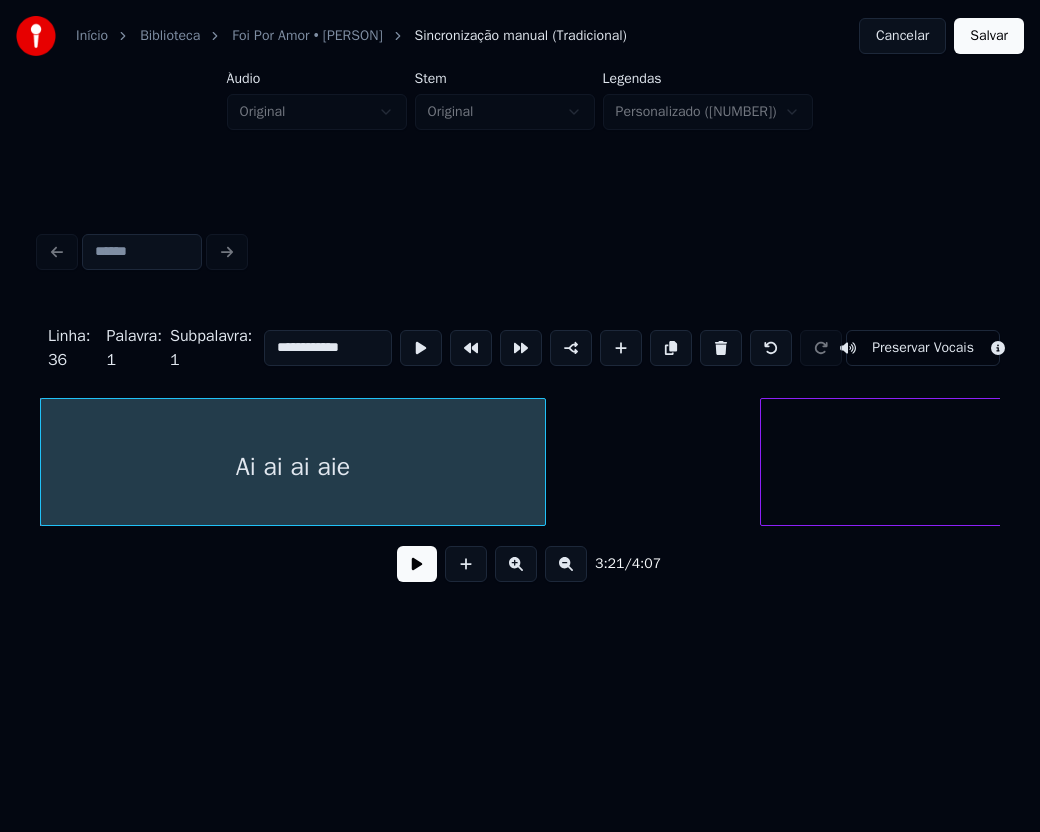 click on "lolai" at bounding box center [1101, 467] 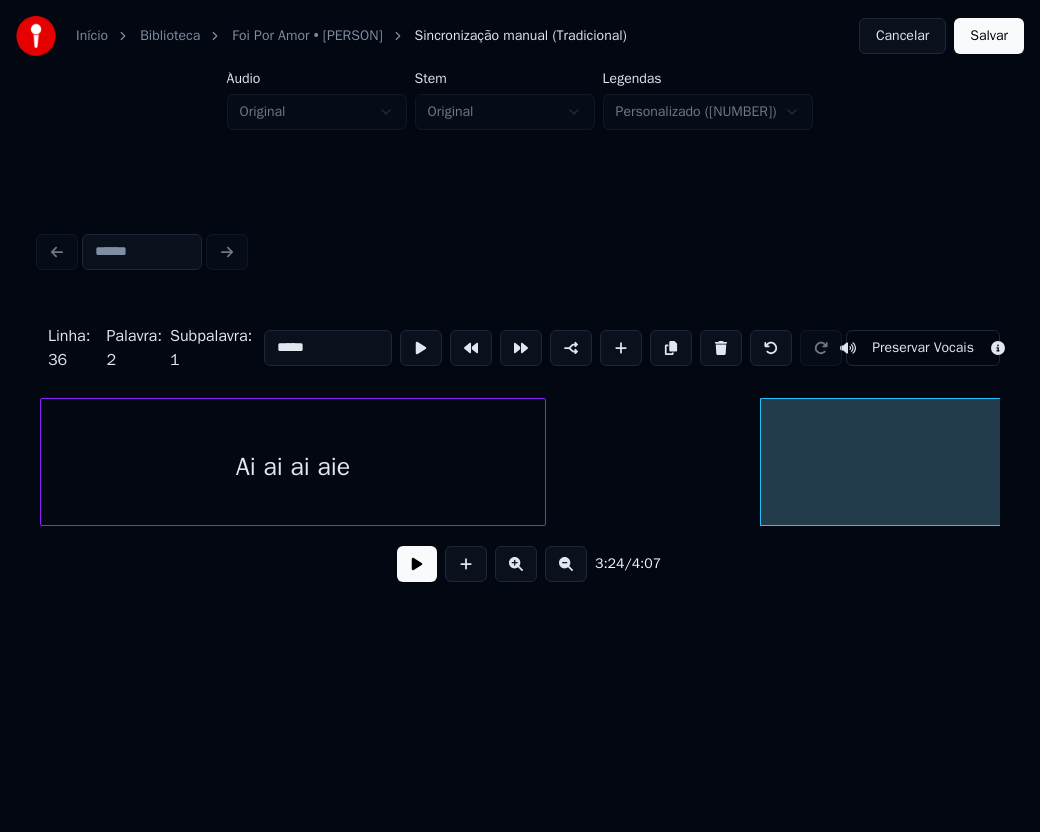scroll, scrollTop: 0, scrollLeft: 40875, axis: horizontal 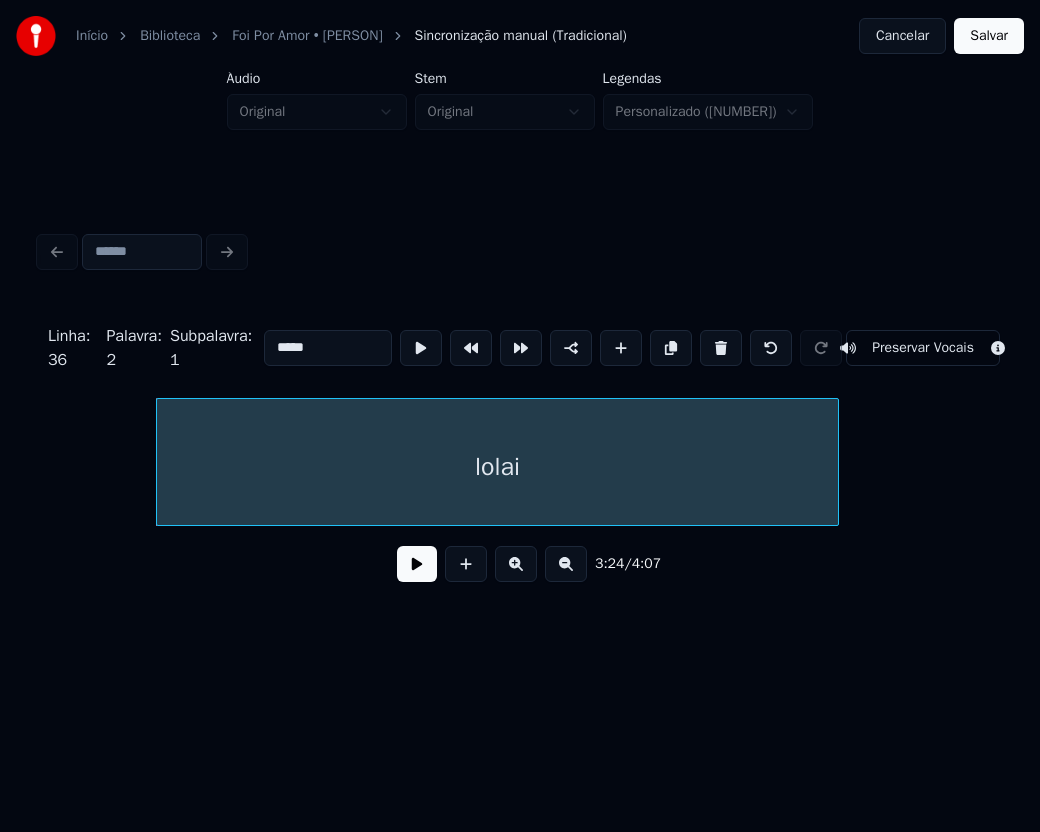 drag, startPoint x: 265, startPoint y: 346, endPoint x: 220, endPoint y: 346, distance: 45 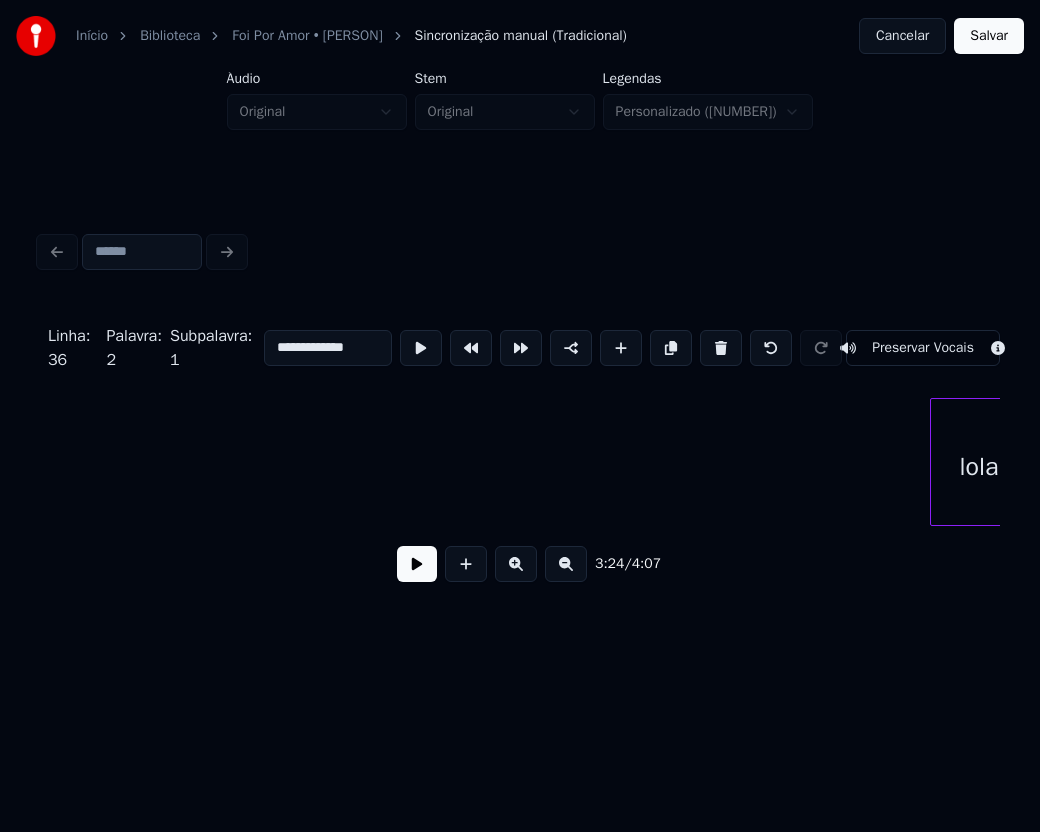 scroll, scrollTop: 0, scrollLeft: 41944, axis: horizontal 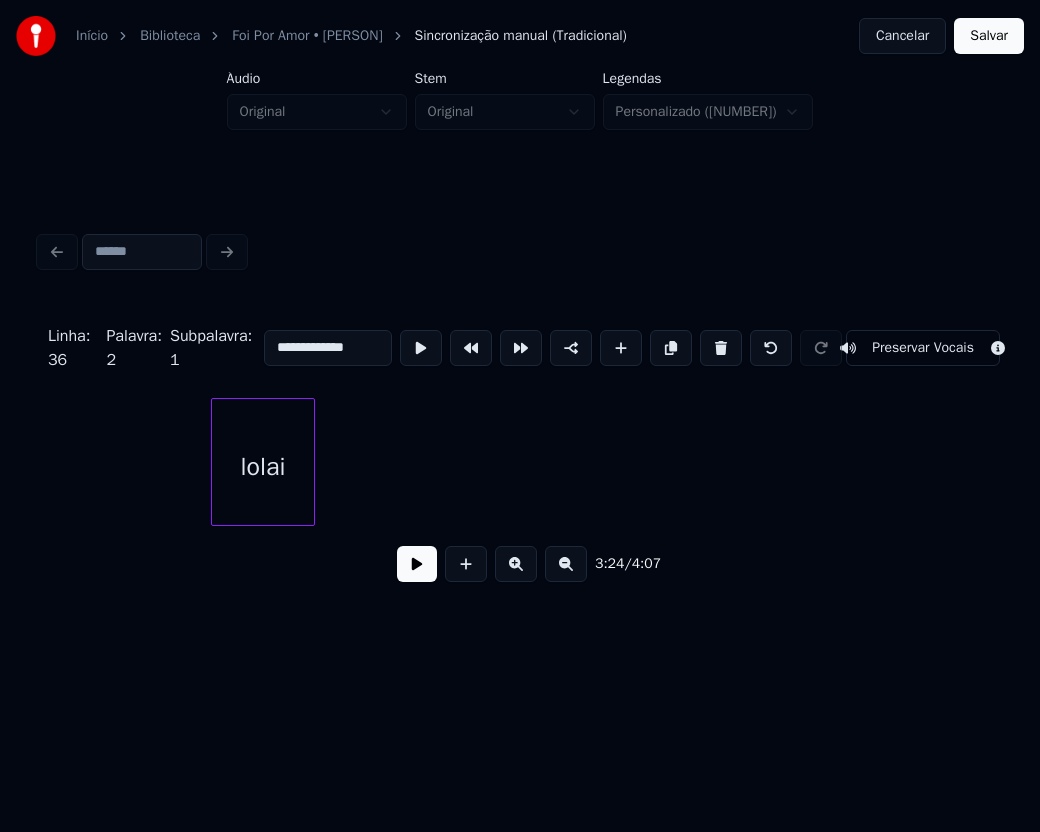 click on "lolai" at bounding box center [263, 467] 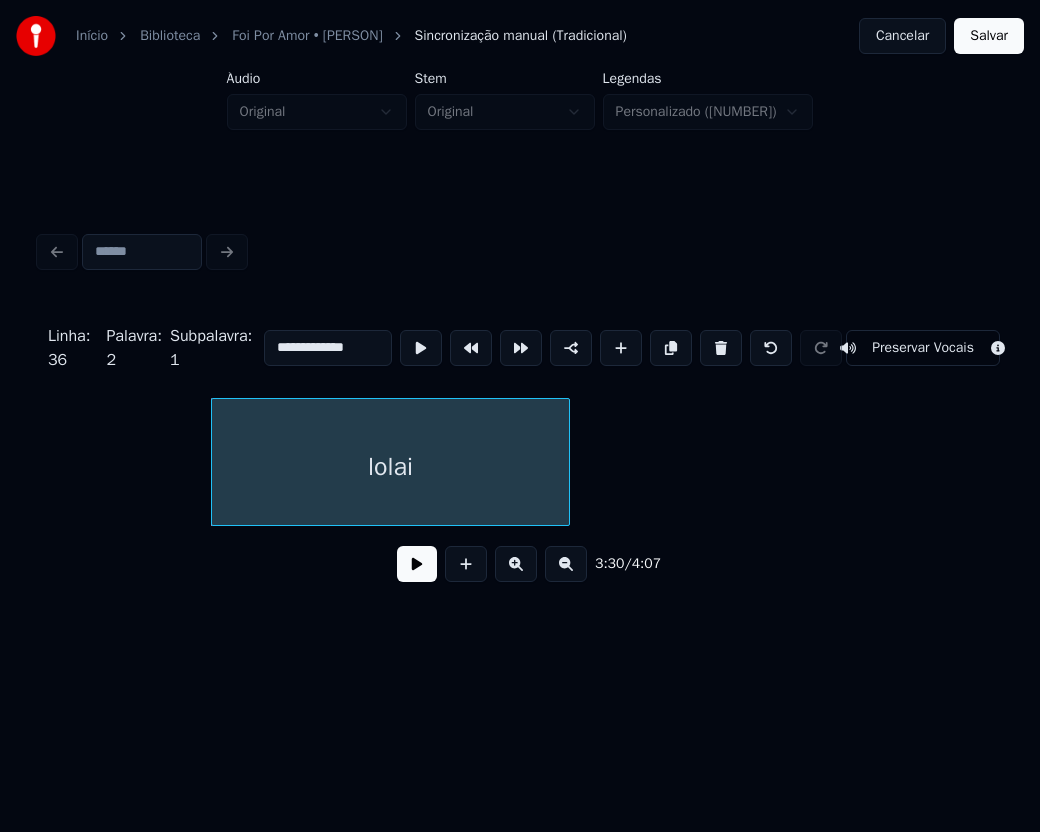 click at bounding box center (566, 462) 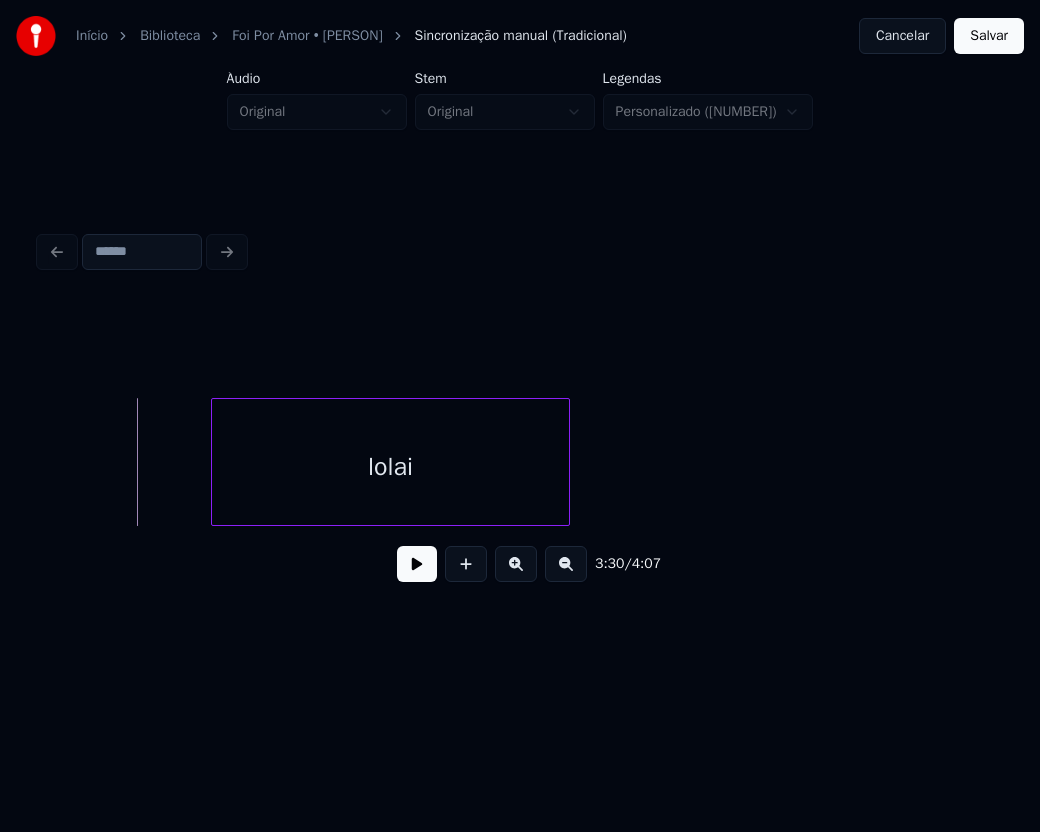 click at bounding box center (417, 564) 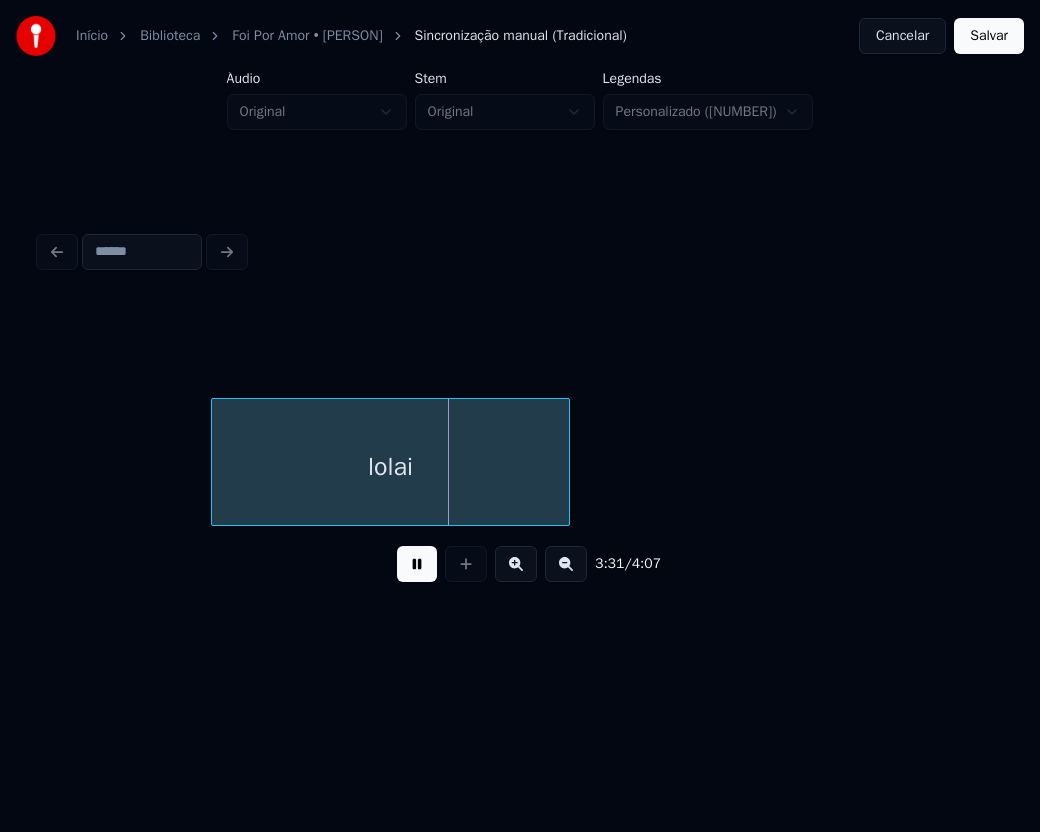 click at bounding box center [417, 564] 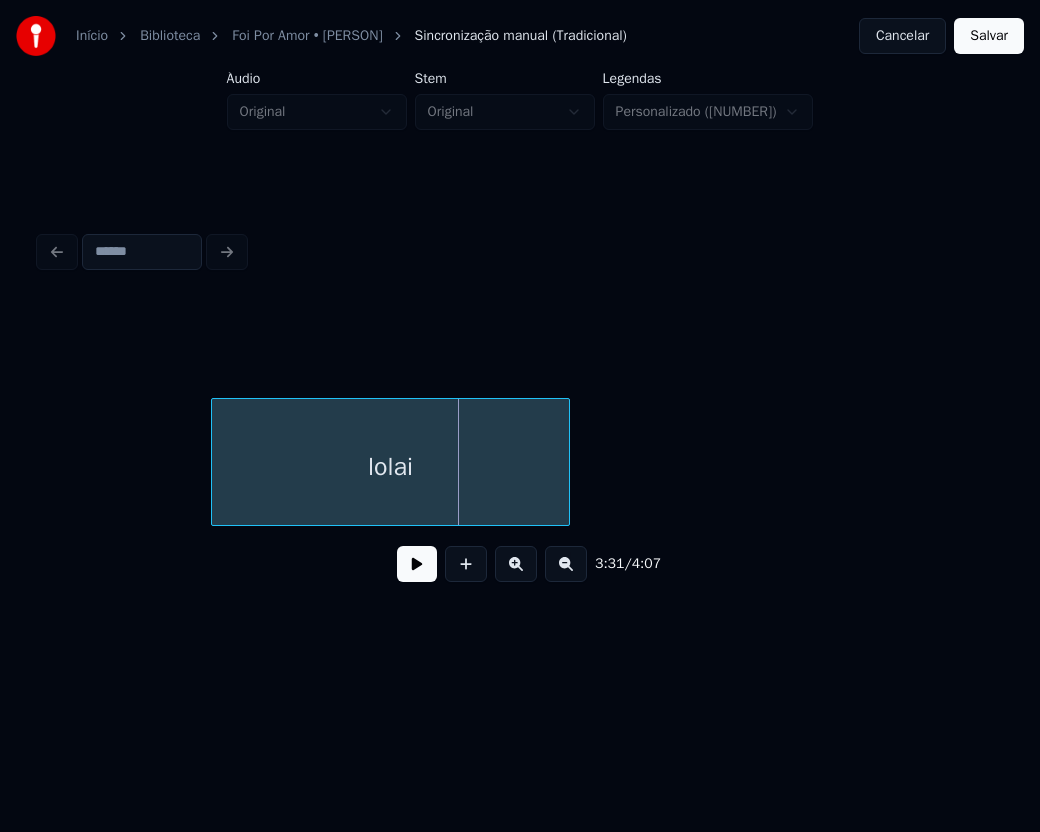 click on "lolai" at bounding box center (390, 467) 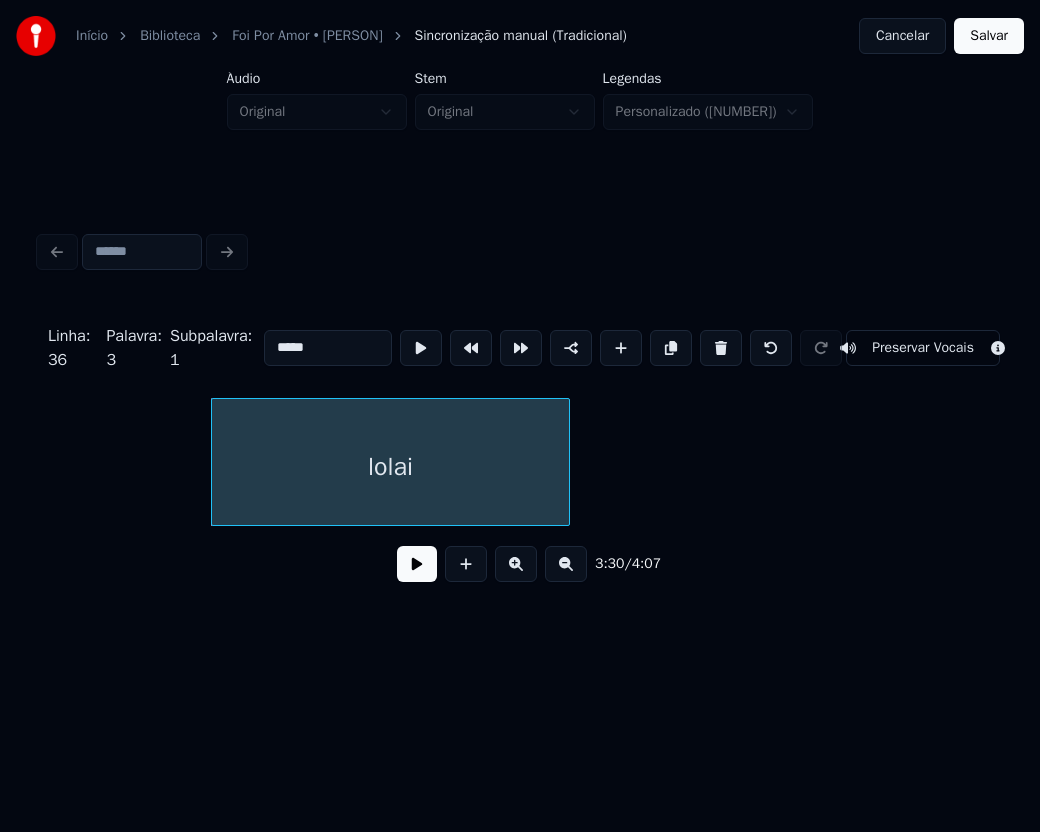 drag, startPoint x: 310, startPoint y: 339, endPoint x: 252, endPoint y: 340, distance: 58.00862 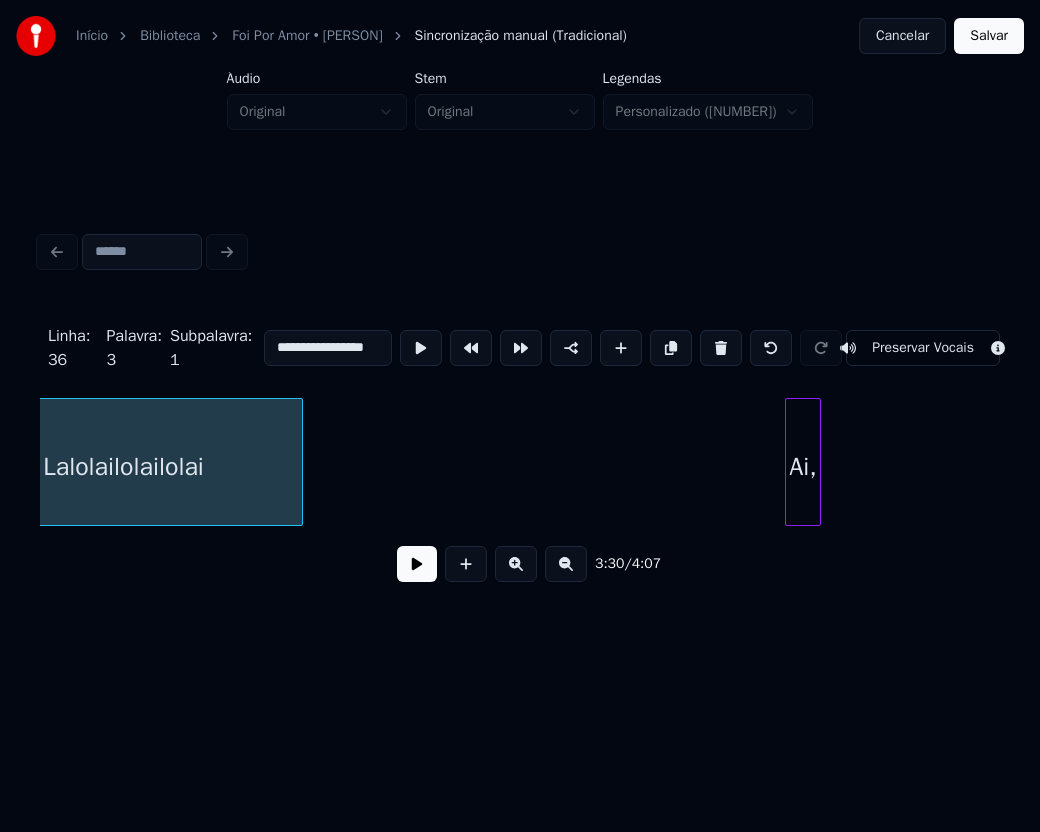 scroll, scrollTop: 0, scrollLeft: 41944, axis: horizontal 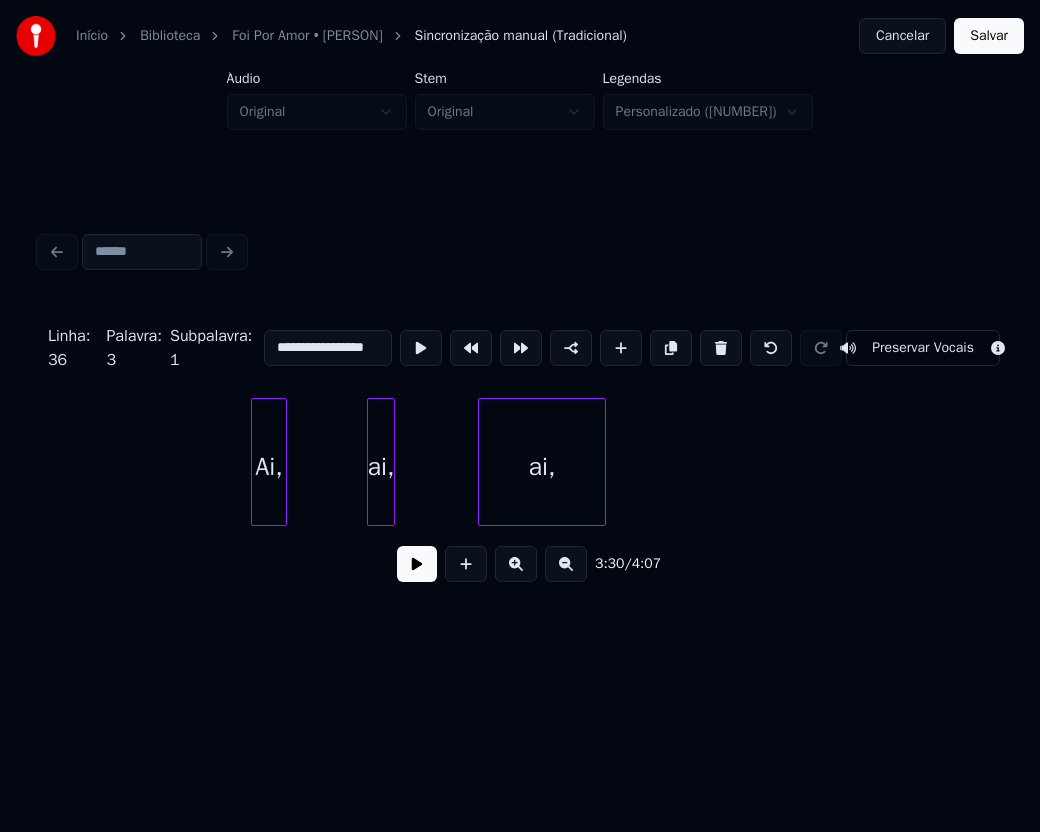 click on "ai," at bounding box center [381, 467] 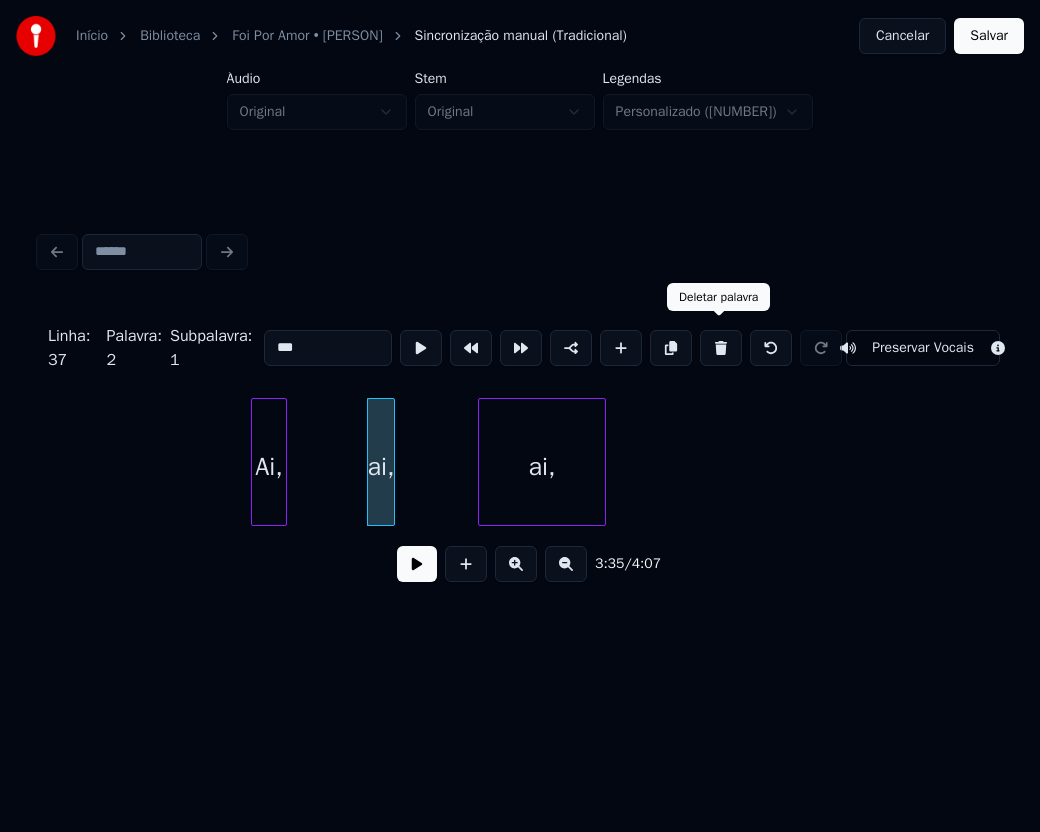 click at bounding box center (721, 348) 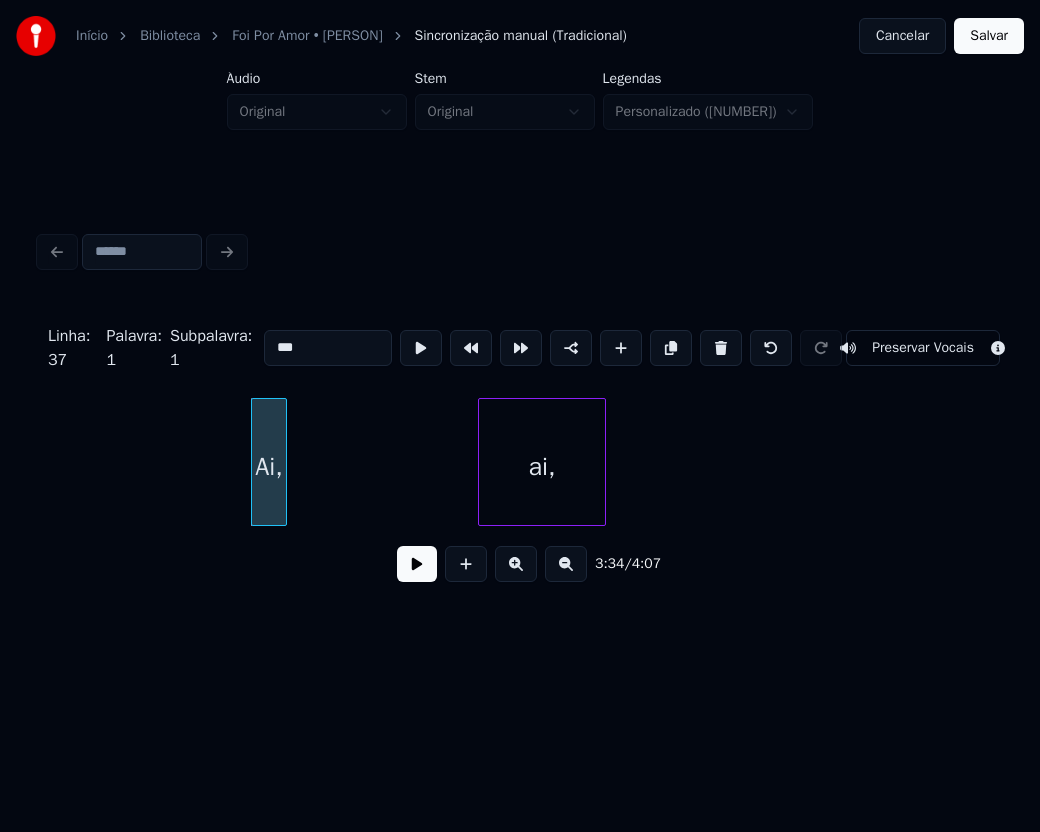 click at bounding box center [721, 348] 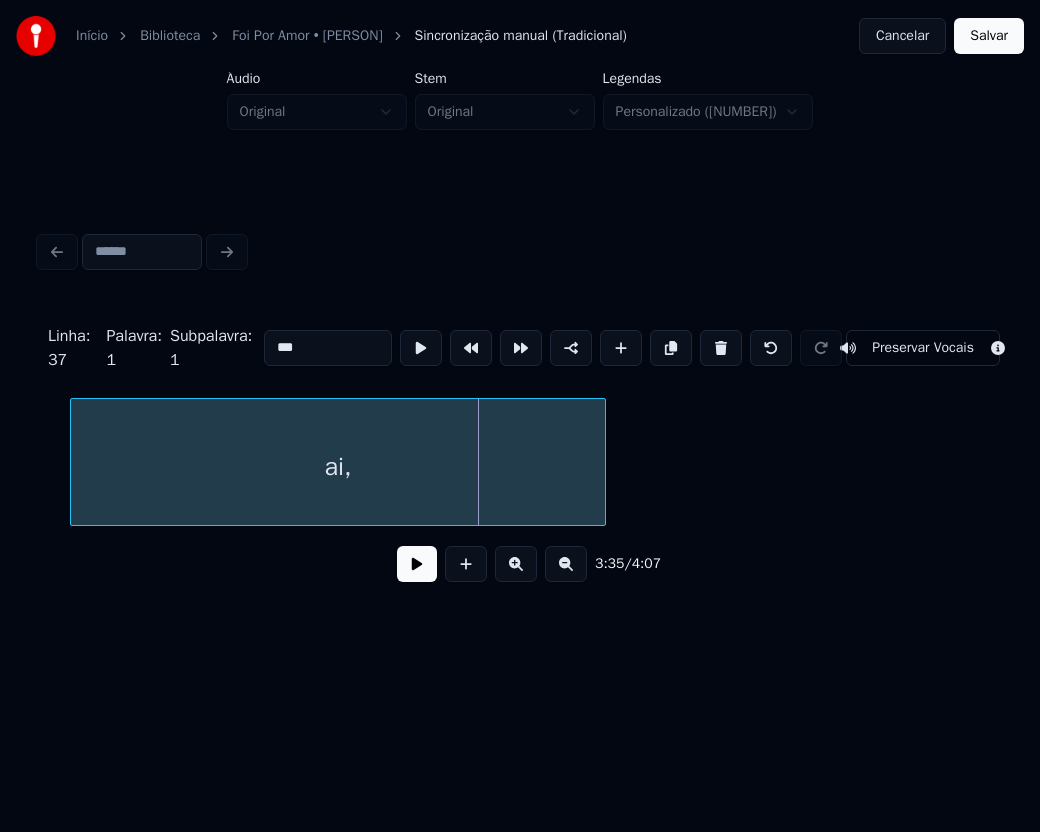 click on "ai," at bounding box center [520, 462] 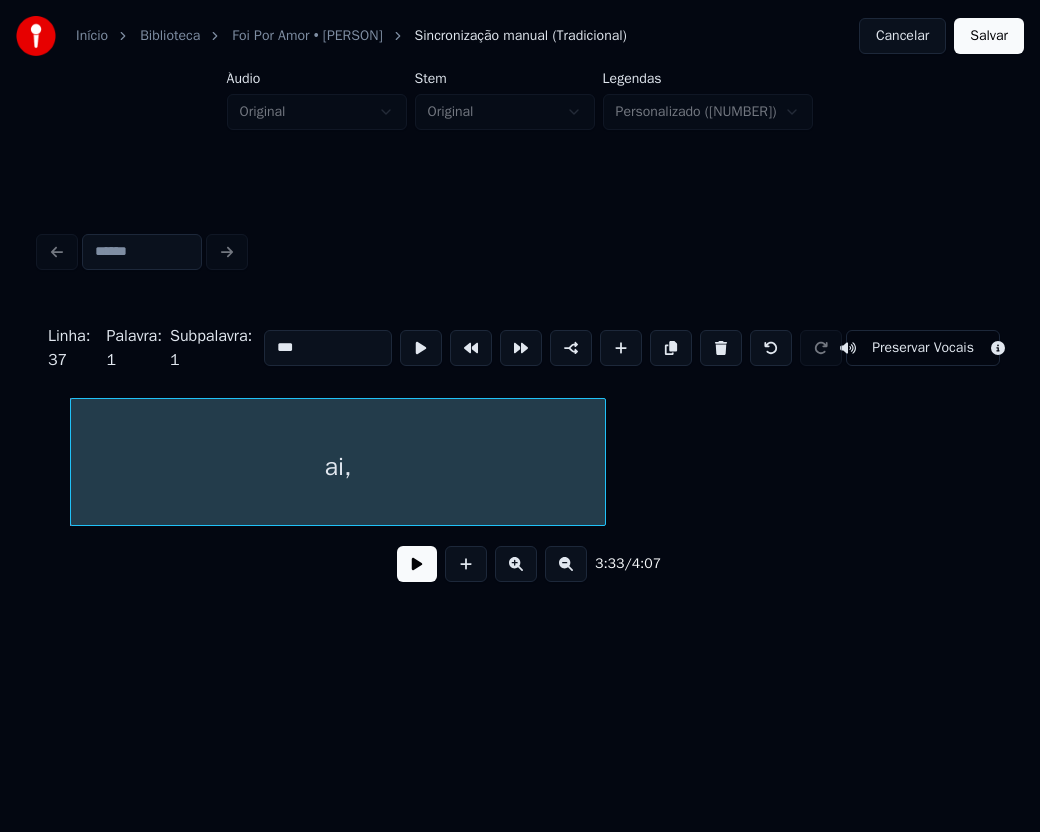 click on "ai," at bounding box center [-17967, 462] 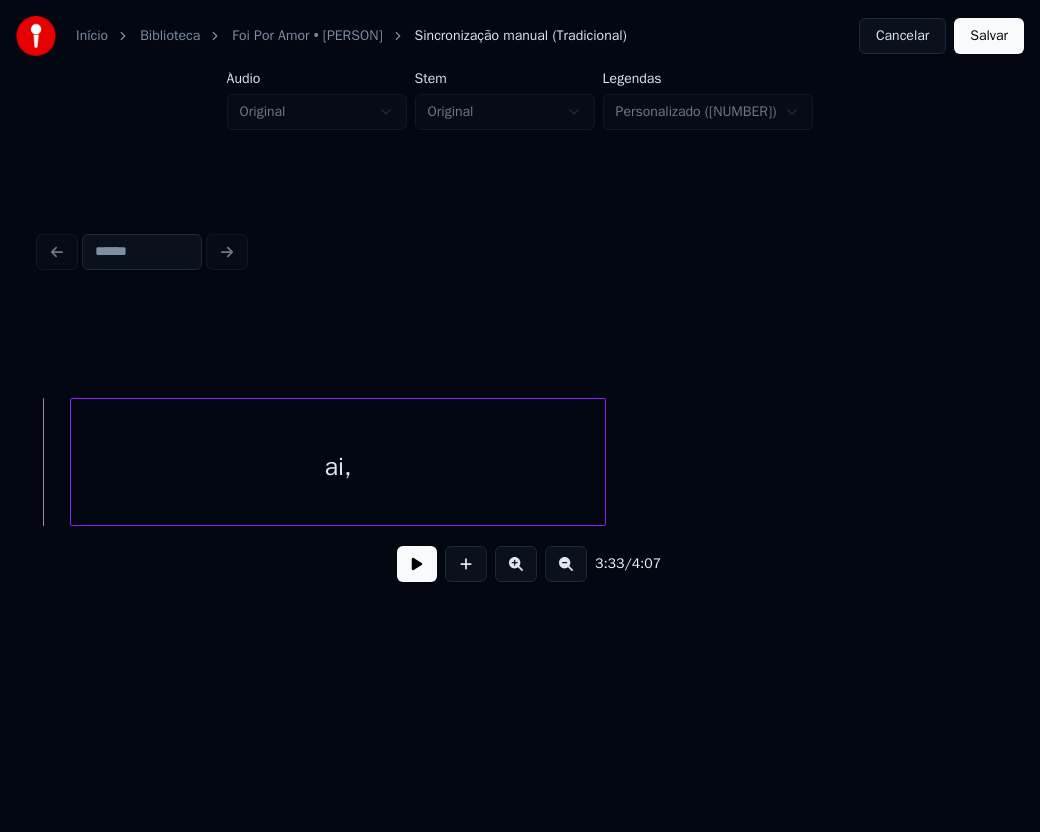 click at bounding box center (417, 564) 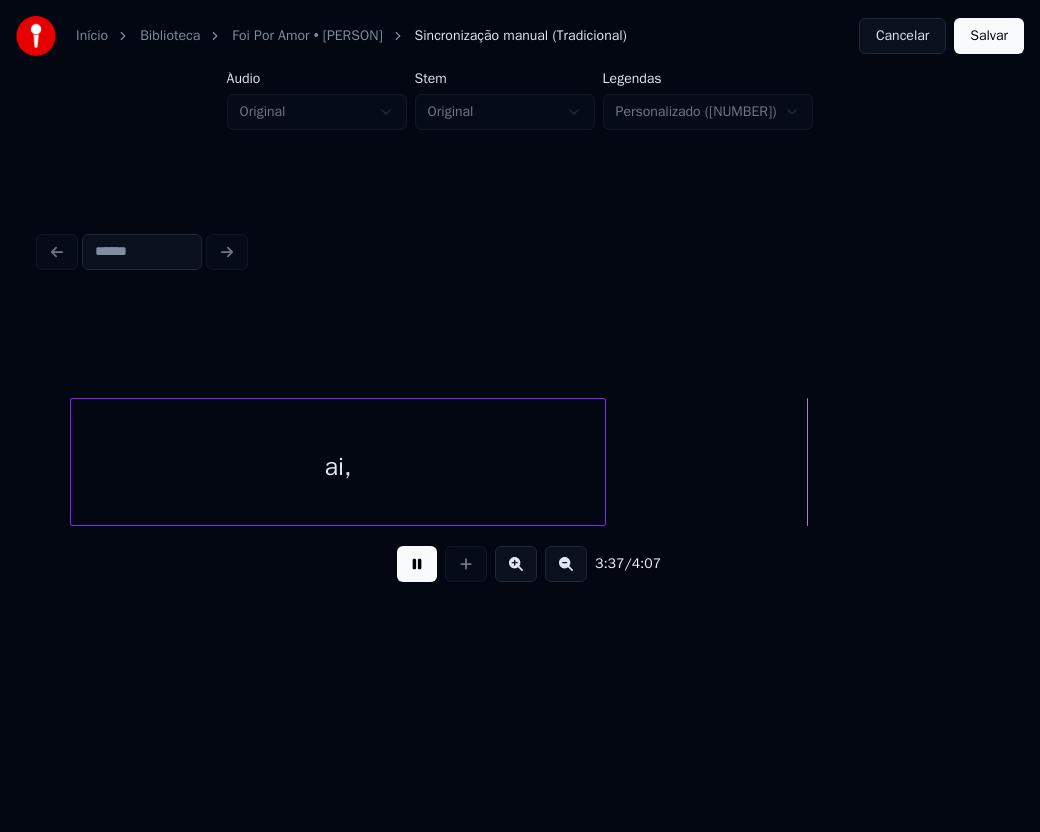 click at bounding box center (417, 564) 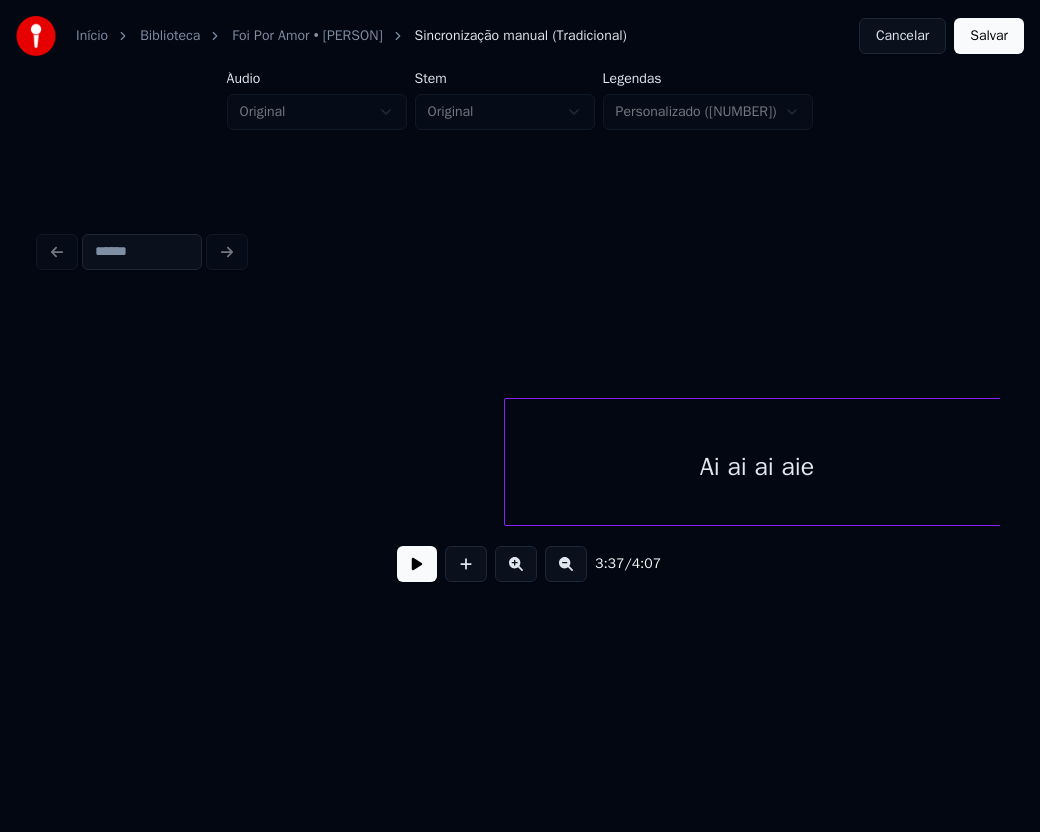 scroll, scrollTop: 0, scrollLeft: 39647, axis: horizontal 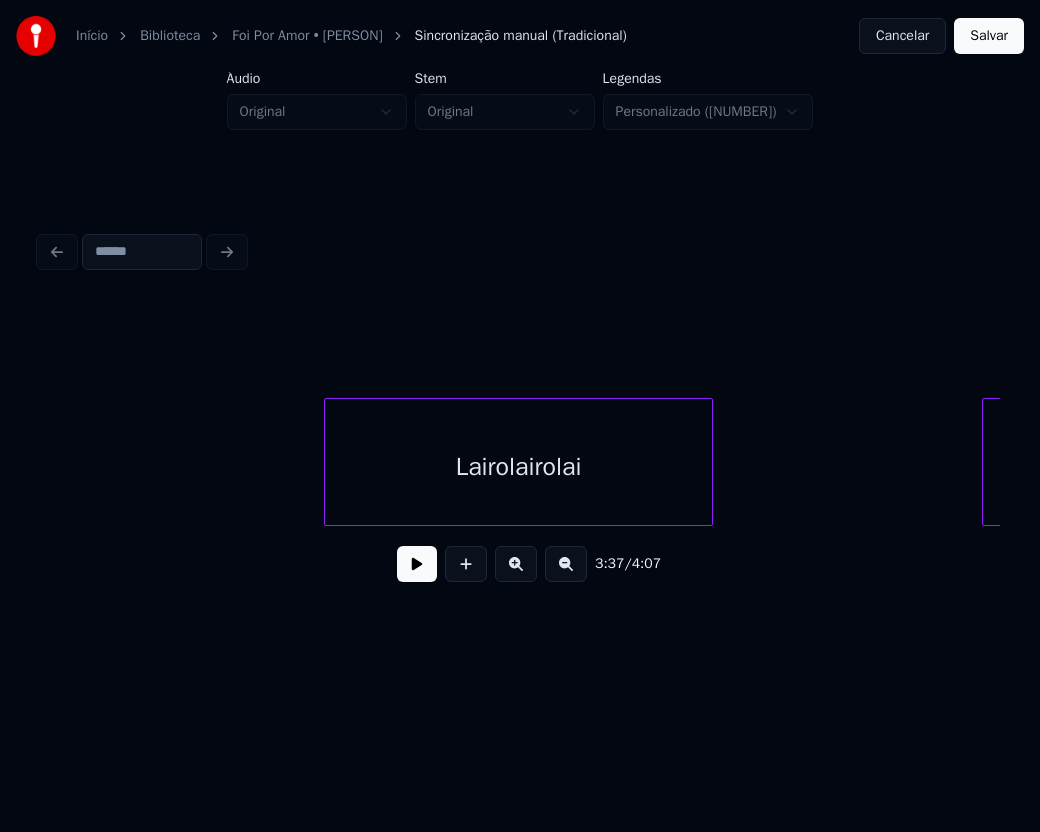 click on "Lairolairolai Lalolailolailolai" at bounding box center (-13533, 462) 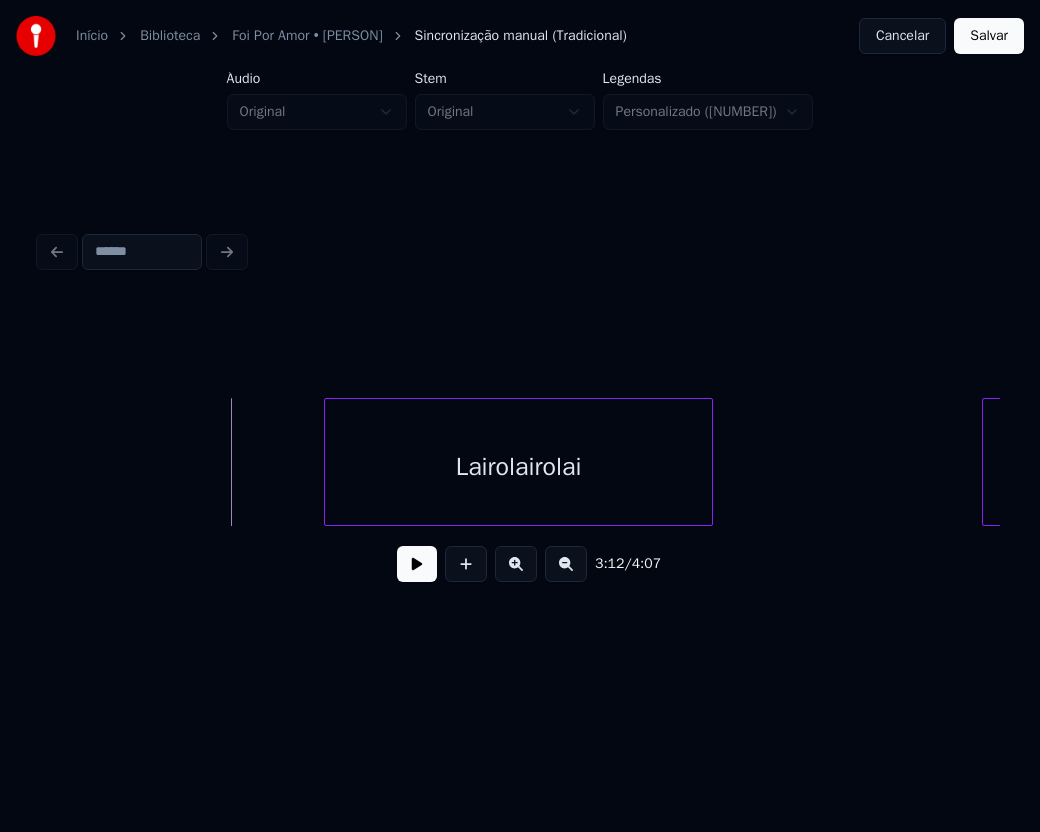 drag, startPoint x: 426, startPoint y: 577, endPoint x: 389, endPoint y: 596, distance: 41.59327 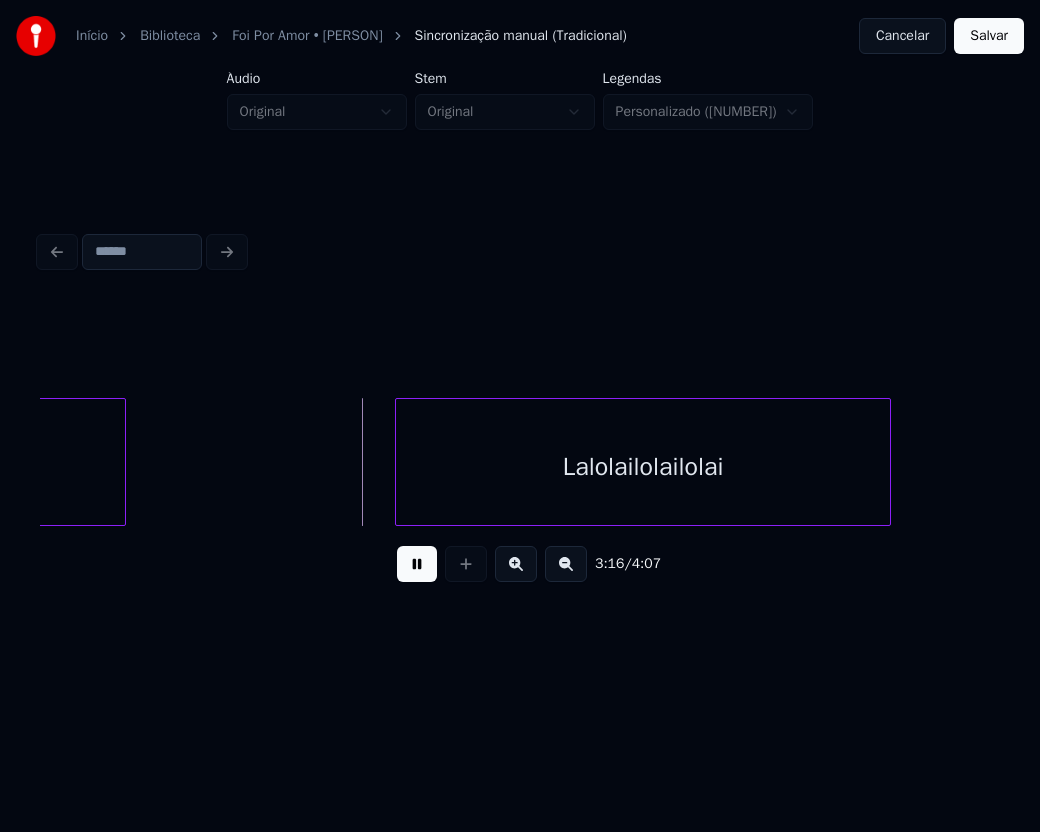 scroll, scrollTop: 0, scrollLeft: 39005, axis: horizontal 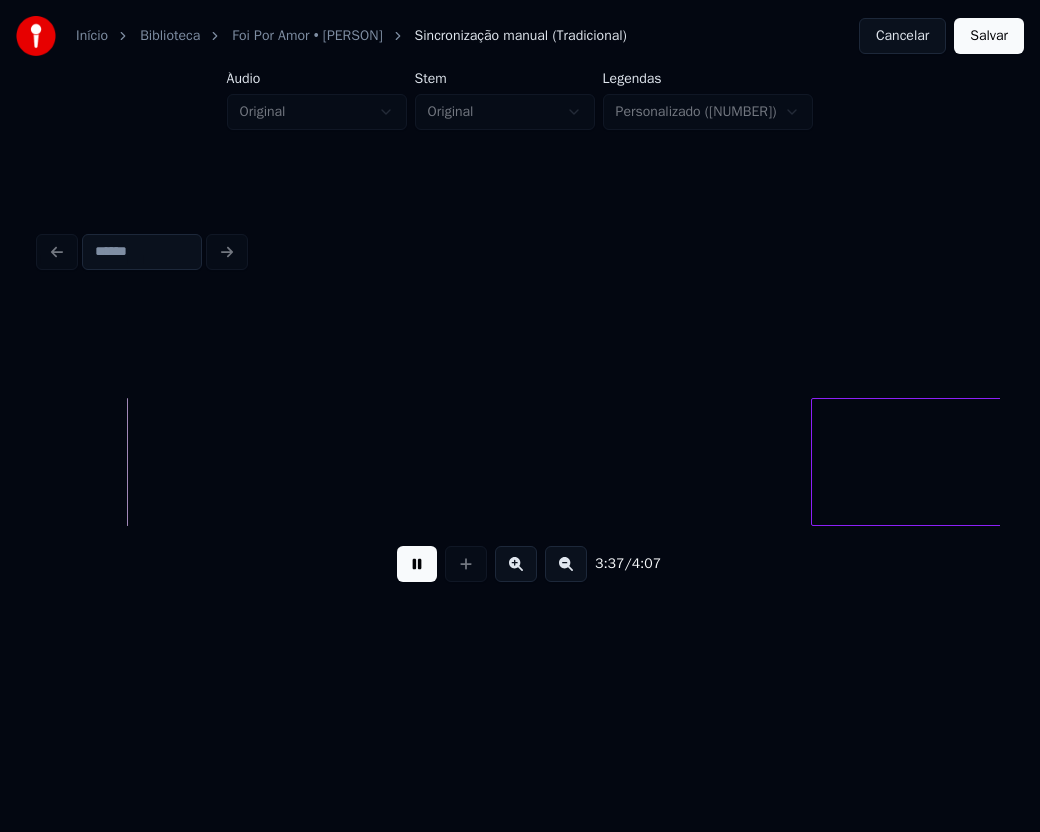 click at bounding box center [417, 564] 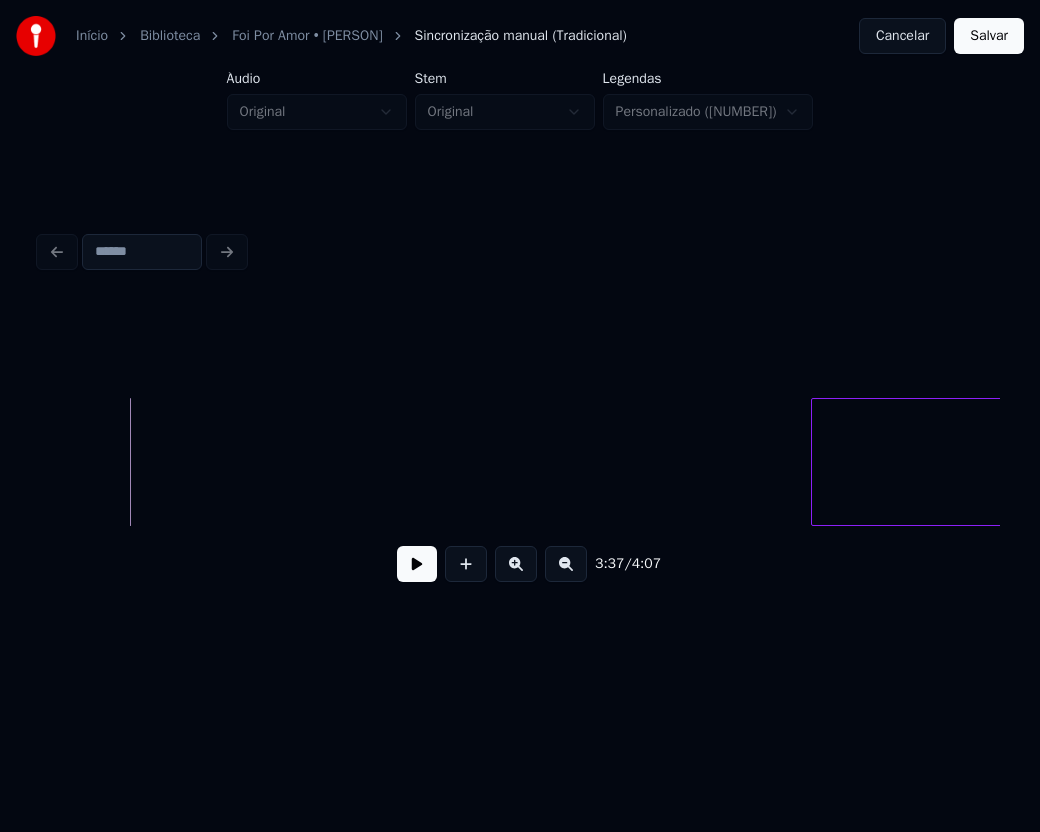 click at bounding box center [417, 564] 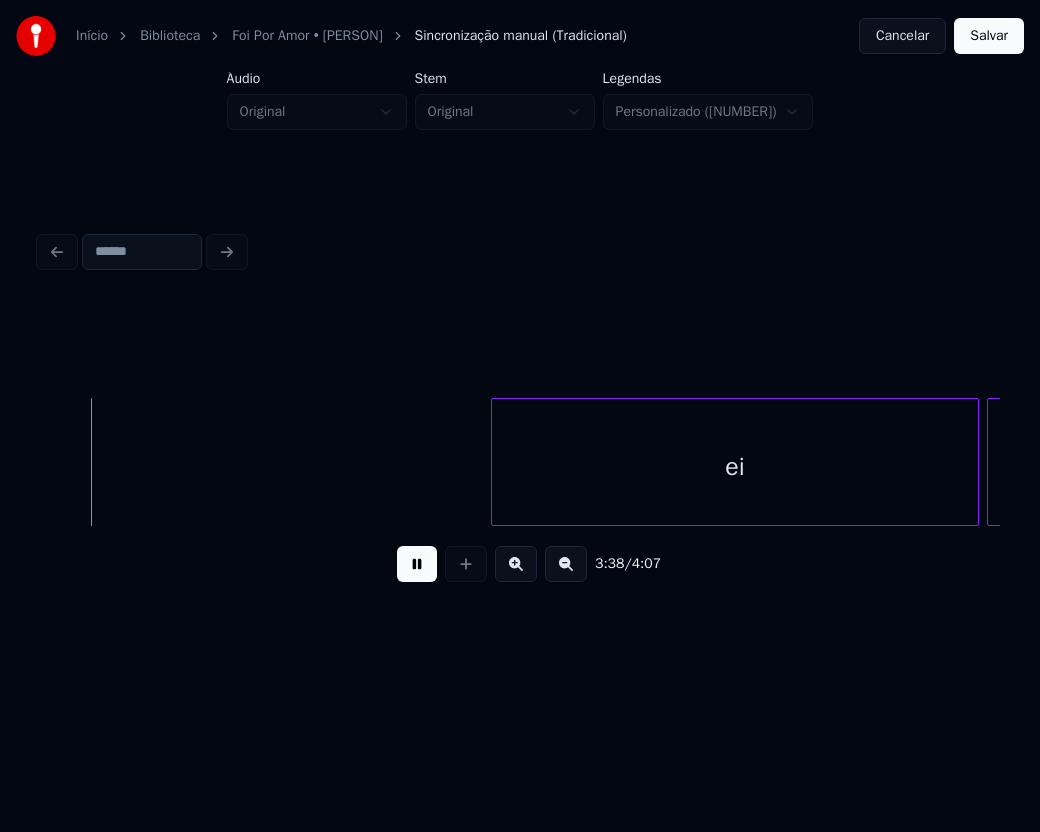 scroll, scrollTop: 0, scrollLeft: 43707, axis: horizontal 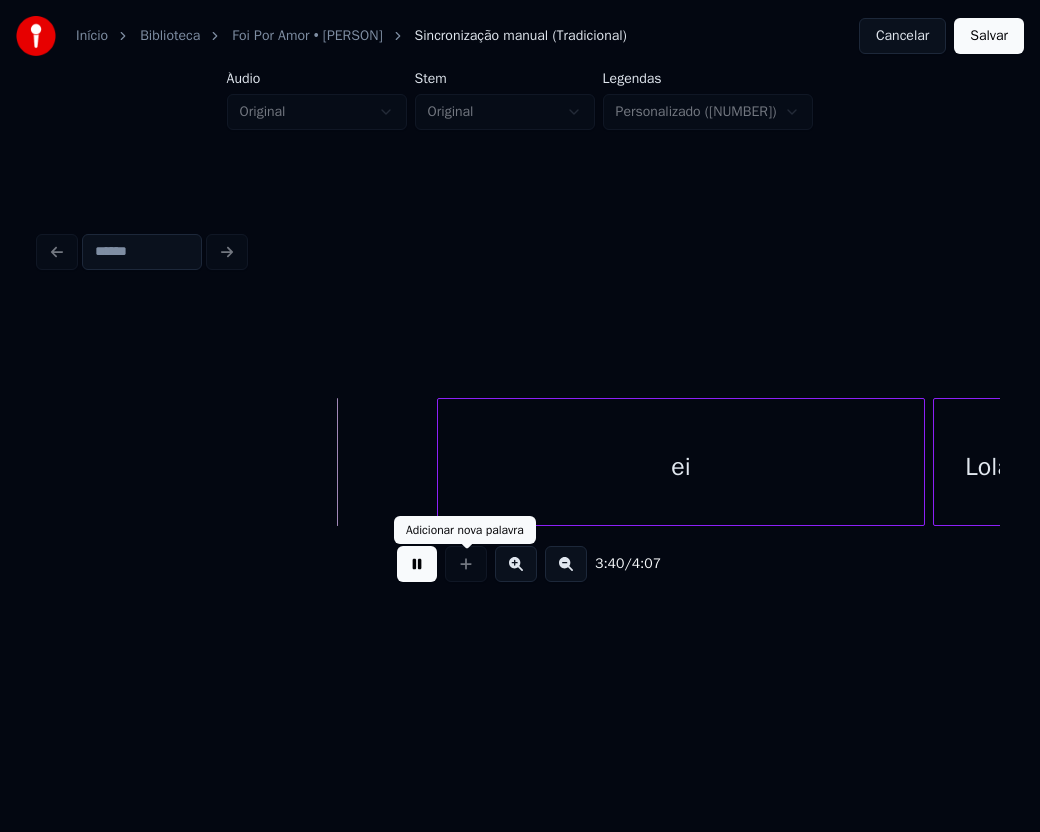 click on "3:40  /  4:07" at bounding box center [520, 564] 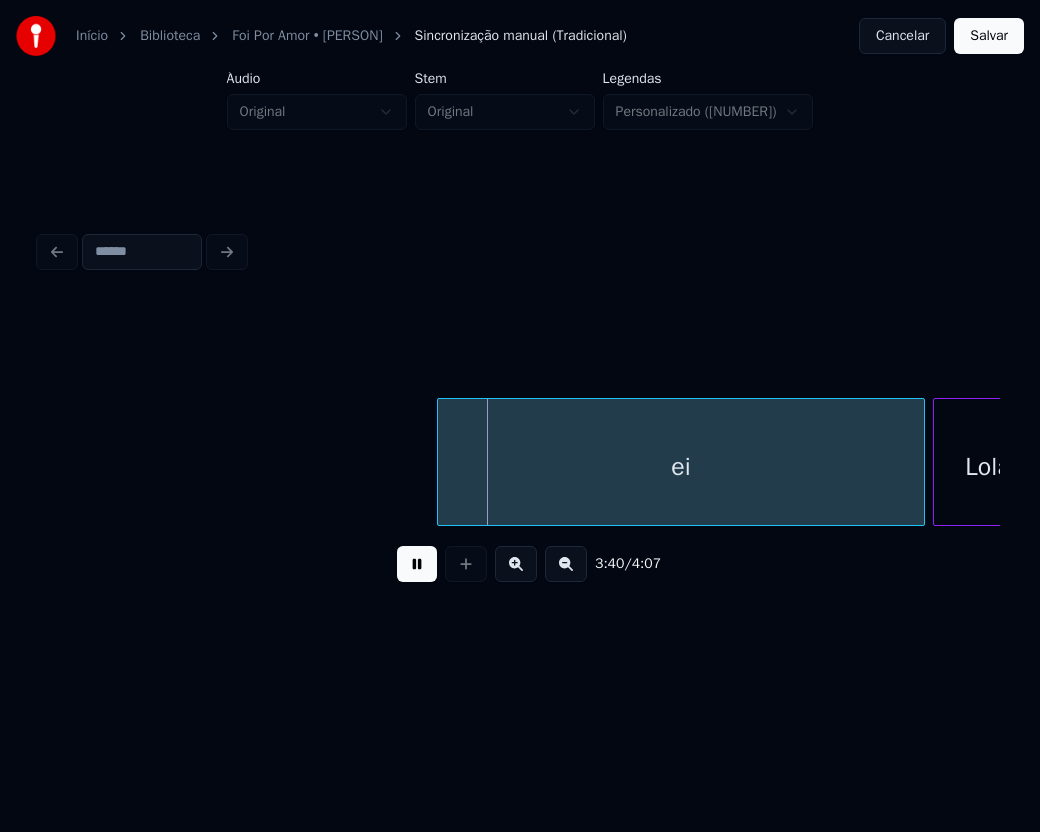 click at bounding box center [417, 564] 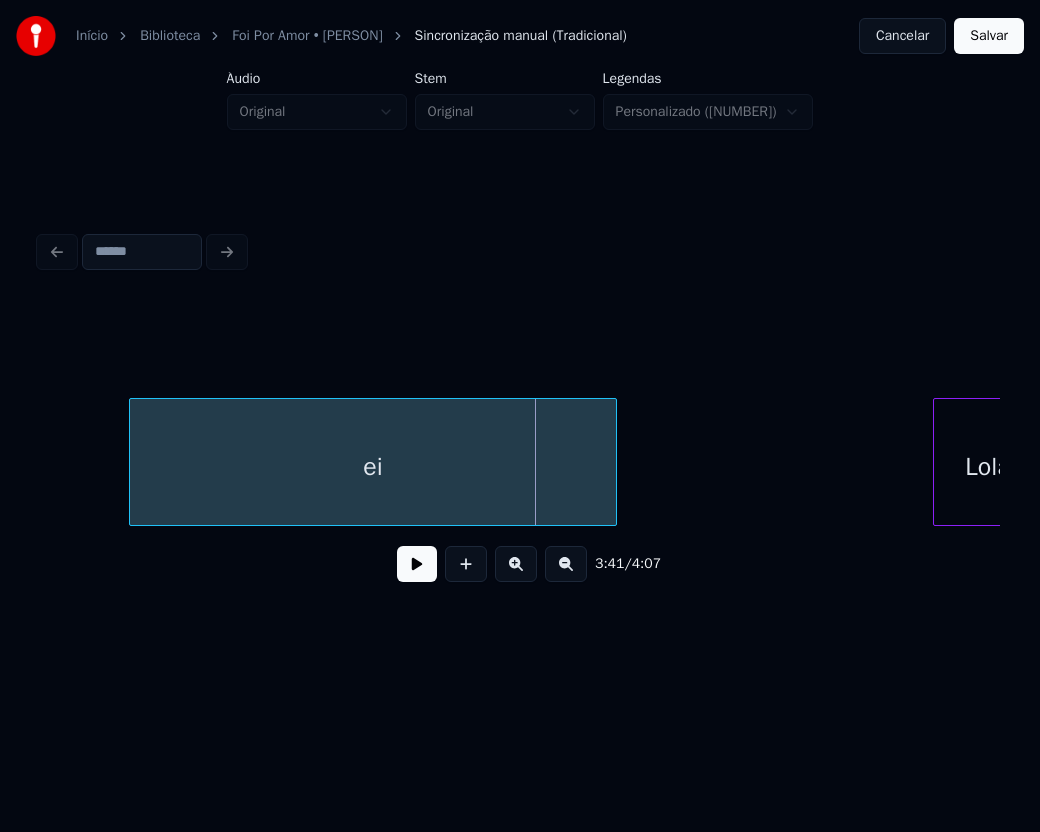 click on "3:41  /  4:07" at bounding box center (520, 450) 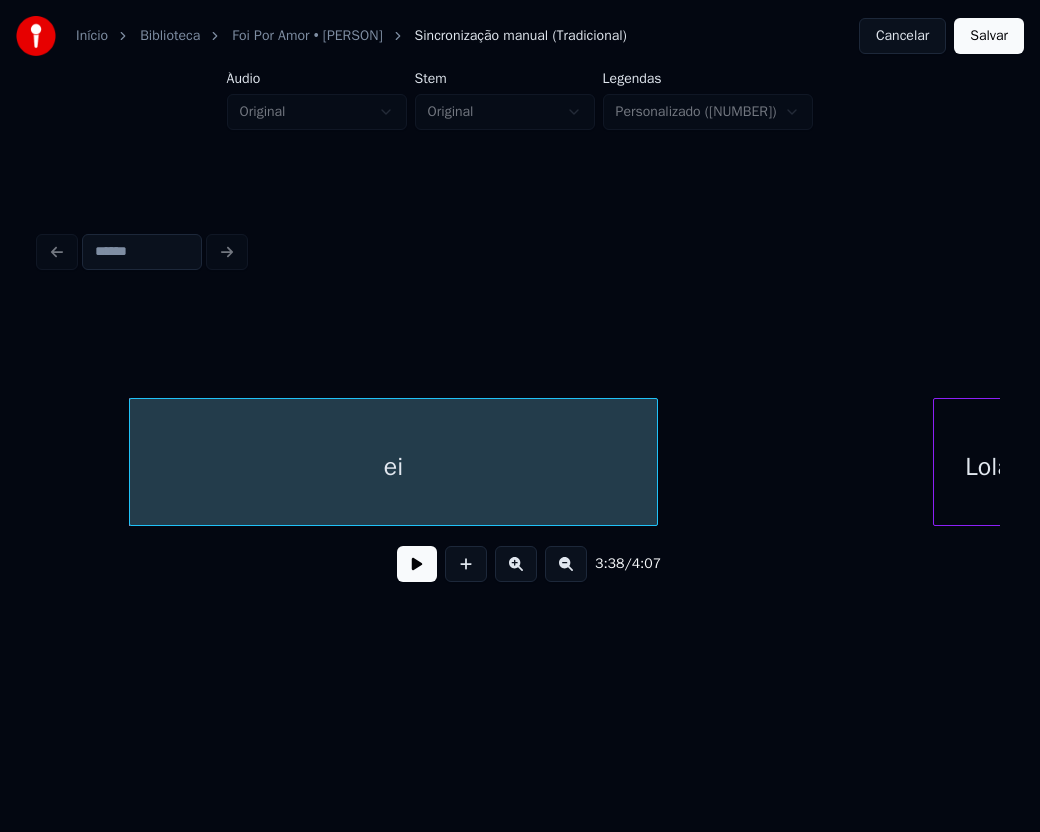 click at bounding box center (654, 462) 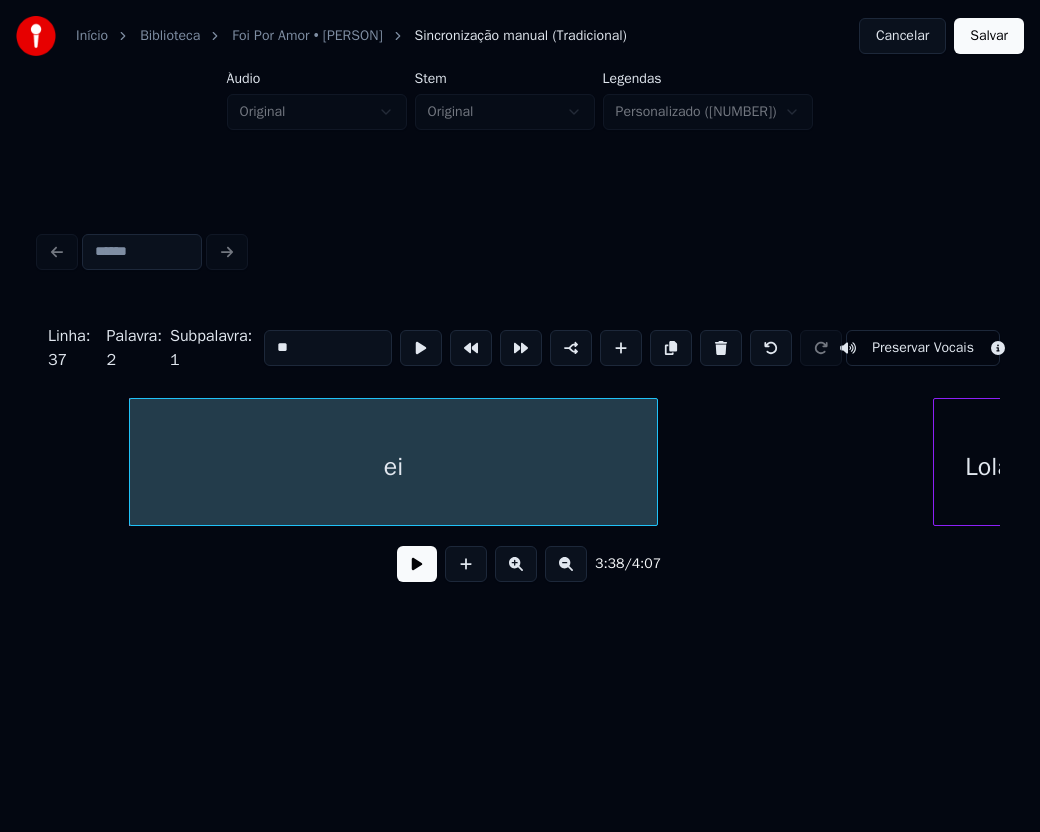 drag, startPoint x: 291, startPoint y: 341, endPoint x: 262, endPoint y: 339, distance: 29.068884 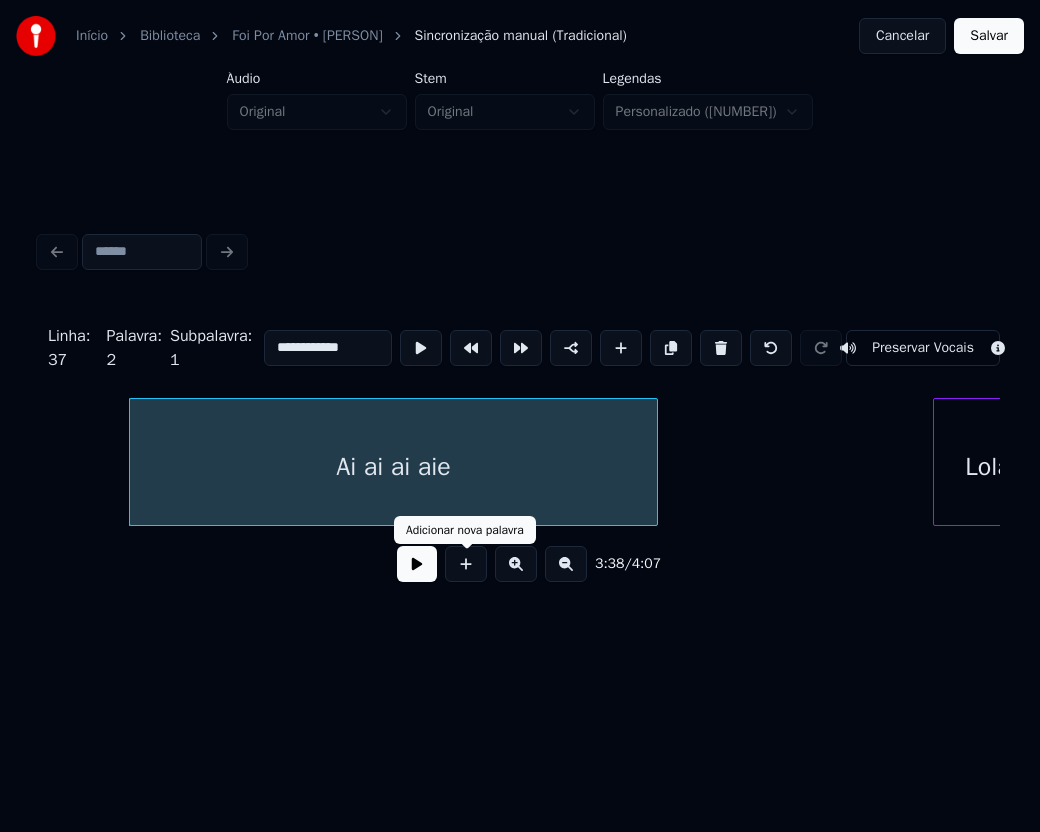 type on "**********" 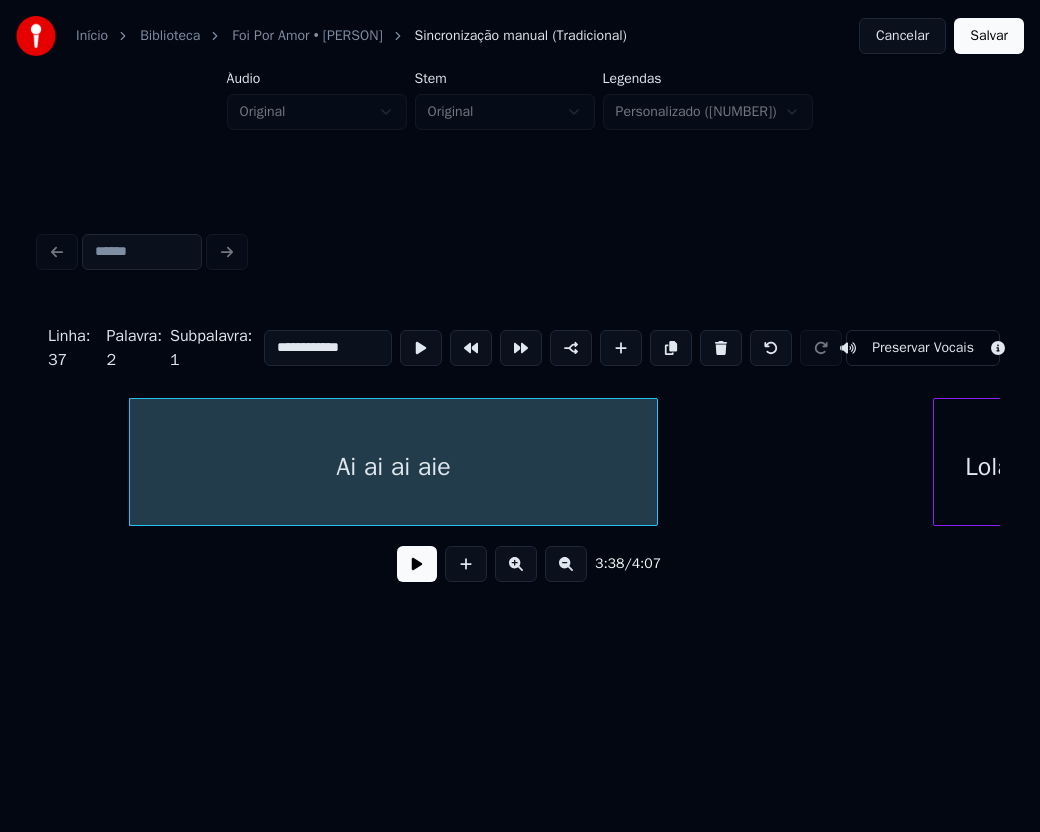 click at bounding box center (417, 564) 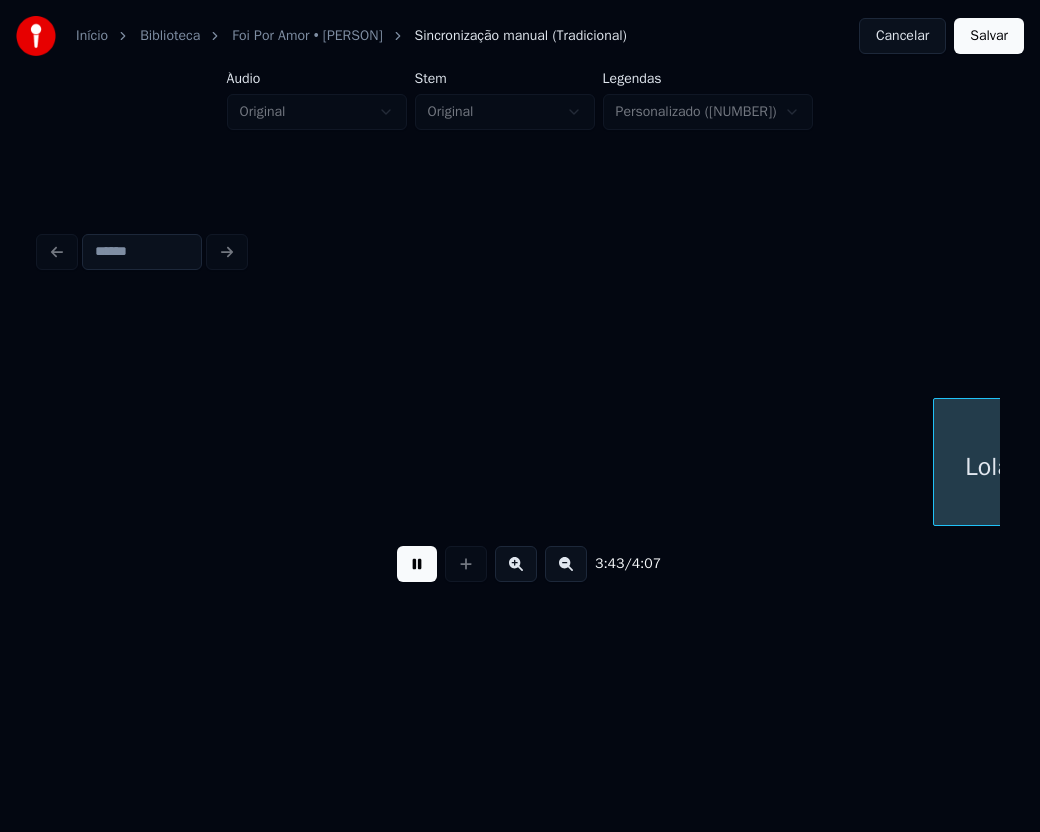 scroll, scrollTop: 0, scrollLeft: 44668, axis: horizontal 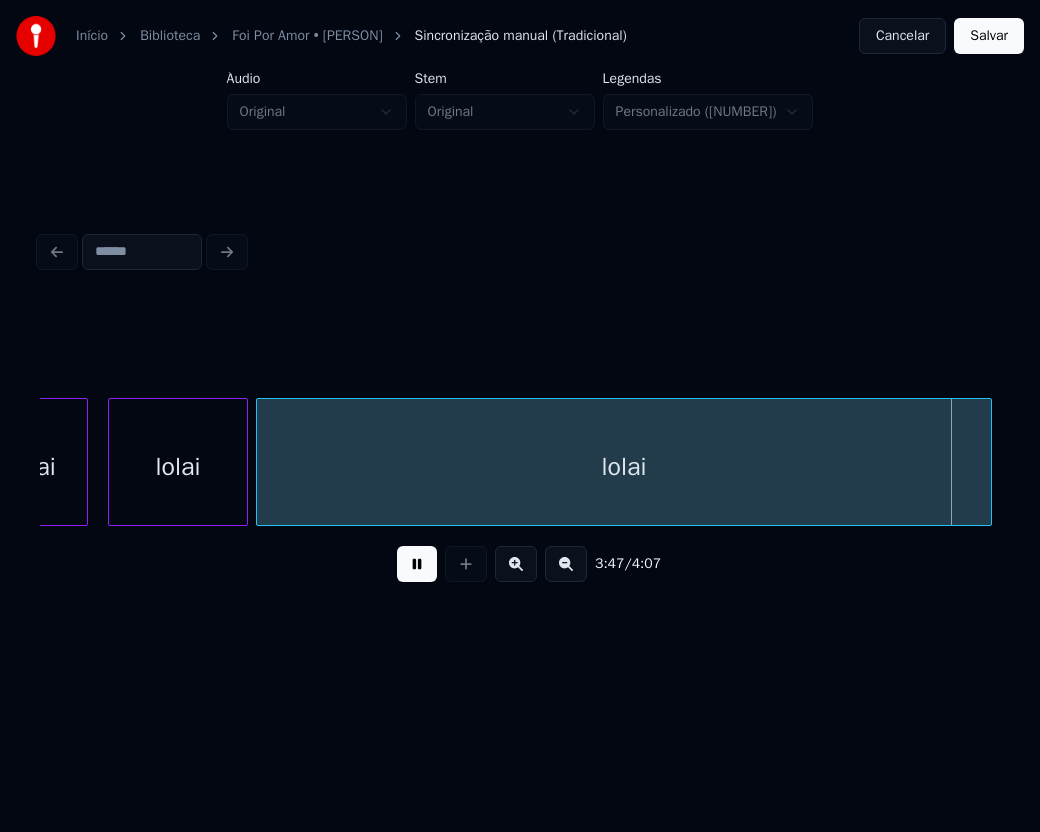 click at bounding box center (417, 564) 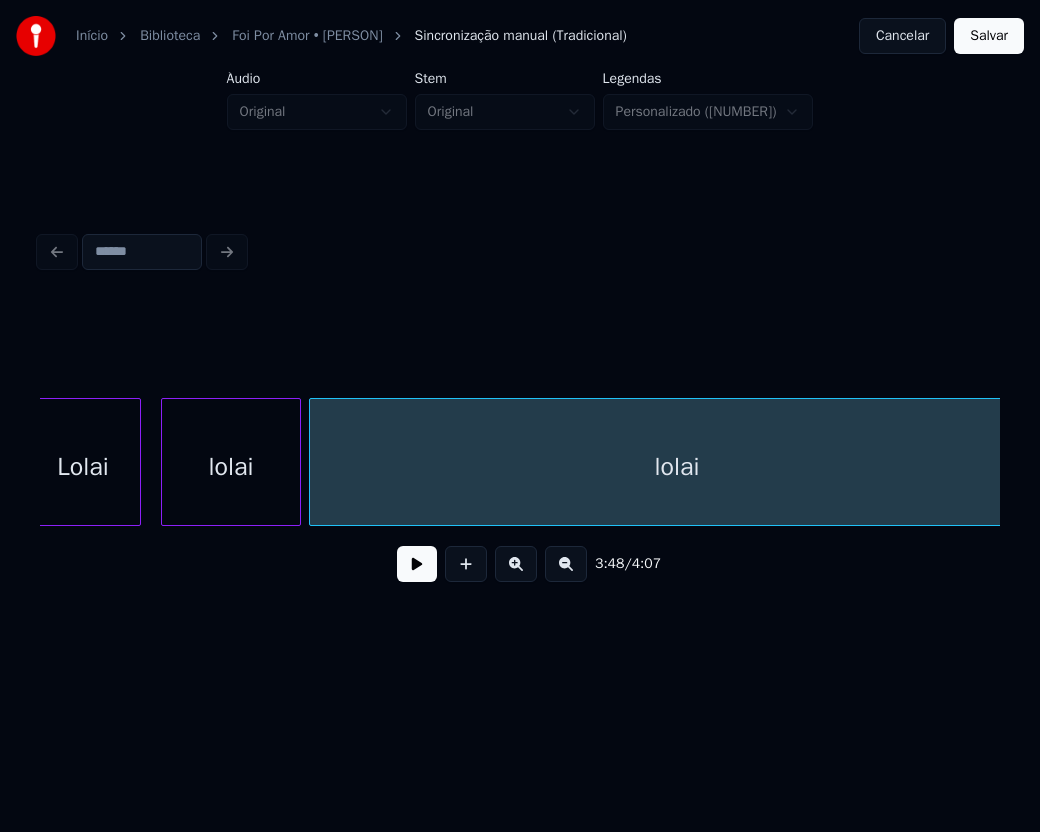 scroll, scrollTop: 0, scrollLeft: 44723, axis: horizontal 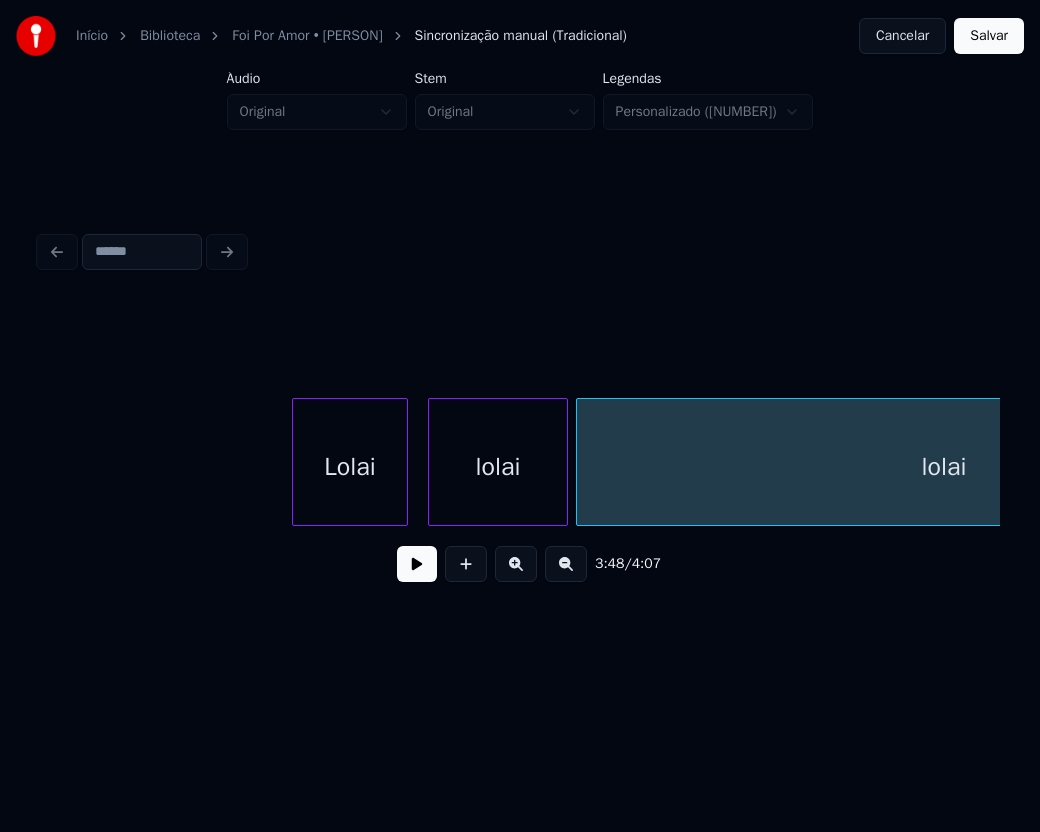 click on "lolai" at bounding box center (498, 467) 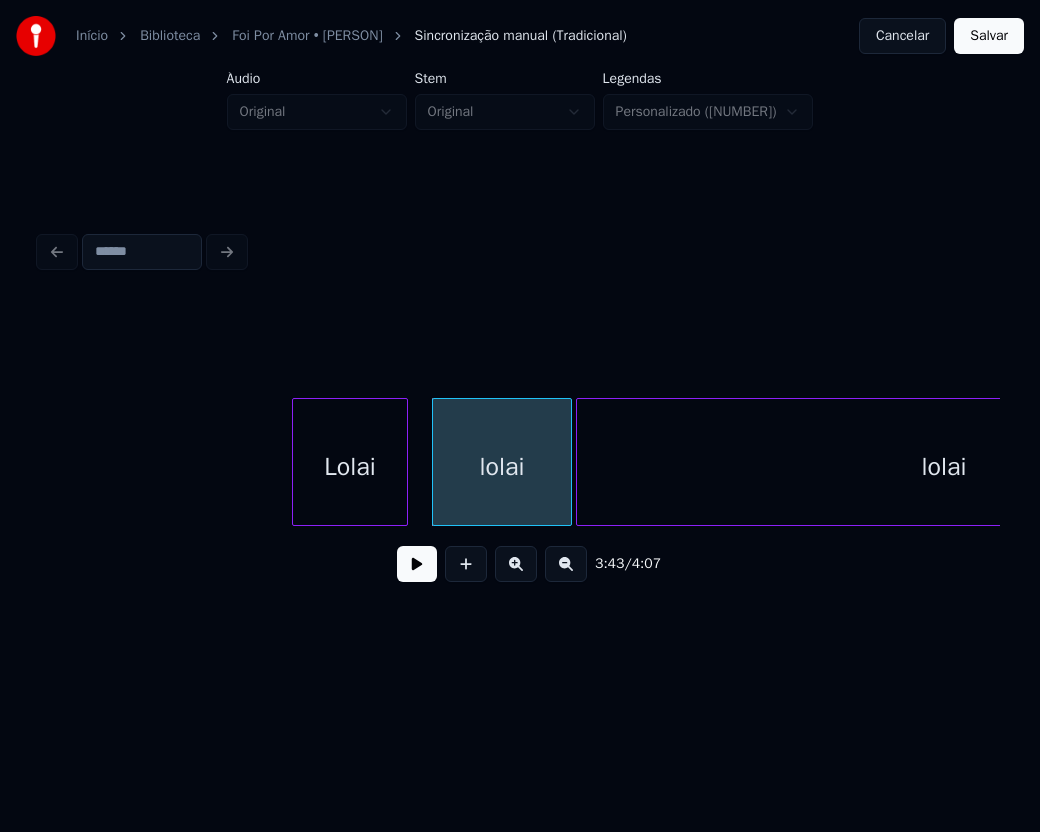 click on "lolai" at bounding box center (502, 467) 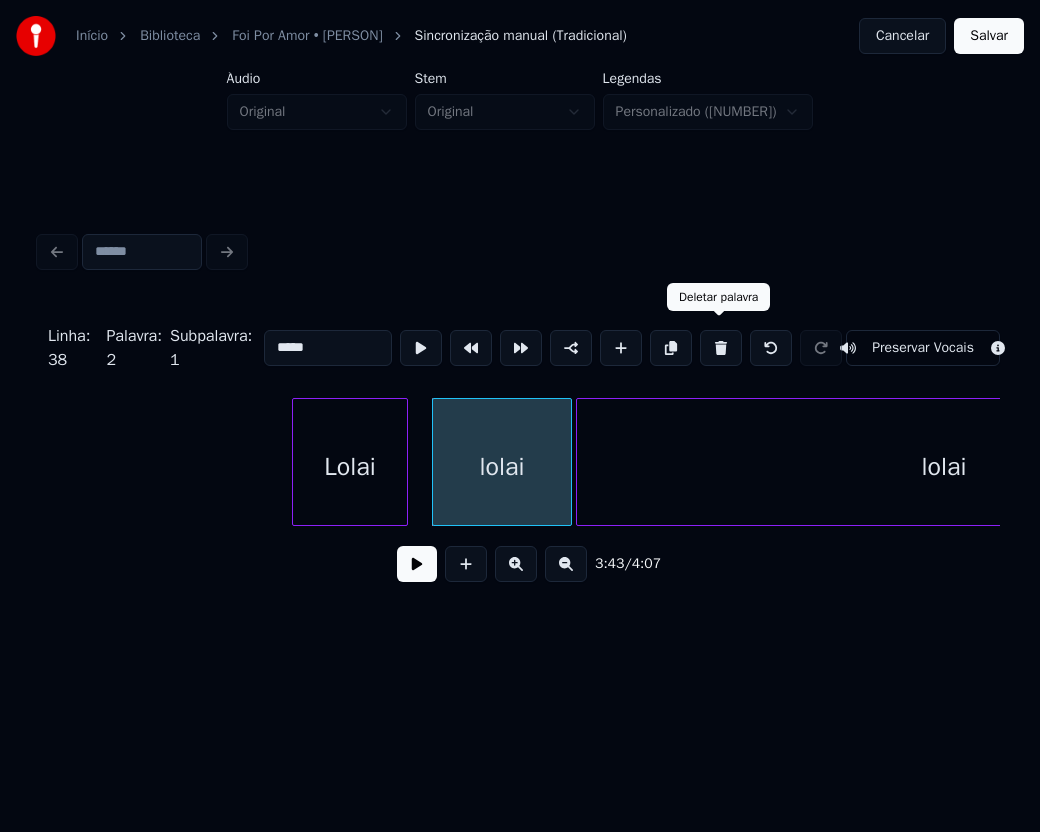 click at bounding box center [721, 348] 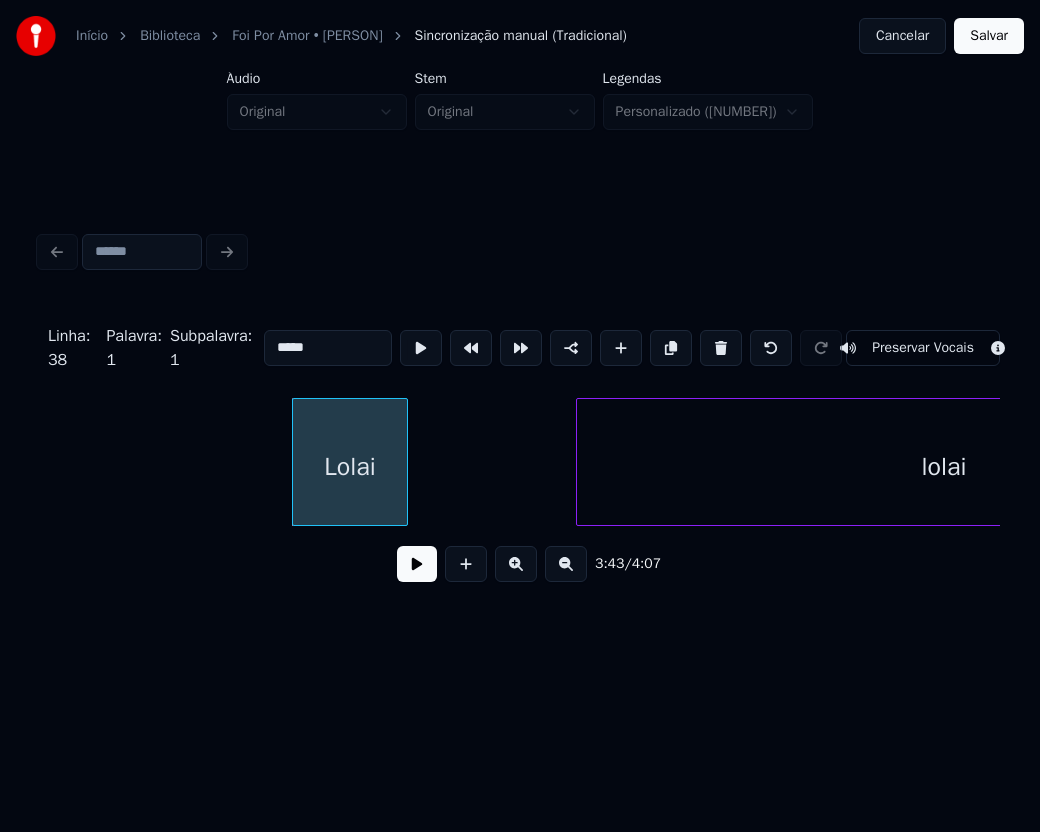 click on "Lolai" at bounding box center (350, 467) 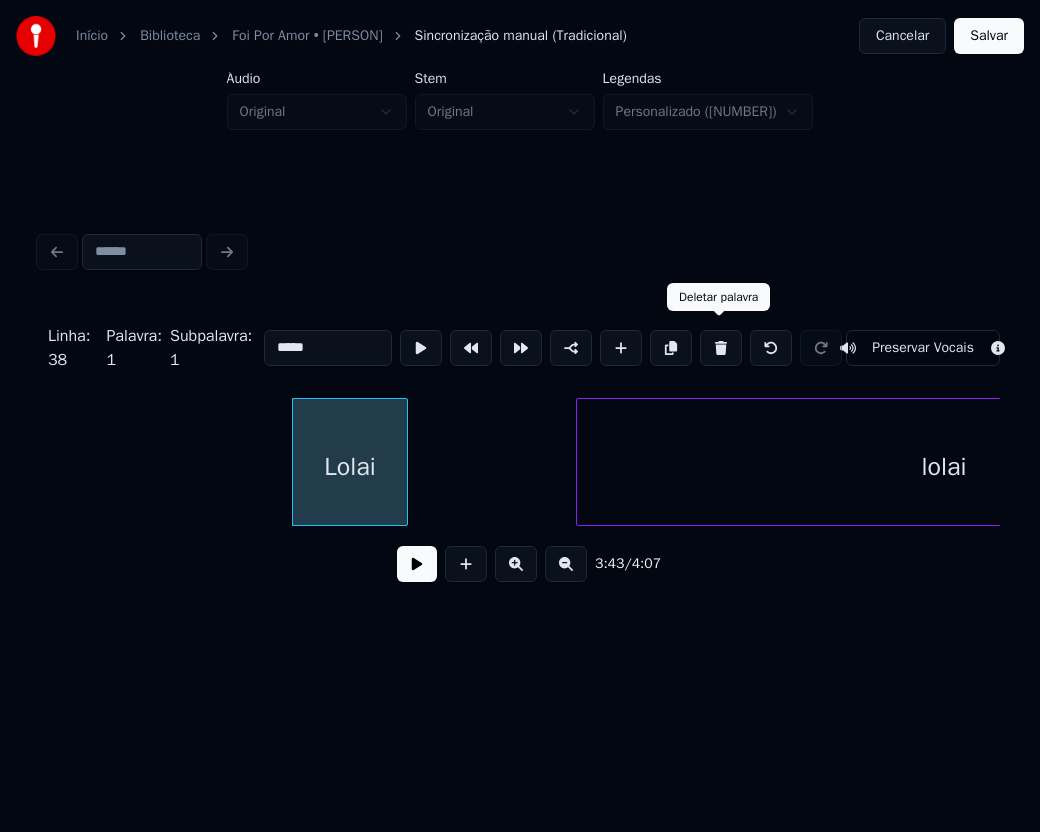 click at bounding box center (721, 348) 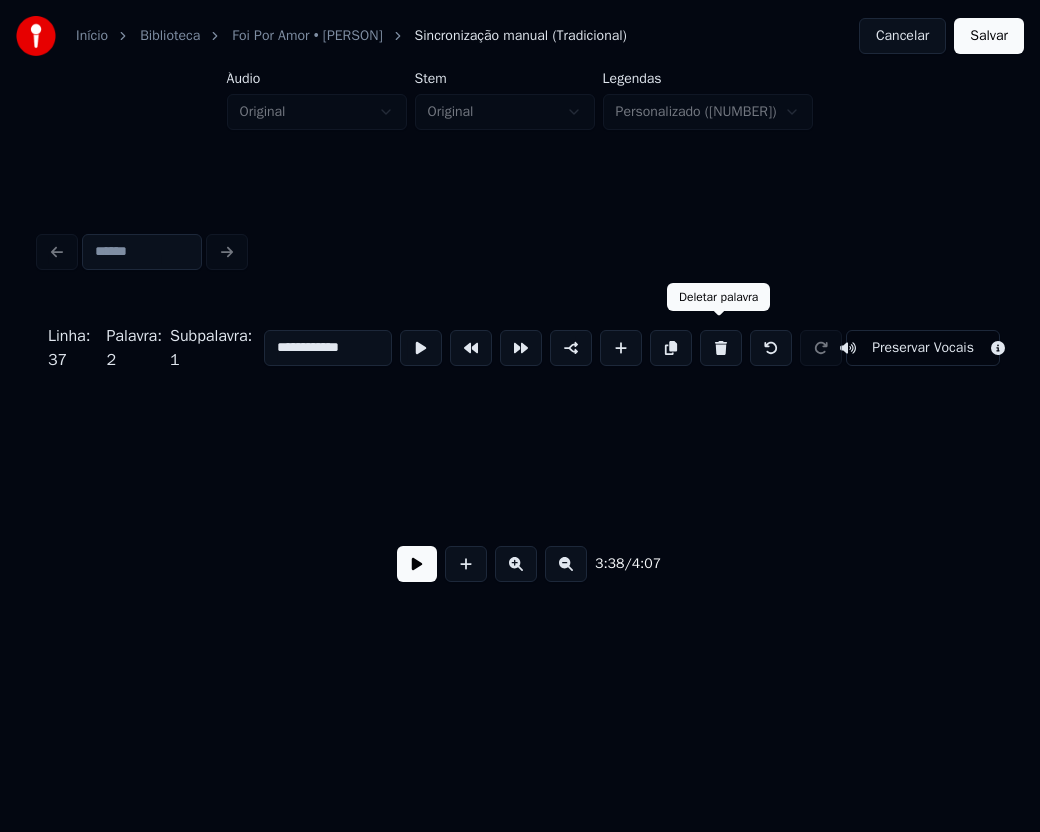 scroll, scrollTop: 0, scrollLeft: 43796, axis: horizontal 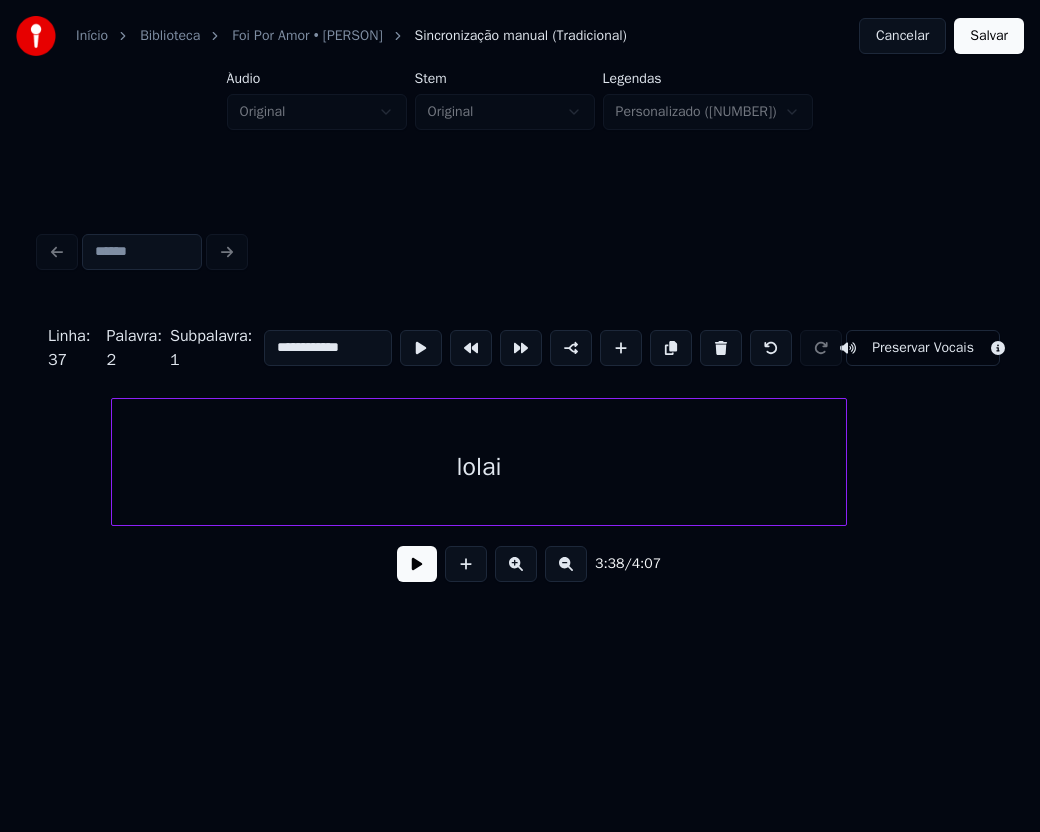 click on "**********" at bounding box center (520, 450) 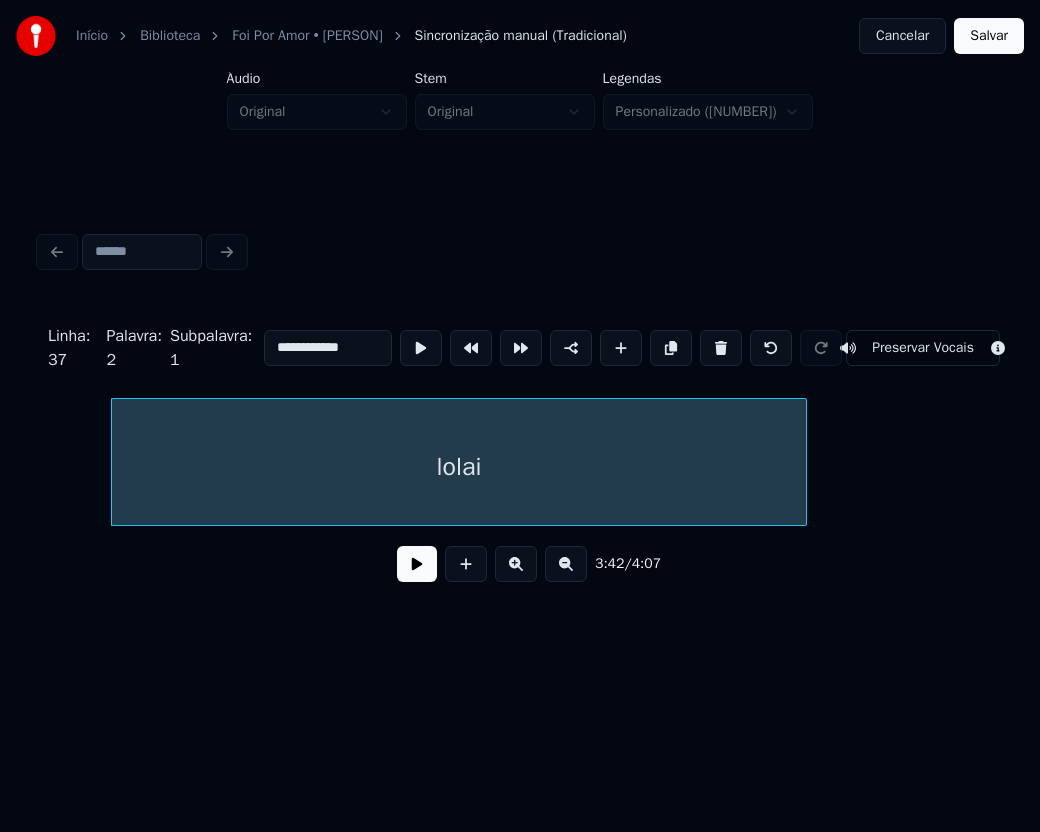 click at bounding box center [803, 462] 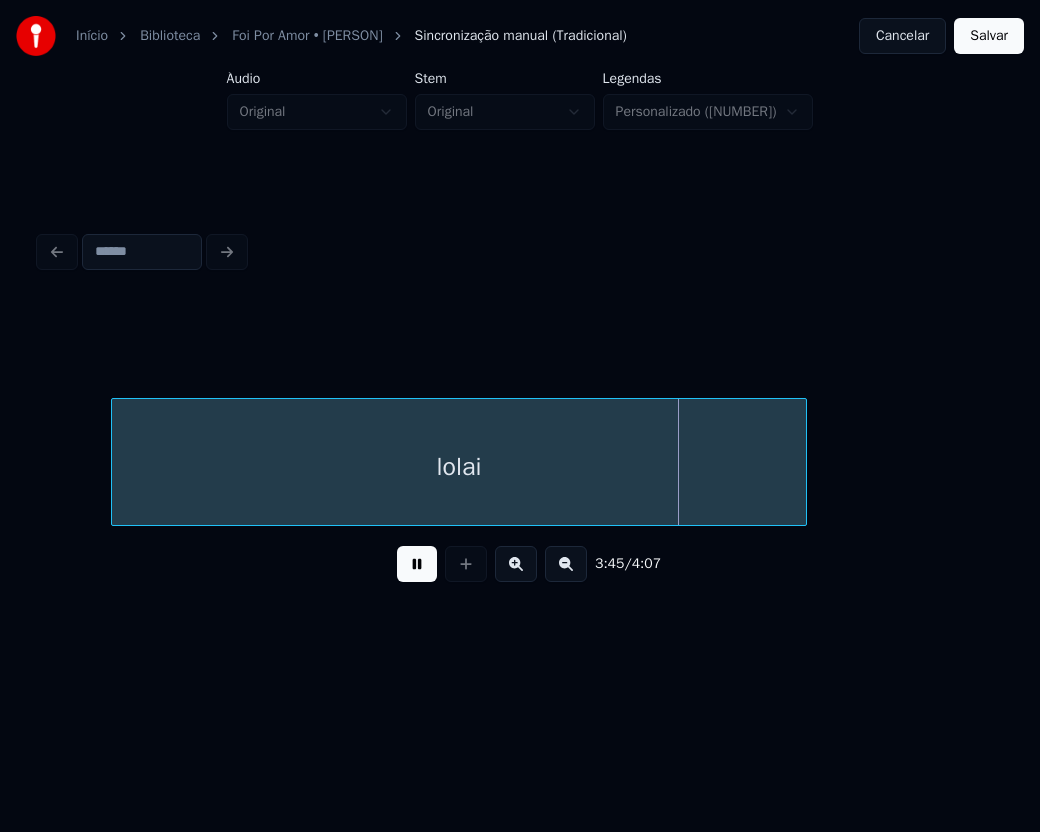 click at bounding box center [417, 564] 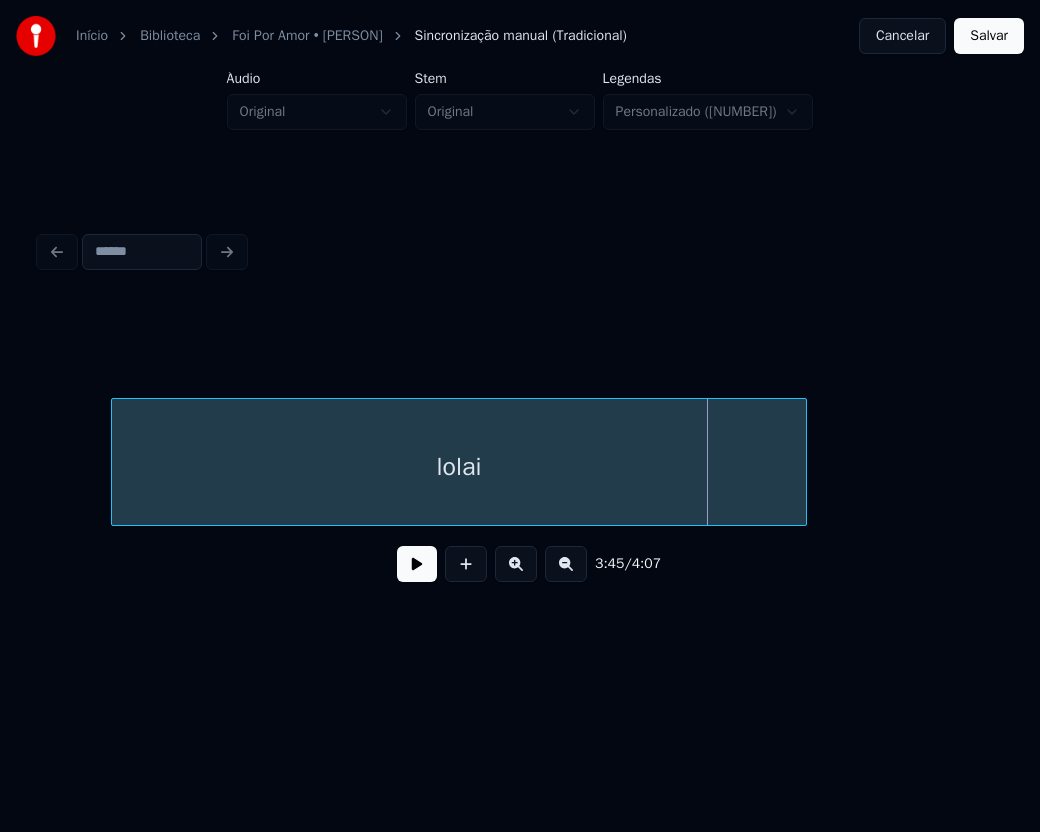 click on "lolai" at bounding box center [459, 467] 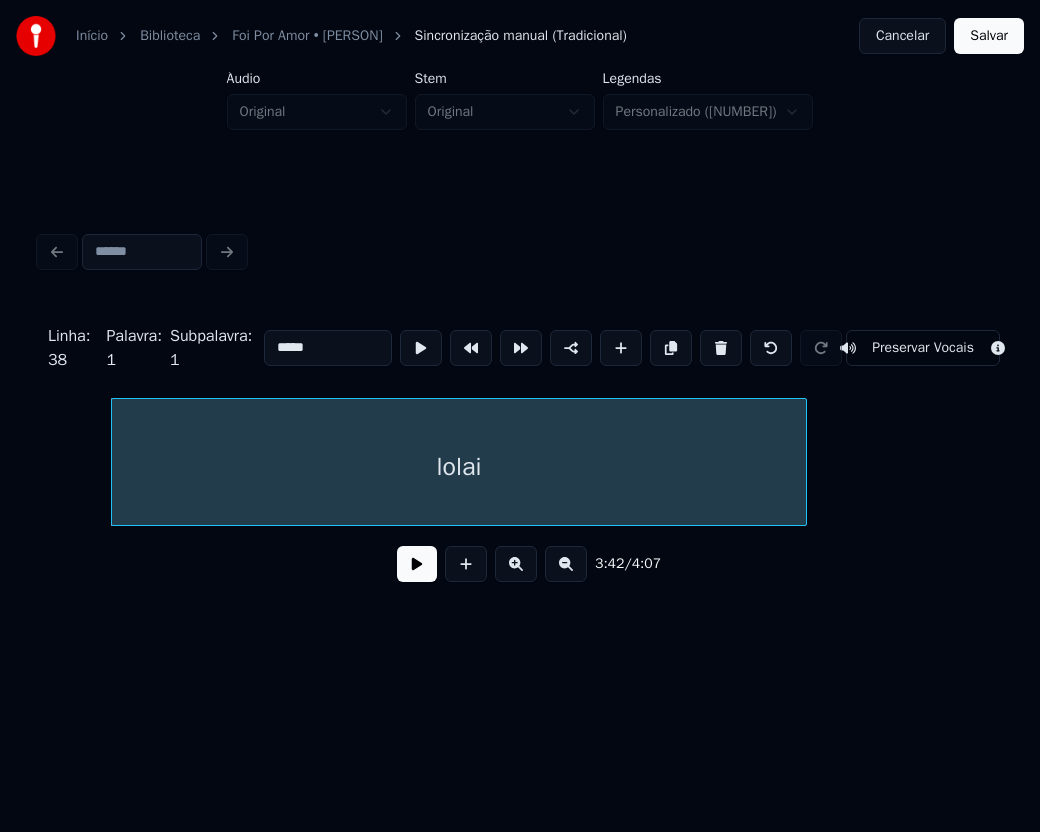 click on "Linha :   38 Palavra :   1 Subpalavra :   1 ***** Preservar Vocais" at bounding box center (520, 348) 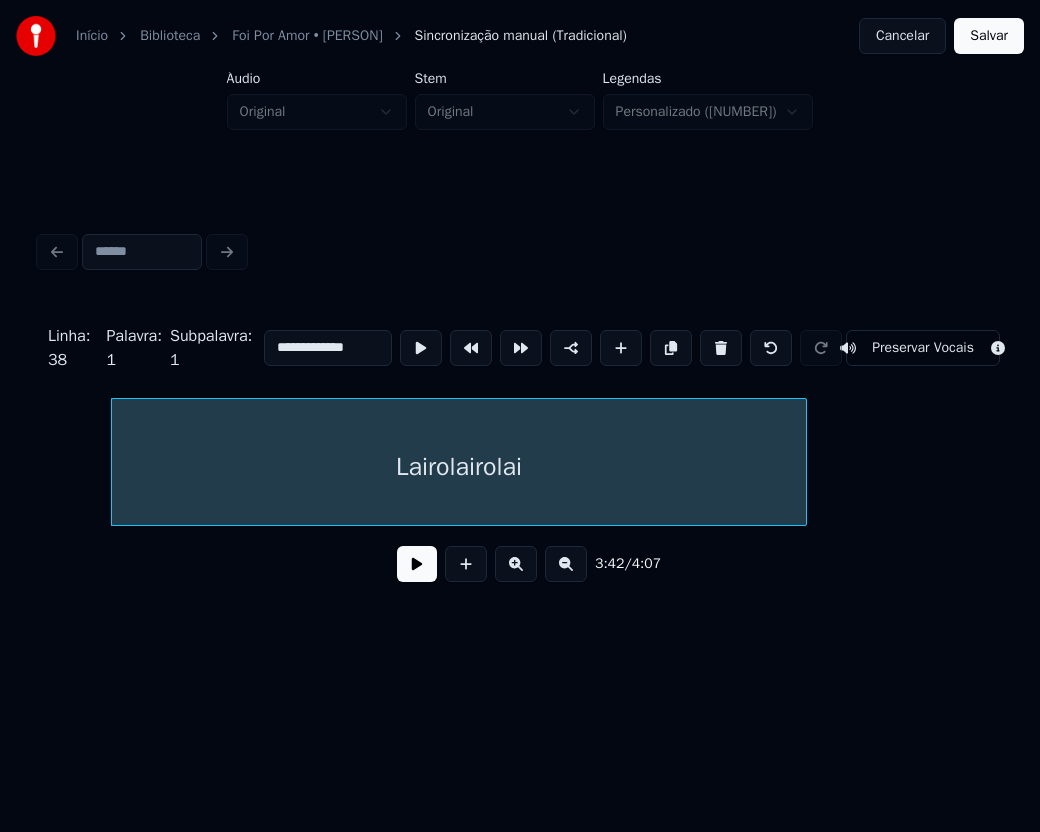 type on "**********" 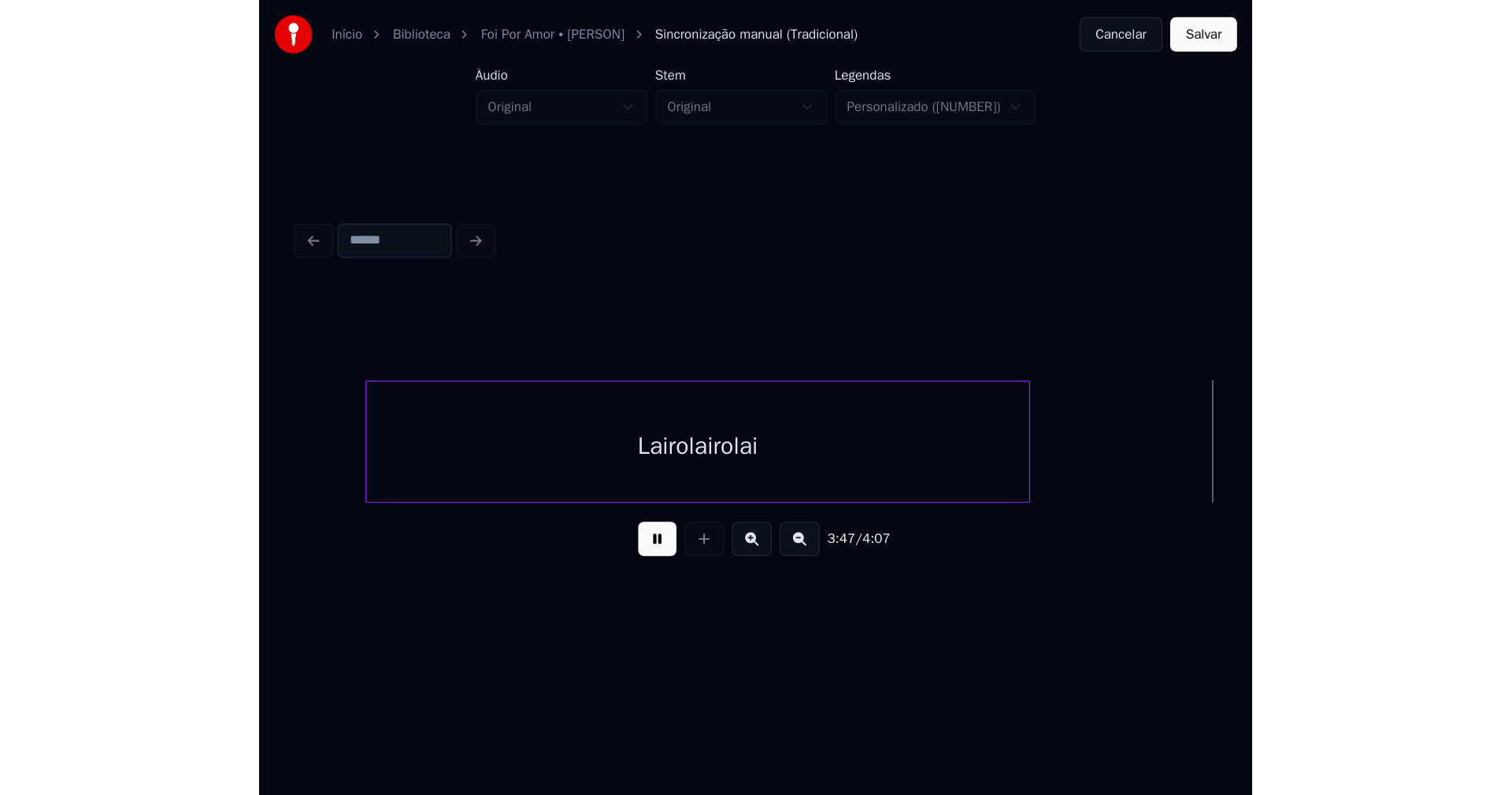 scroll, scrollTop: 0, scrollLeft: 35759, axis: horizontal 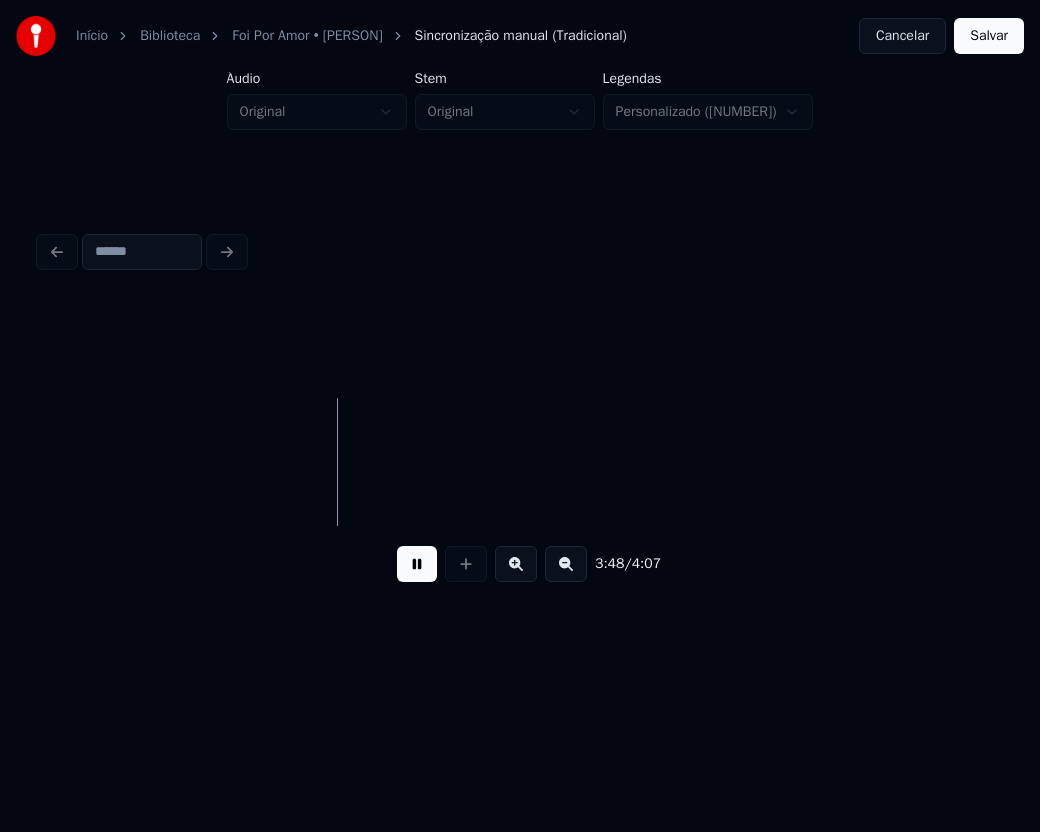 click at bounding box center (417, 564) 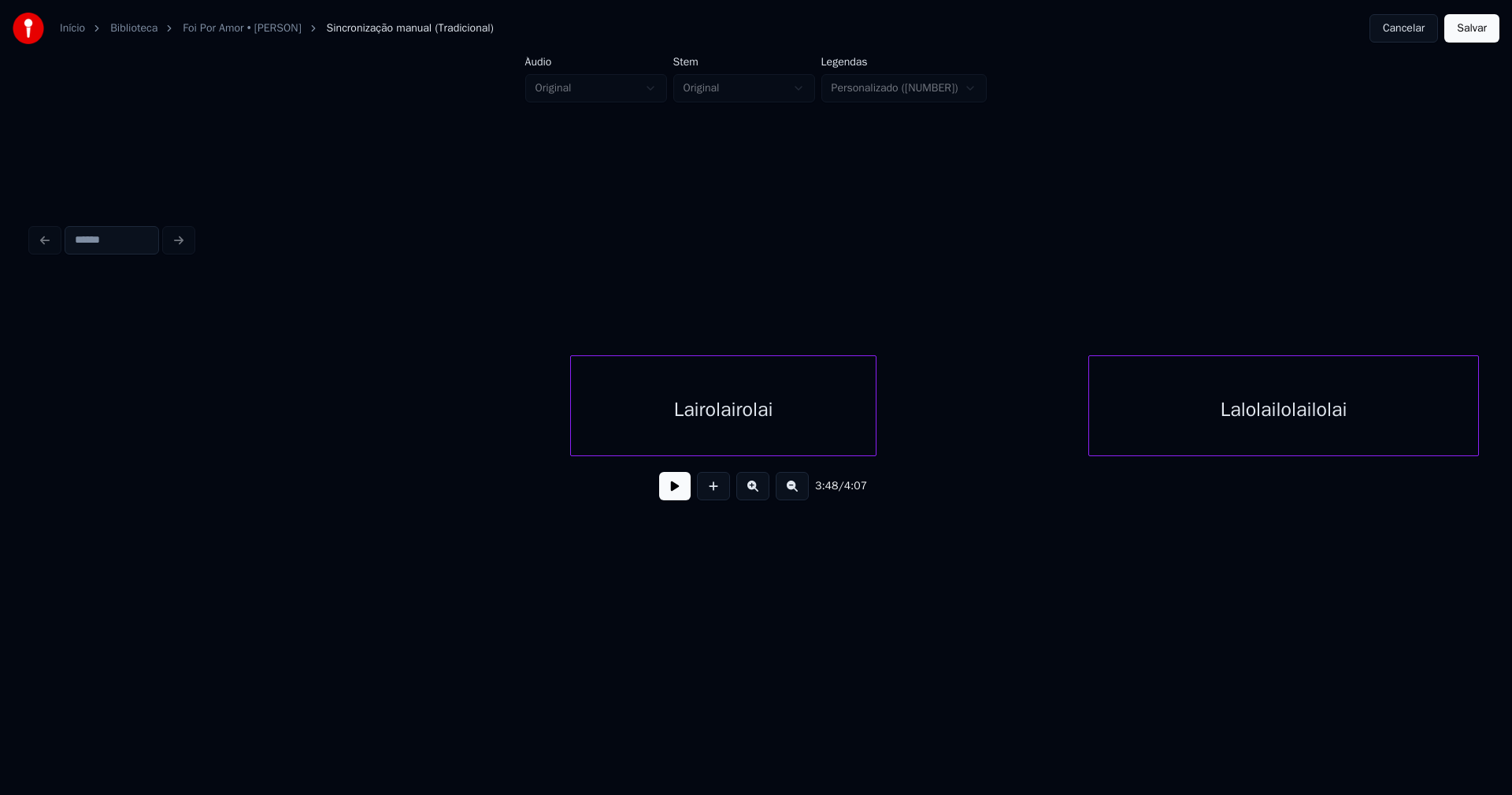 scroll, scrollTop: 0, scrollLeft: 29575, axis: horizontal 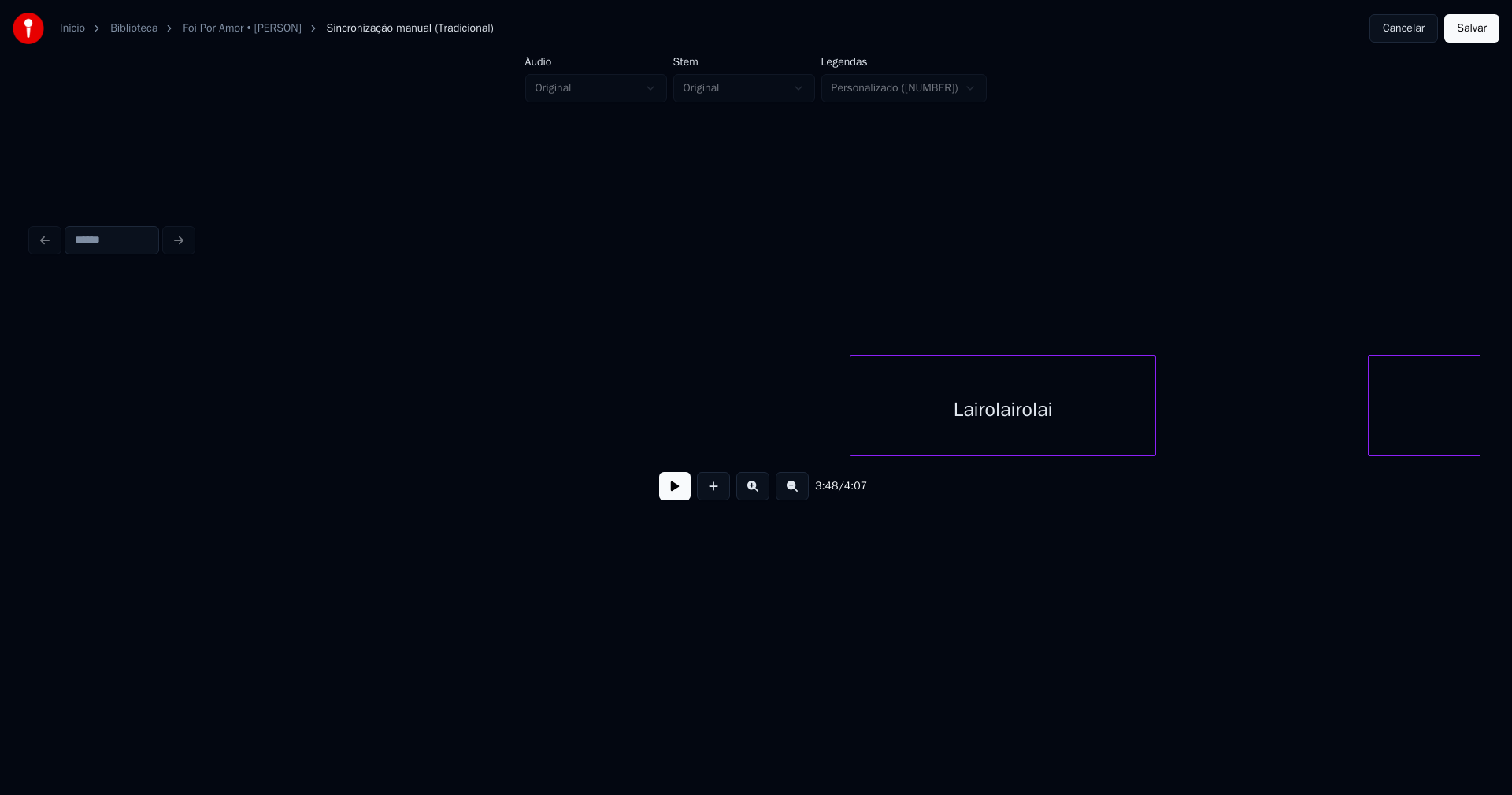 click on "Lalolailolailolai Lairolairolai" at bounding box center (-10063, 406) 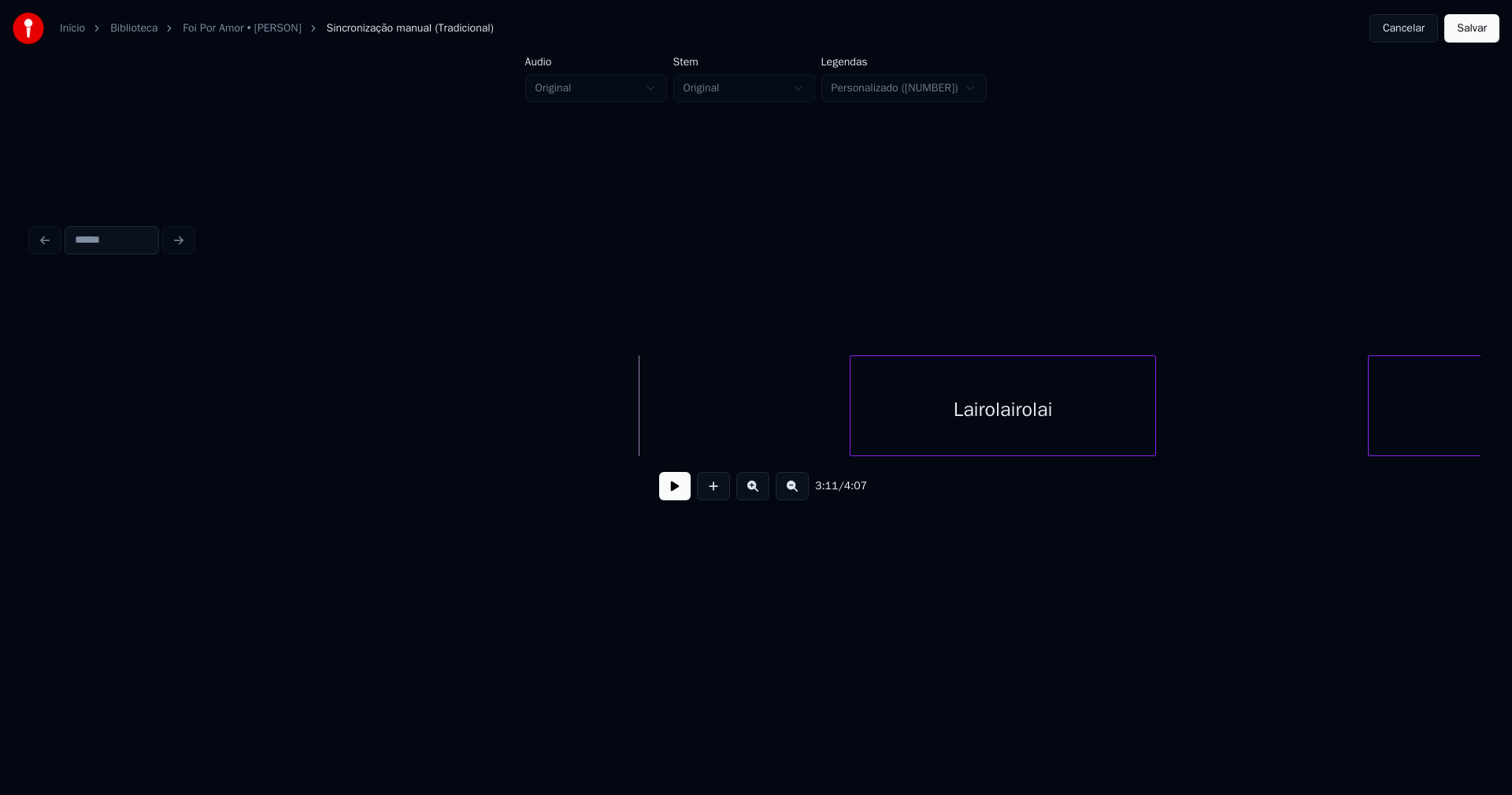 click at bounding box center (675, 486) 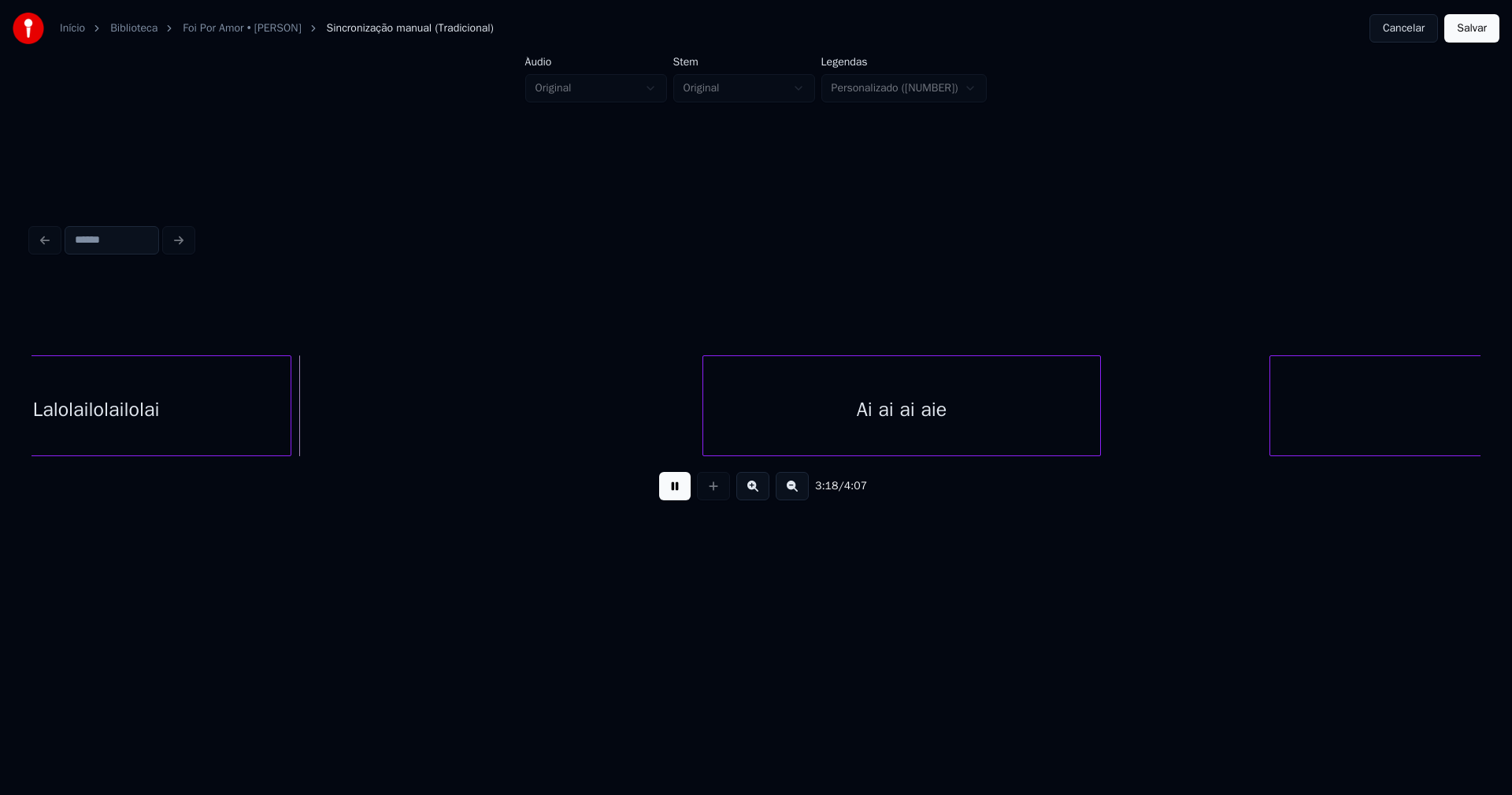 scroll, scrollTop: 0, scrollLeft: 31064, axis: horizontal 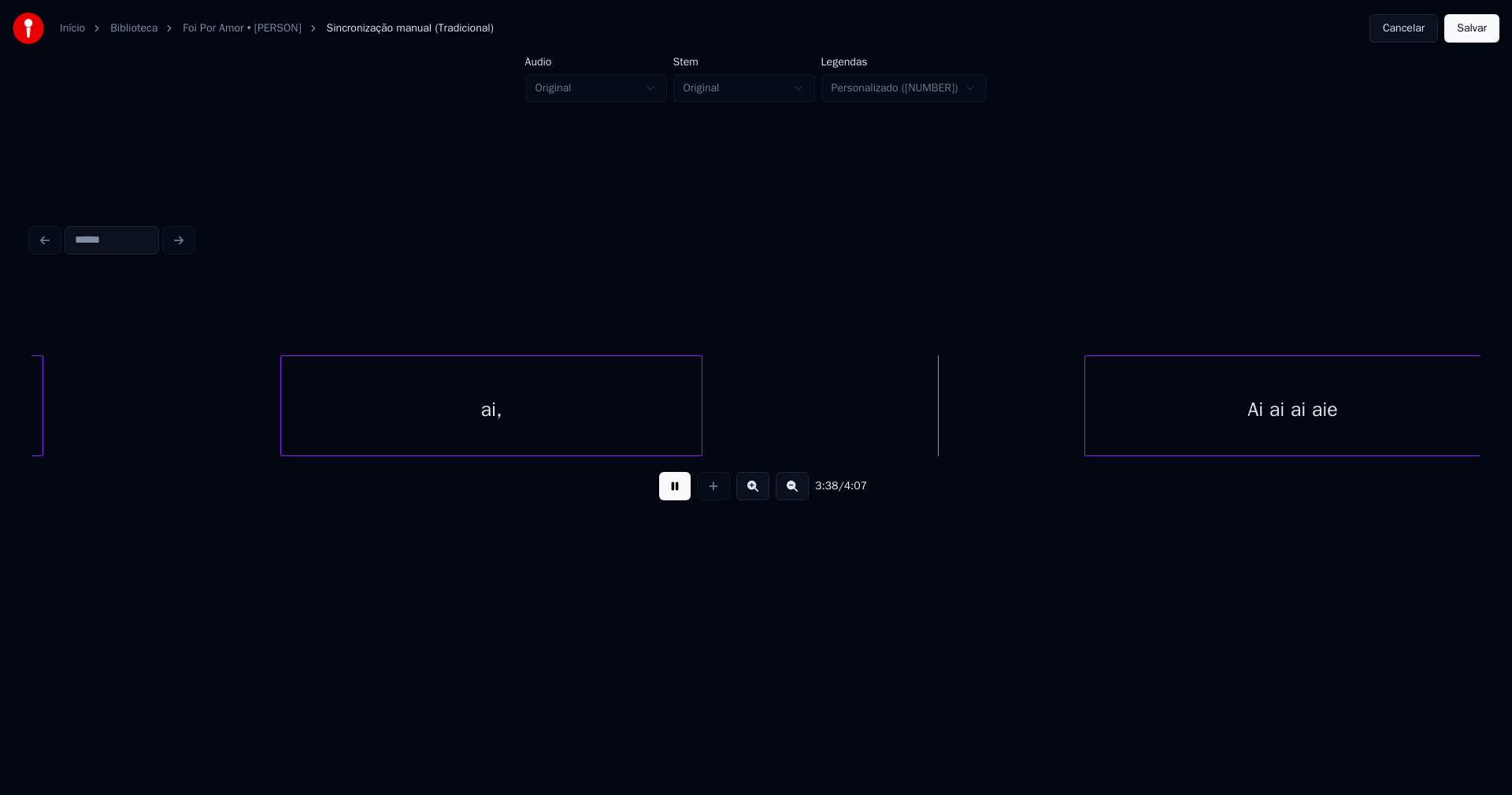 click at bounding box center (675, 486) 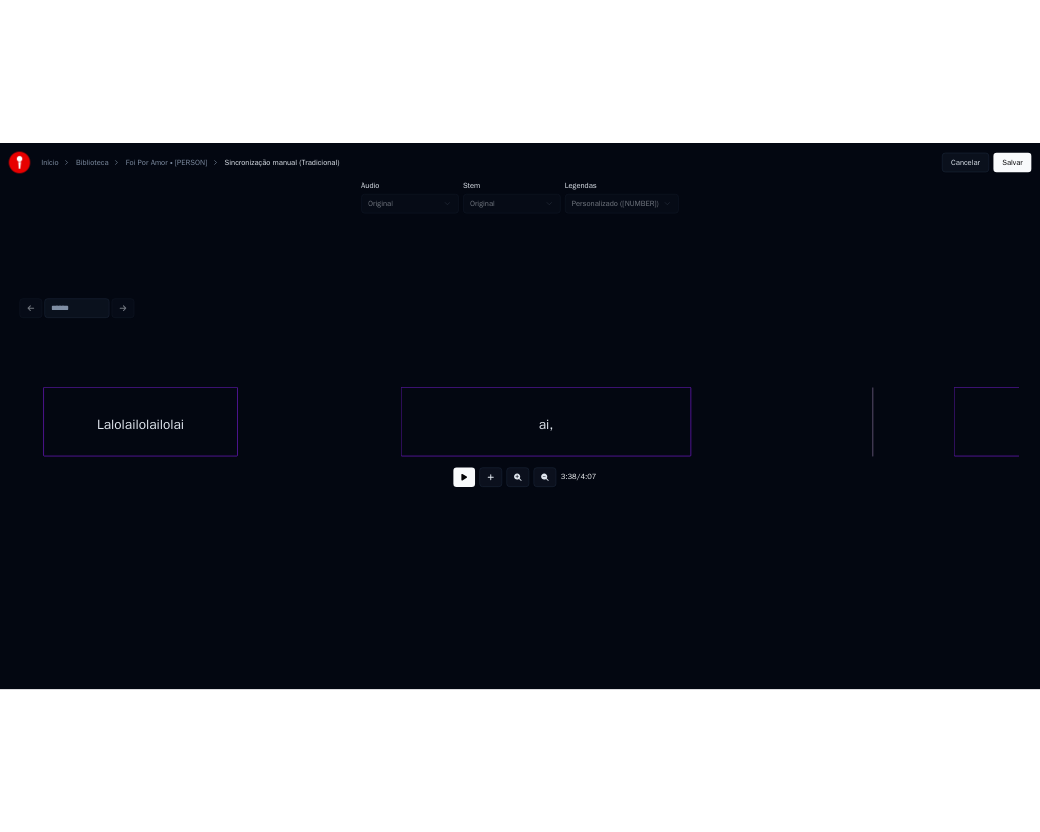 scroll, scrollTop: 0, scrollLeft: 41884, axis: horizontal 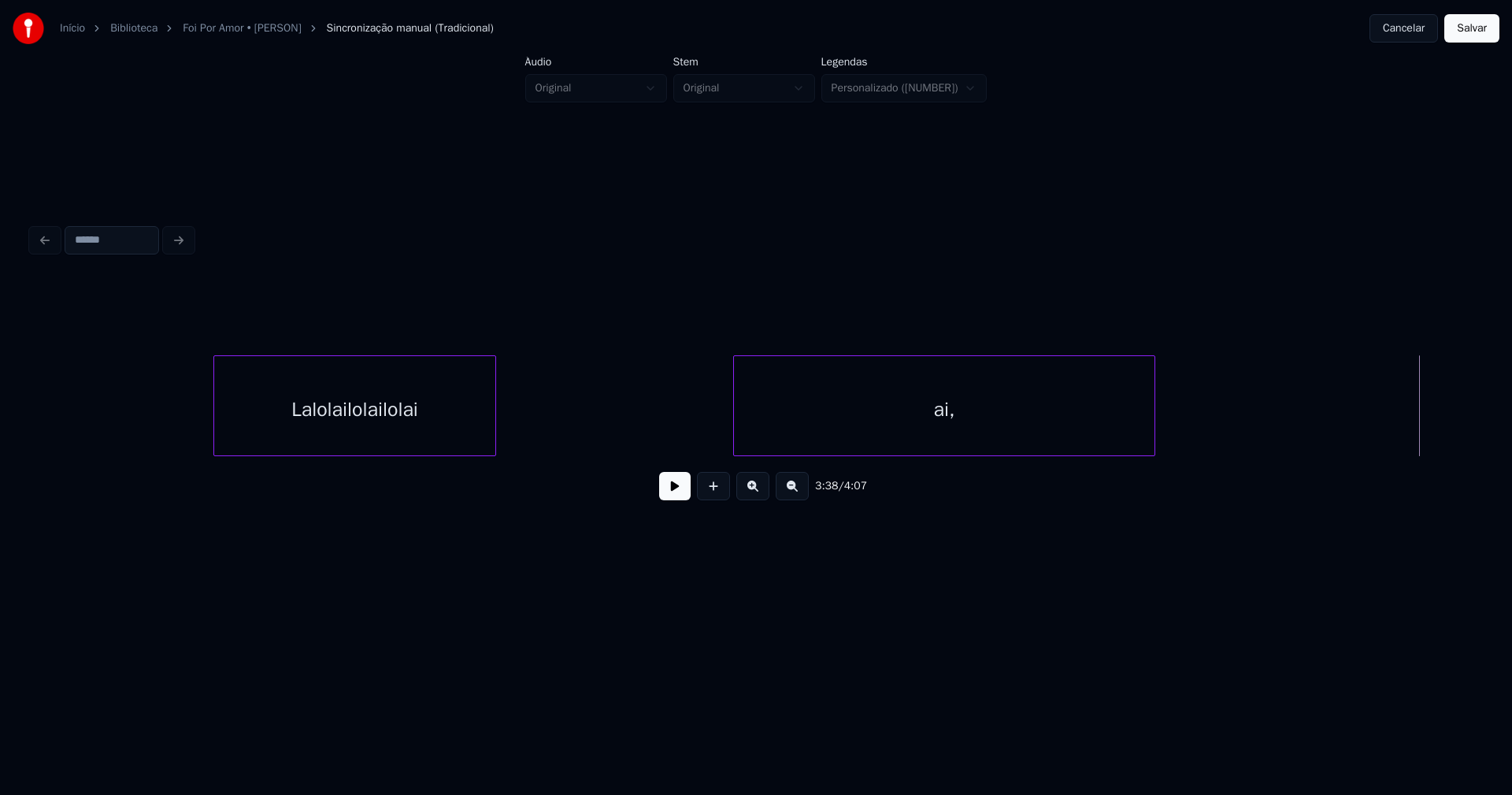 click on "ai, Lalolailolailolai" at bounding box center [-13471, 406] 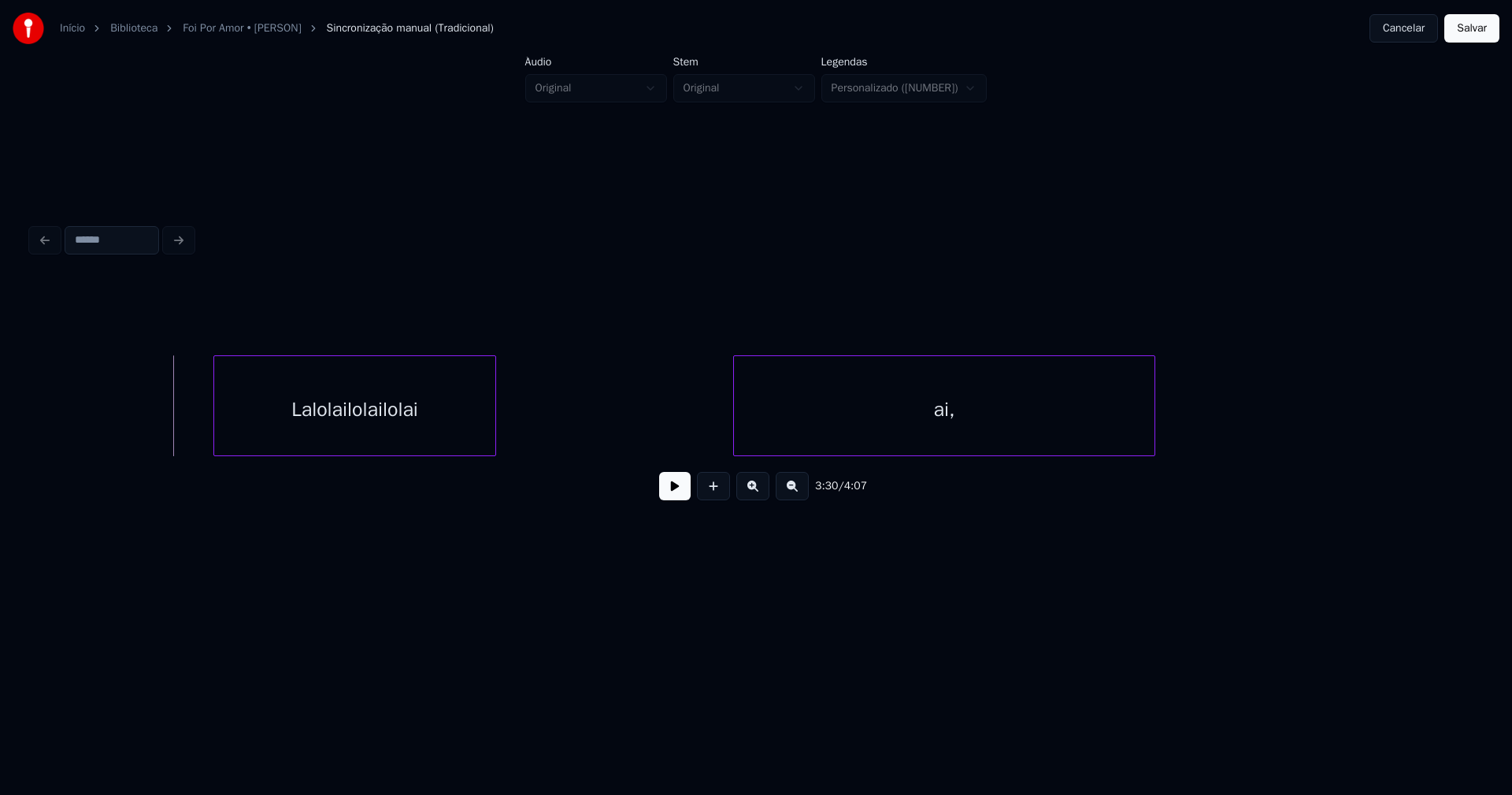 drag, startPoint x: 676, startPoint y: 494, endPoint x: 285, endPoint y: 435, distance: 395.4264 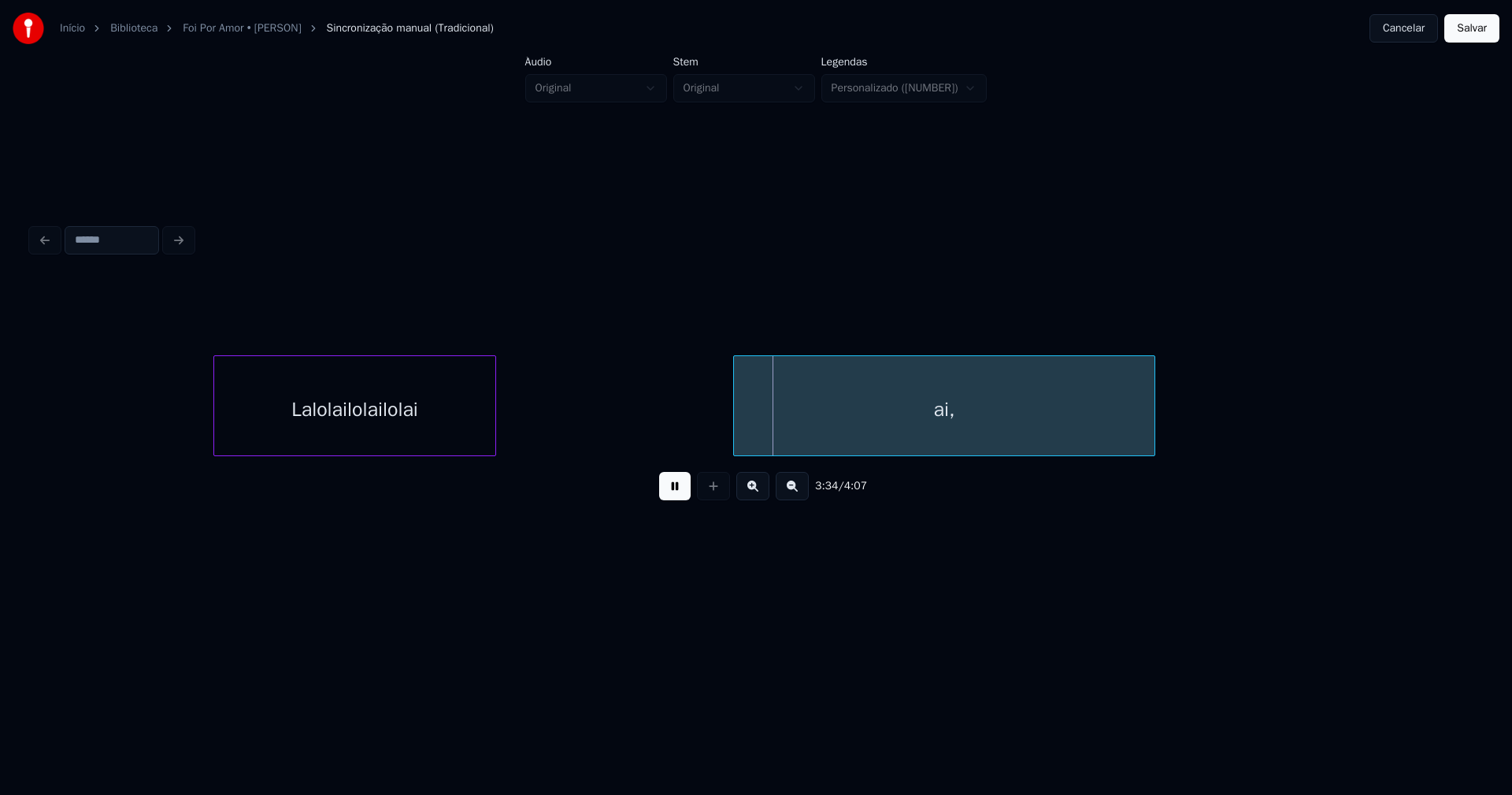 click on "ai, Lalolailolailolai" at bounding box center [-13471, 406] 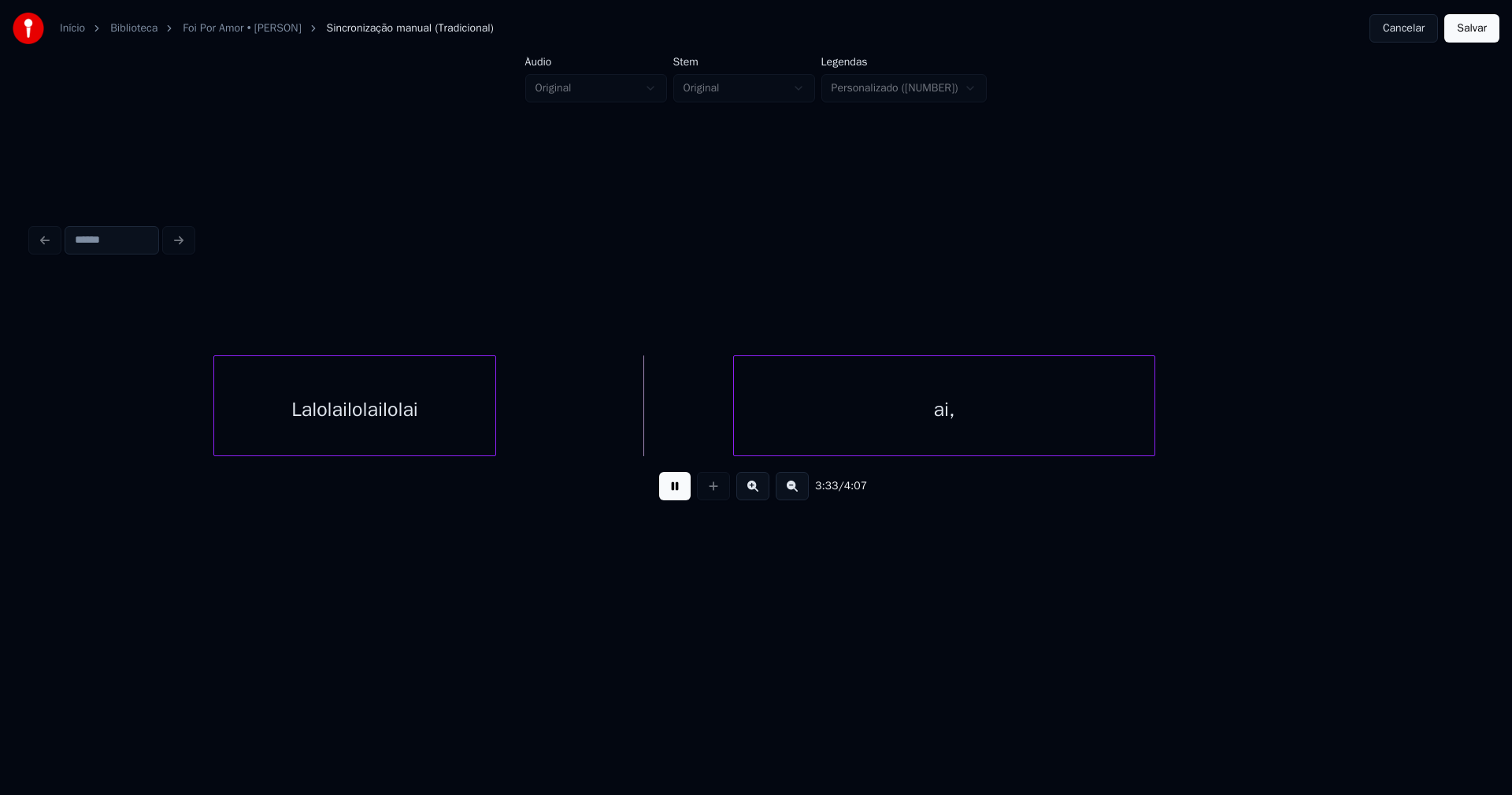 click at bounding box center (675, 486) 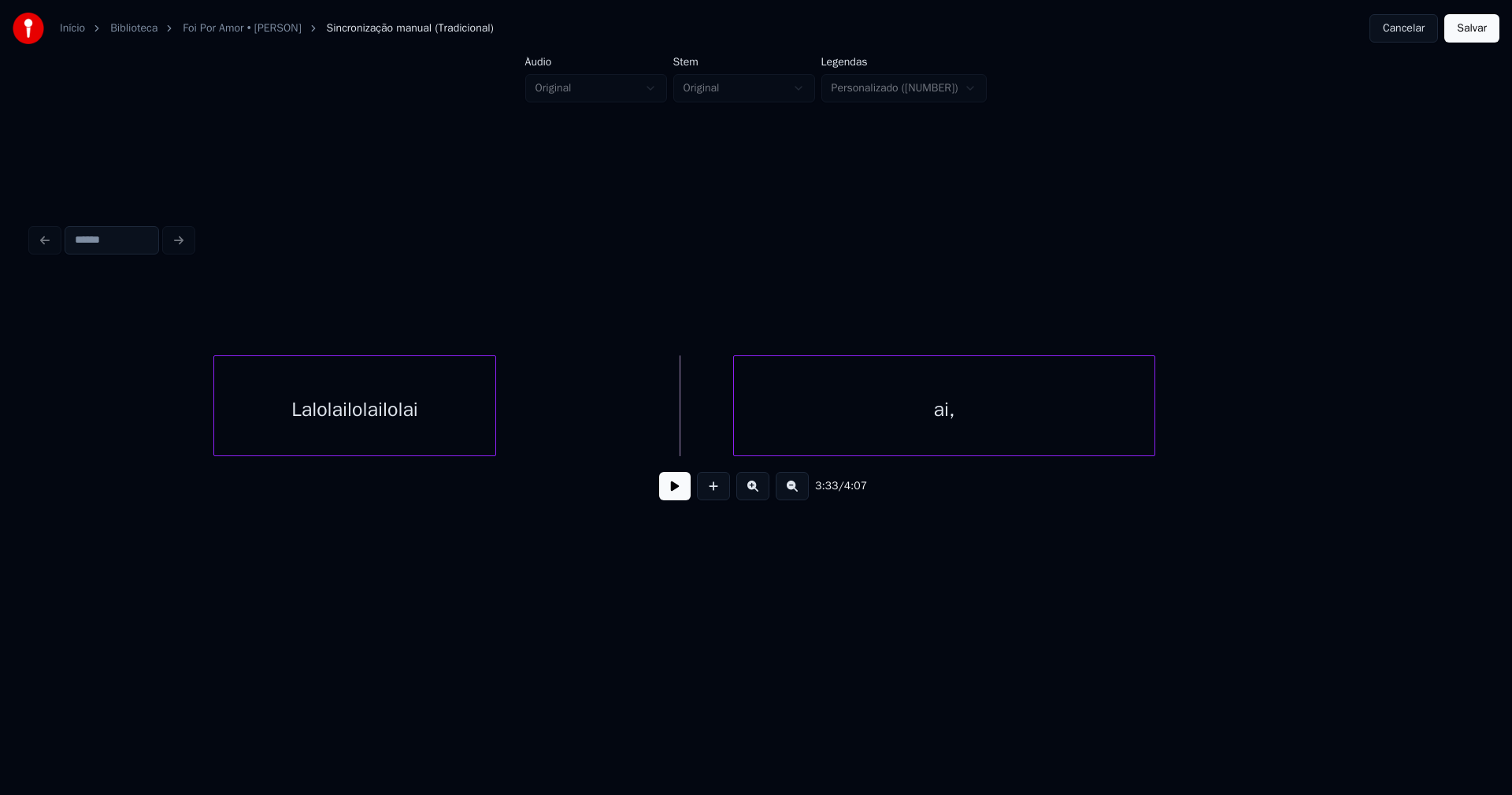 click on "Lalolailolailolai" at bounding box center (354, 410) 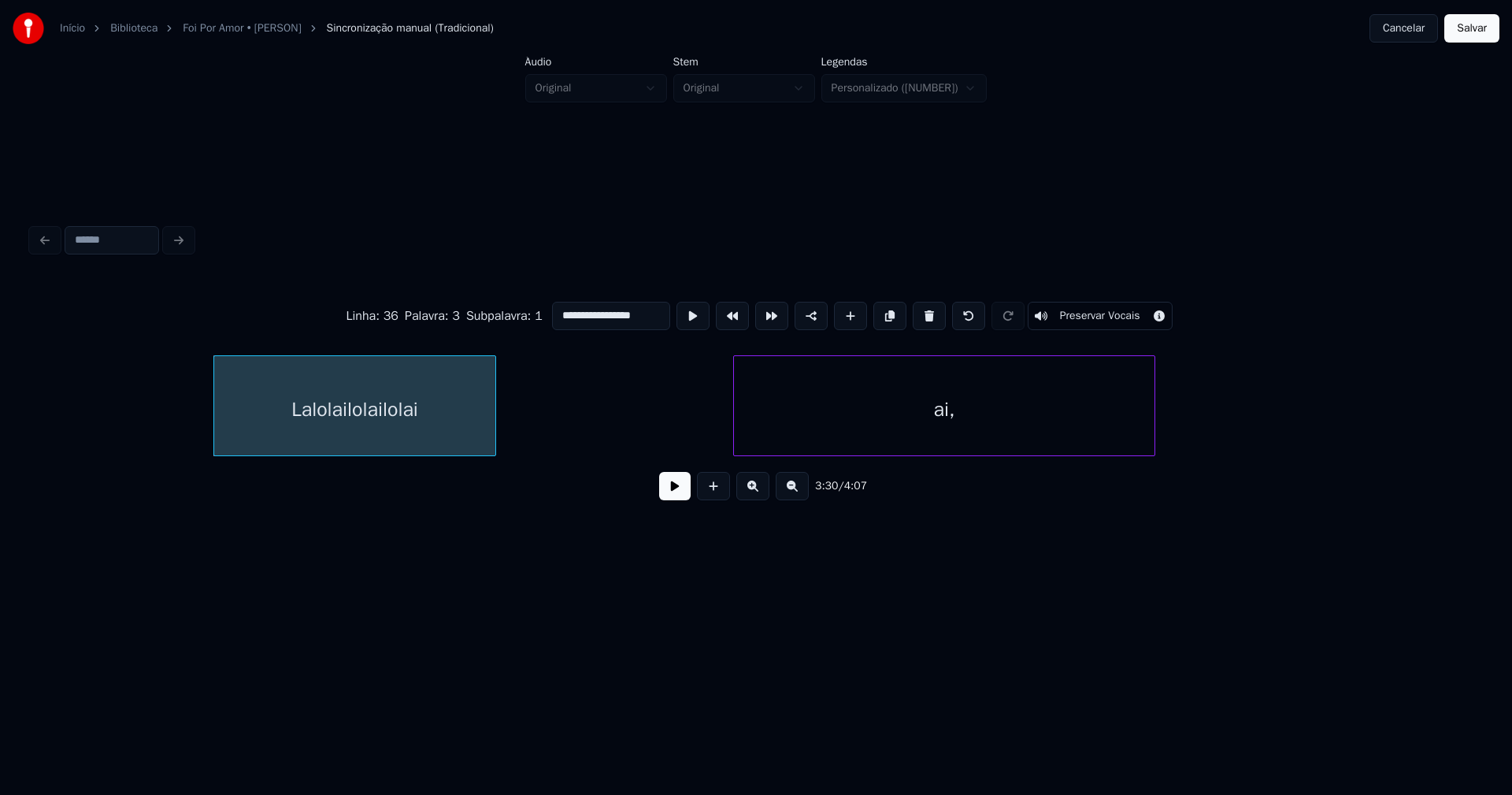 click on "Lalolailolailolai" at bounding box center (354, 410) 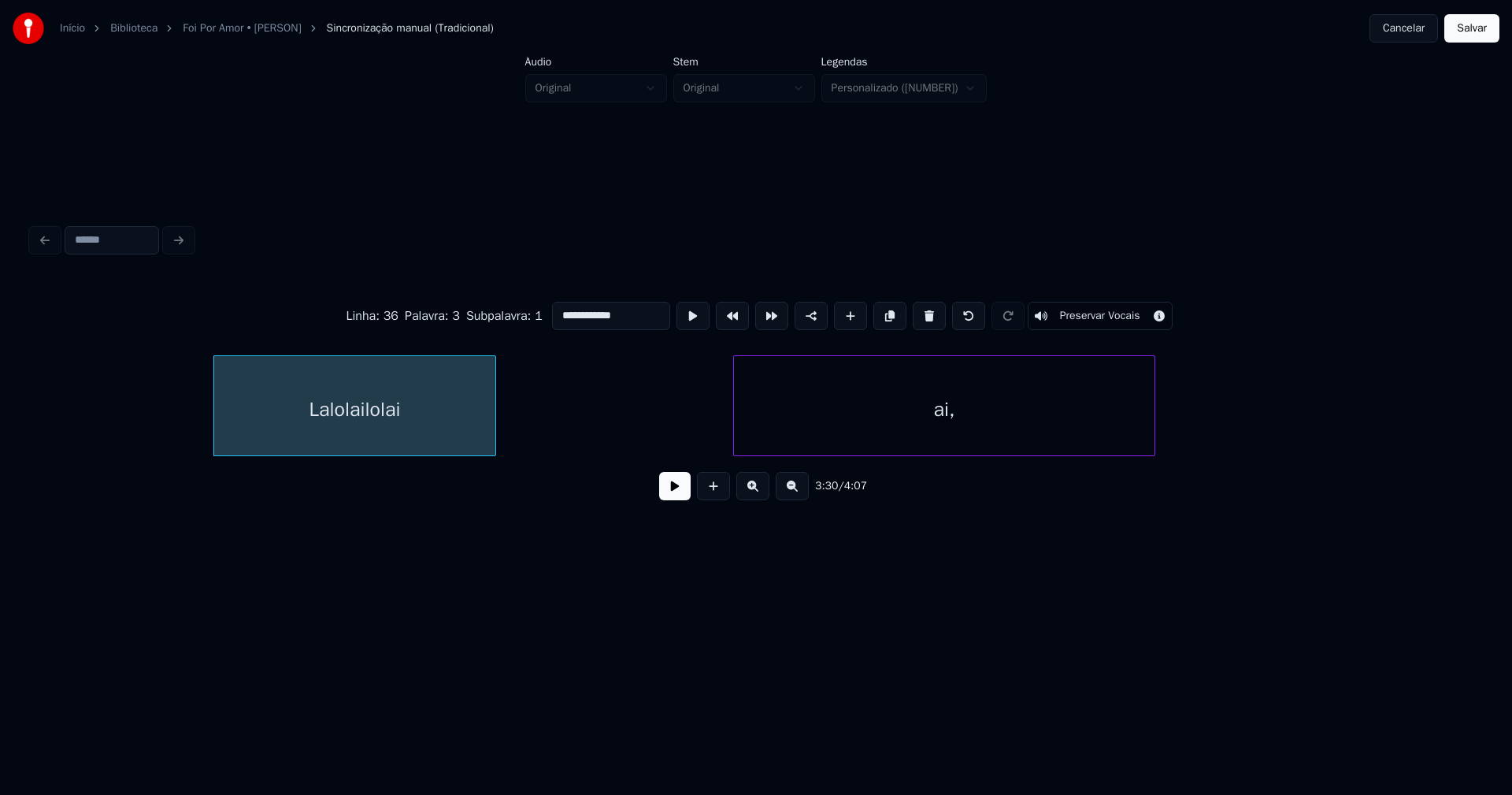 type on "**********" 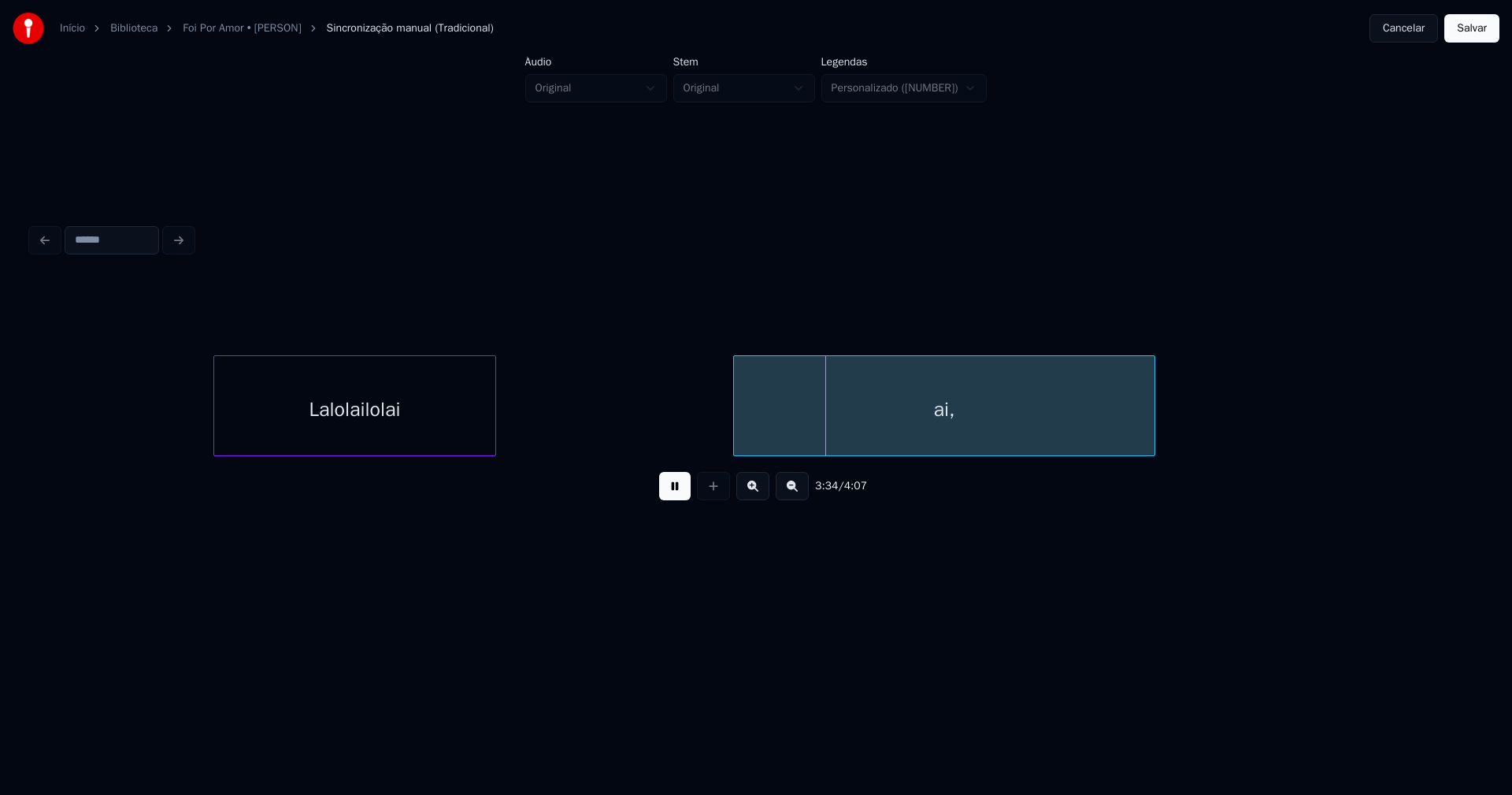 click at bounding box center (675, 486) 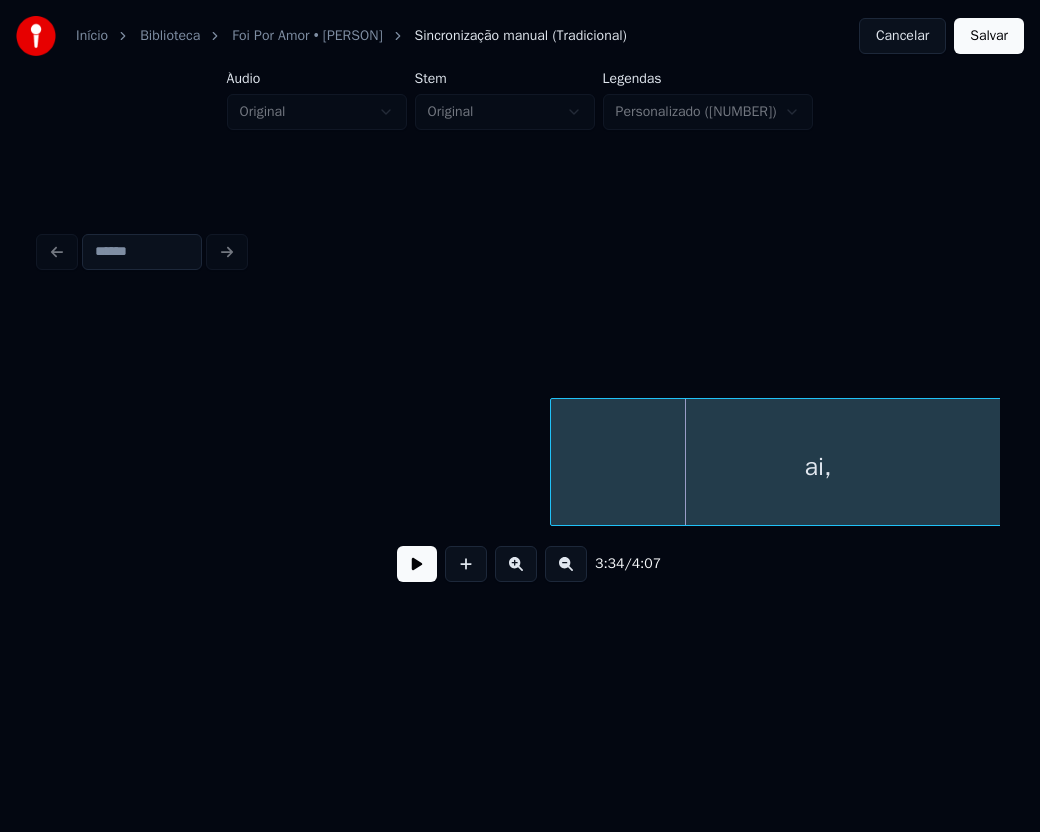 scroll, scrollTop: 0, scrollLeft: 42478, axis: horizontal 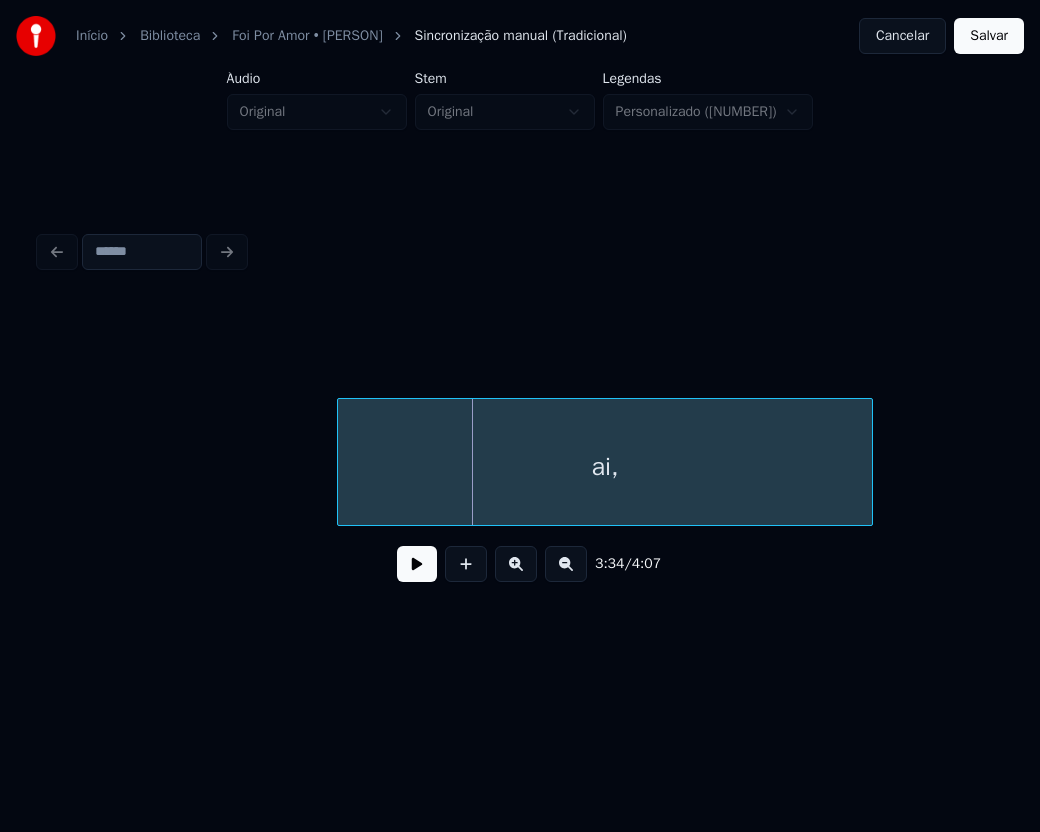 click on "ai," at bounding box center (605, 467) 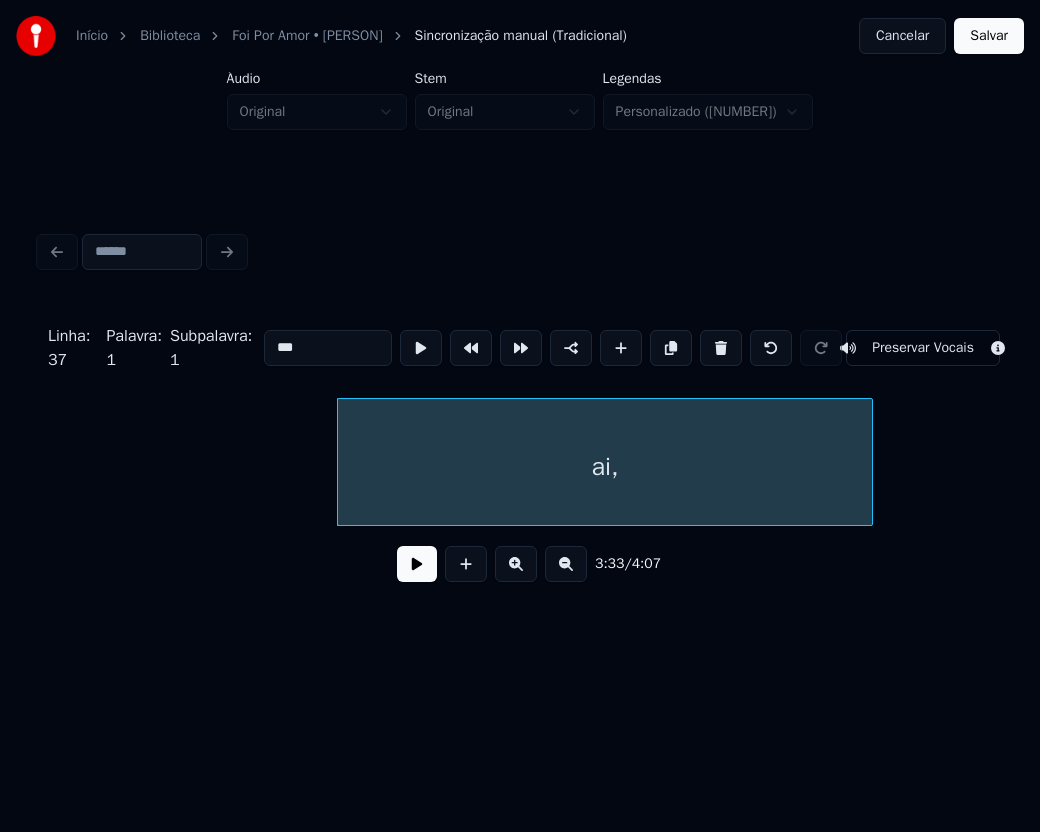 drag, startPoint x: 291, startPoint y: 343, endPoint x: 267, endPoint y: 343, distance: 24 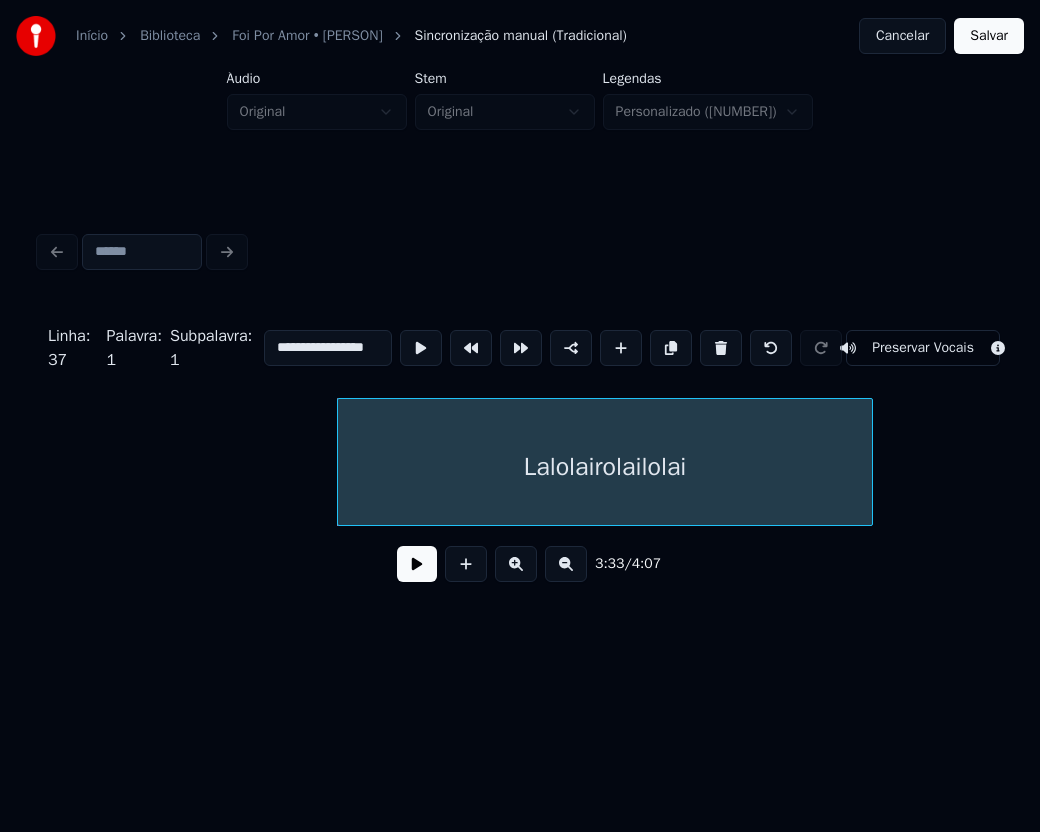 type on "**********" 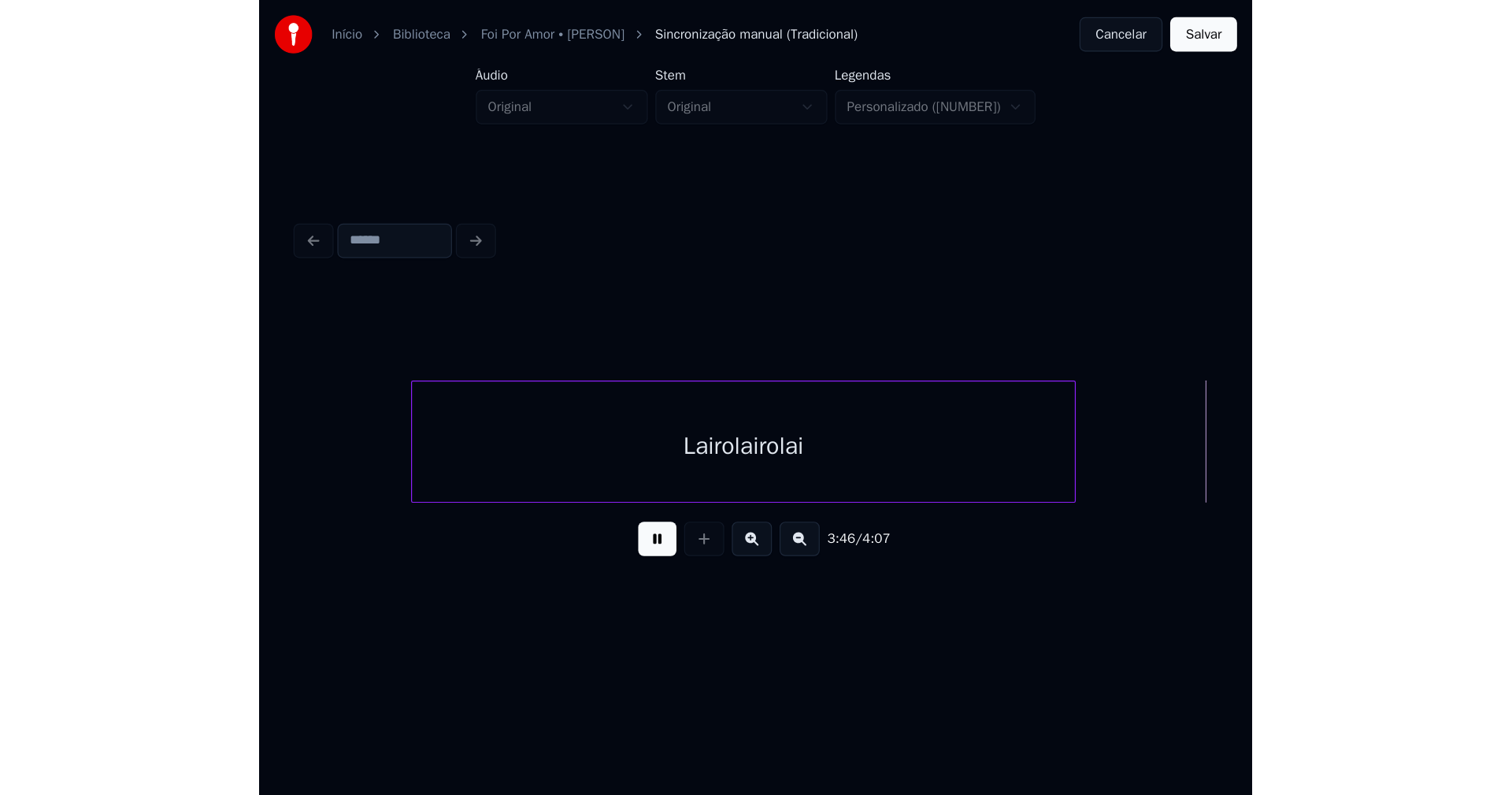 scroll, scrollTop: 0, scrollLeft: 35721, axis: horizontal 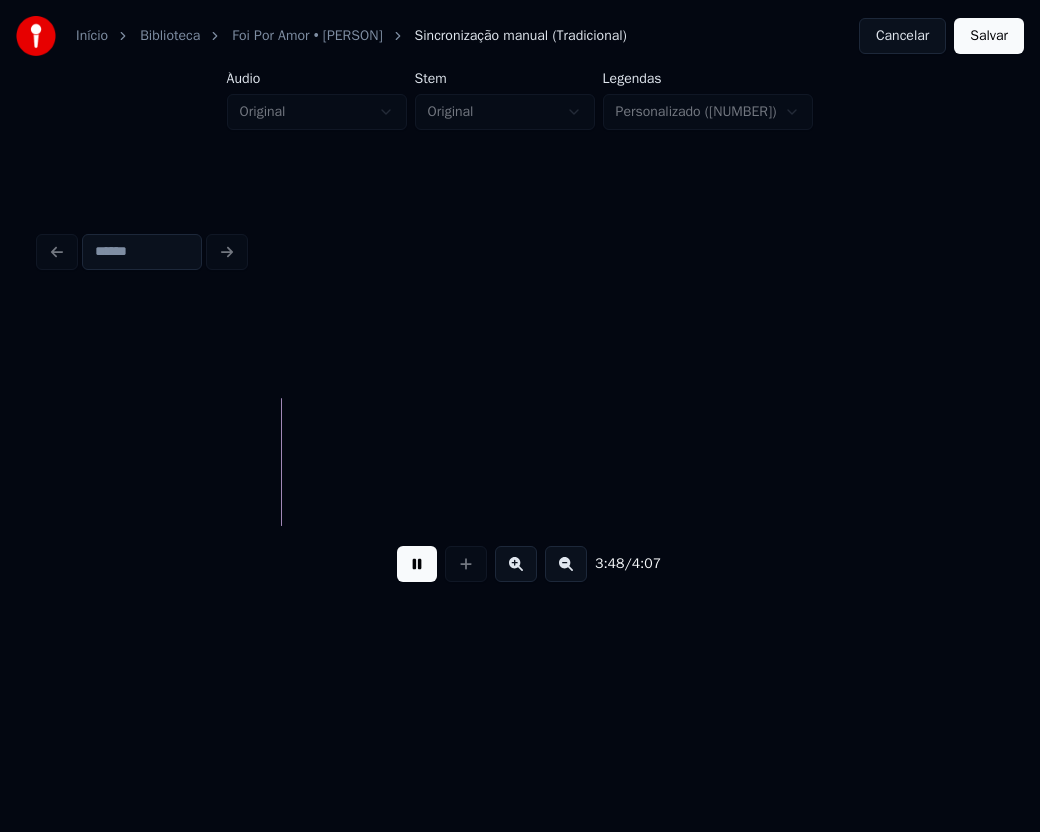 click on "Salvar" at bounding box center [989, 36] 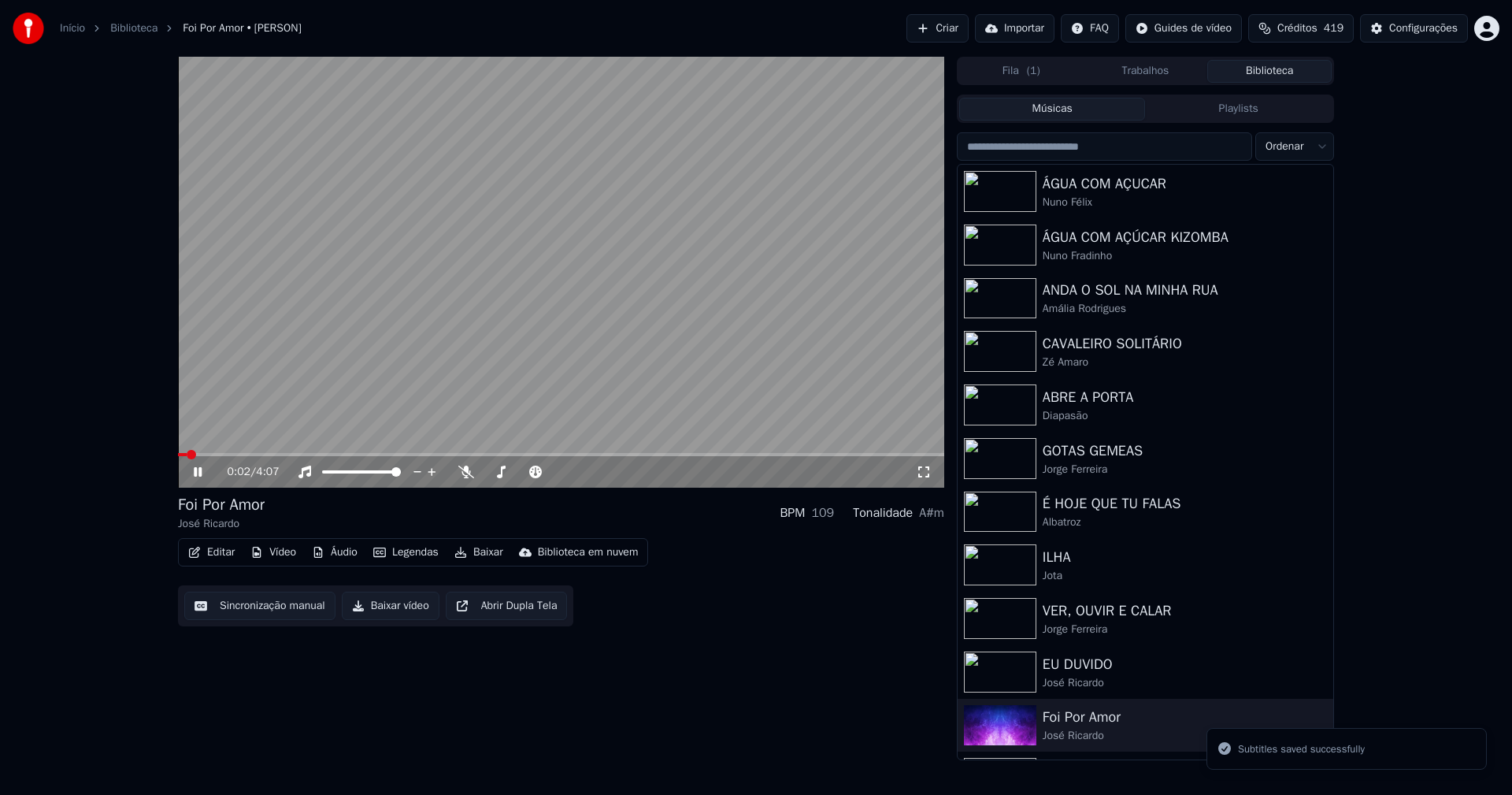 click at bounding box center [561, 455] 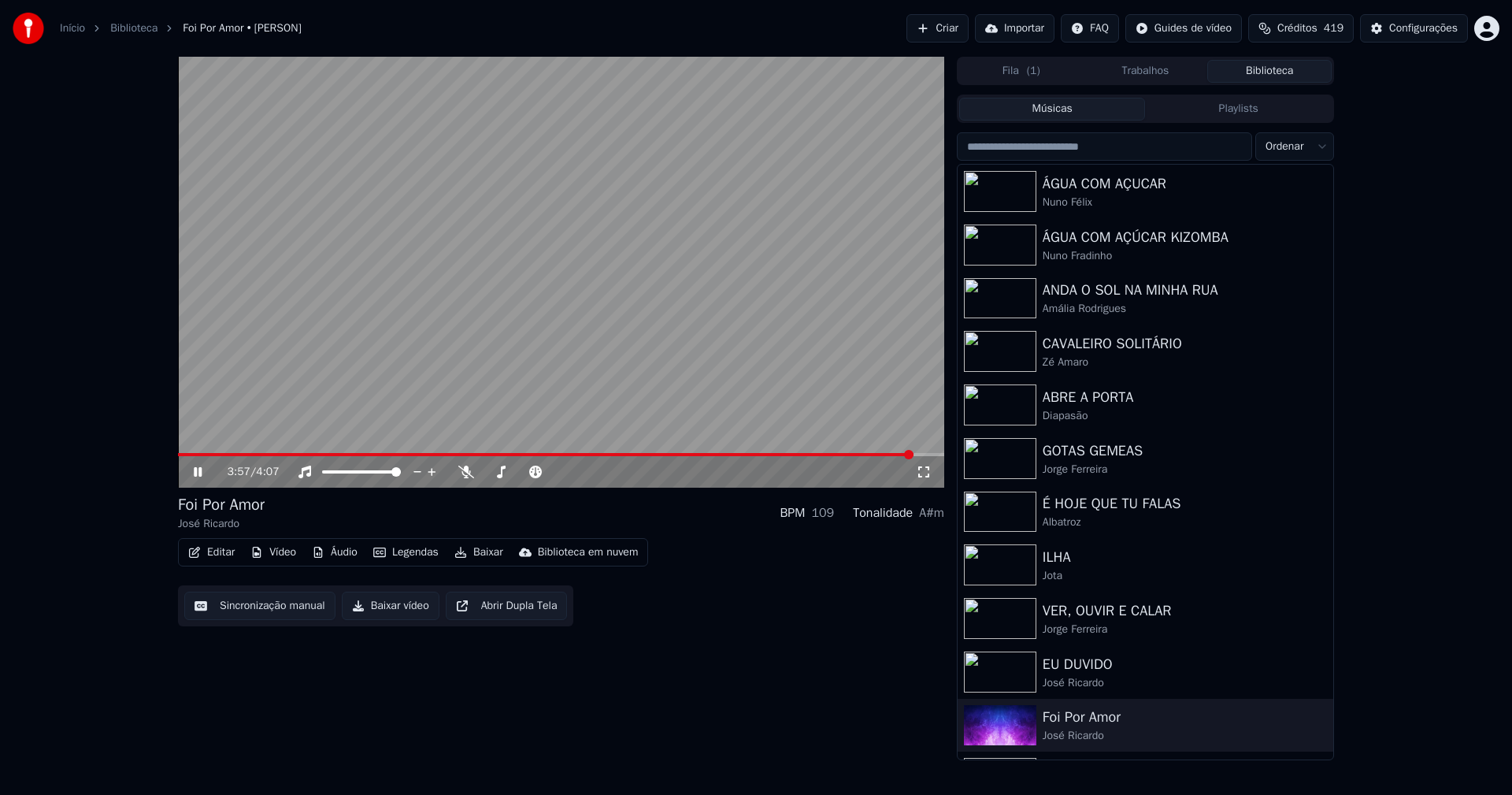 click 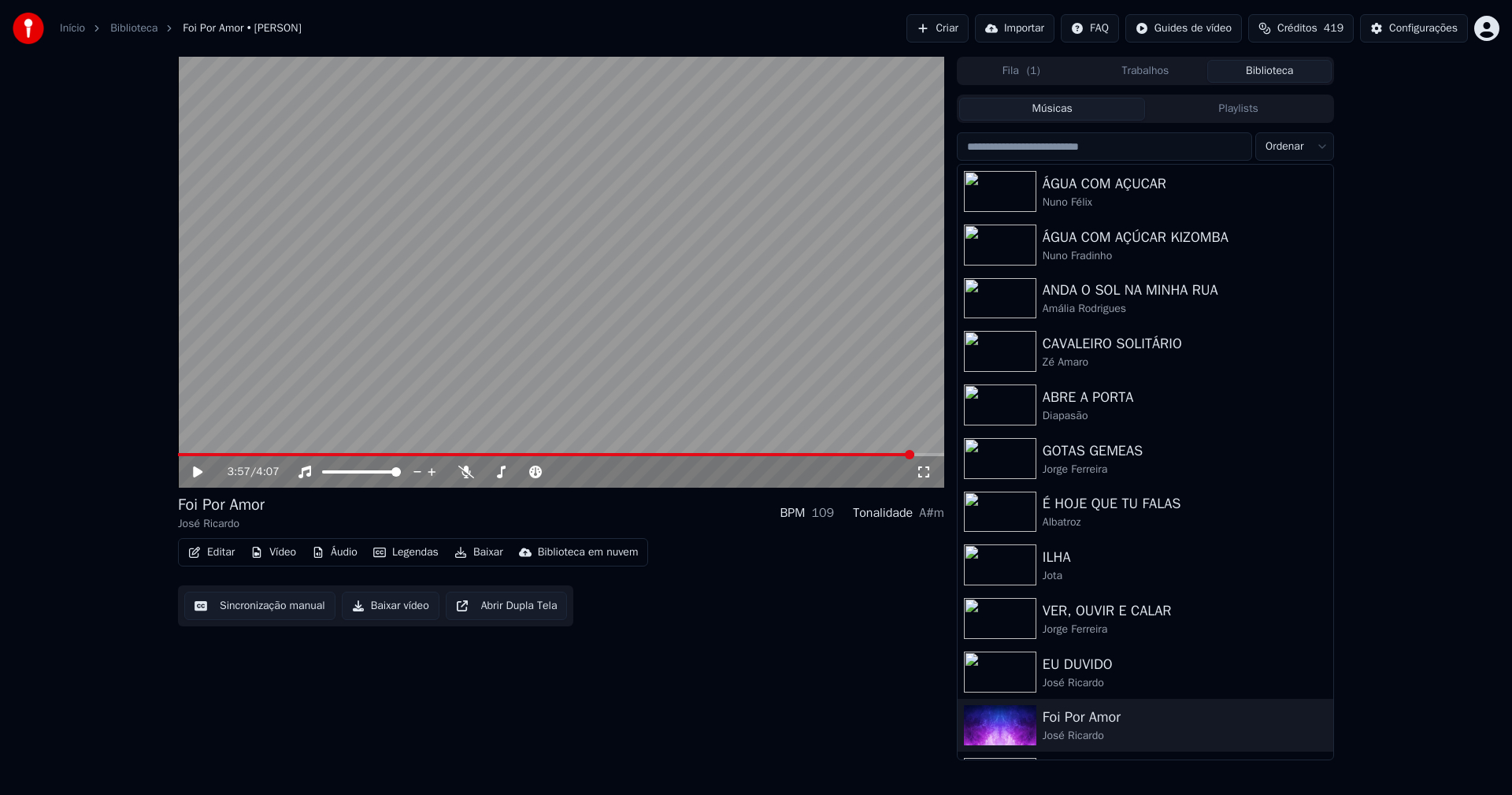 click on "Editar" at bounding box center [211, 552] 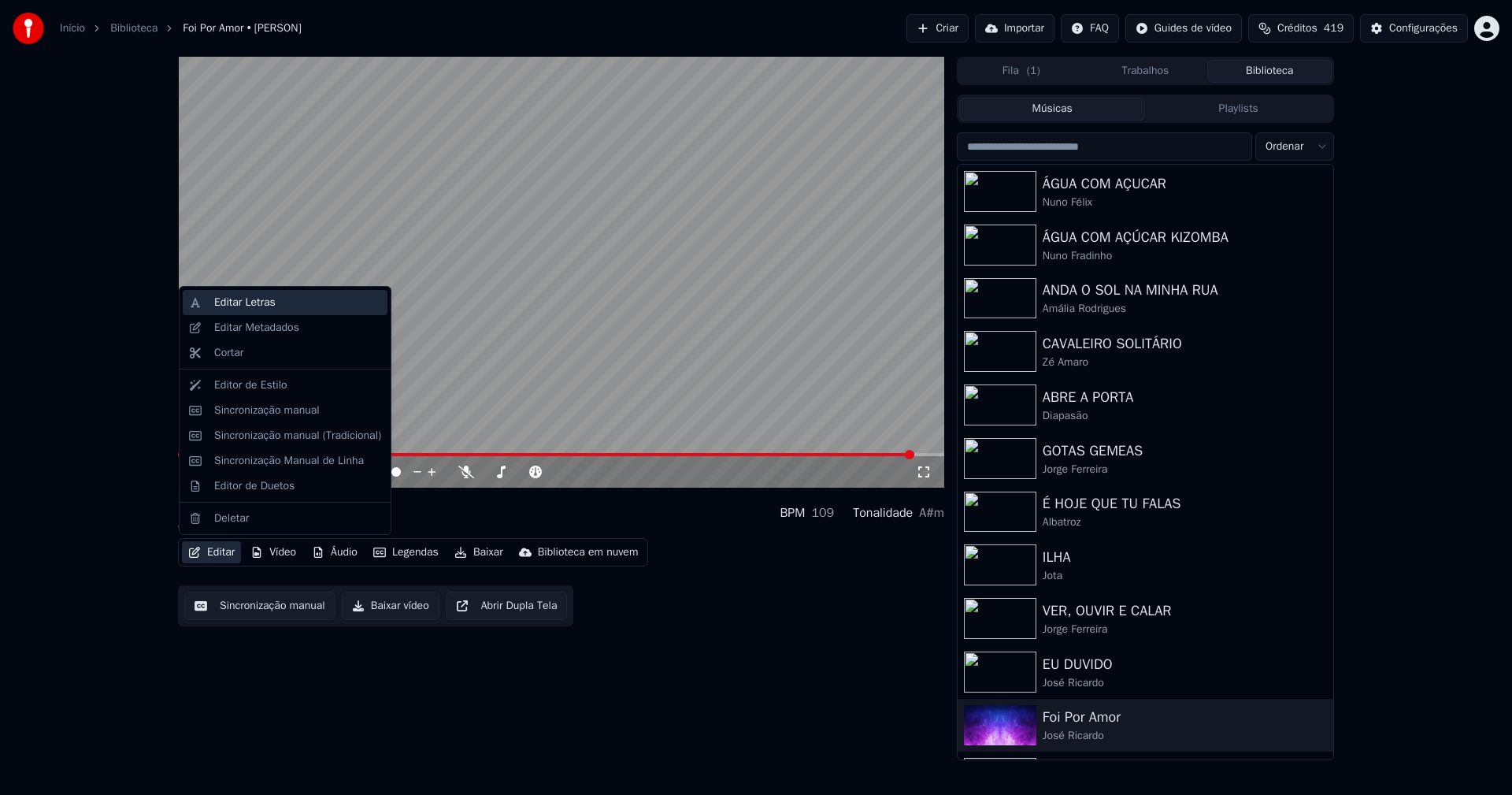 click on "Editar Letras" at bounding box center (245, 303) 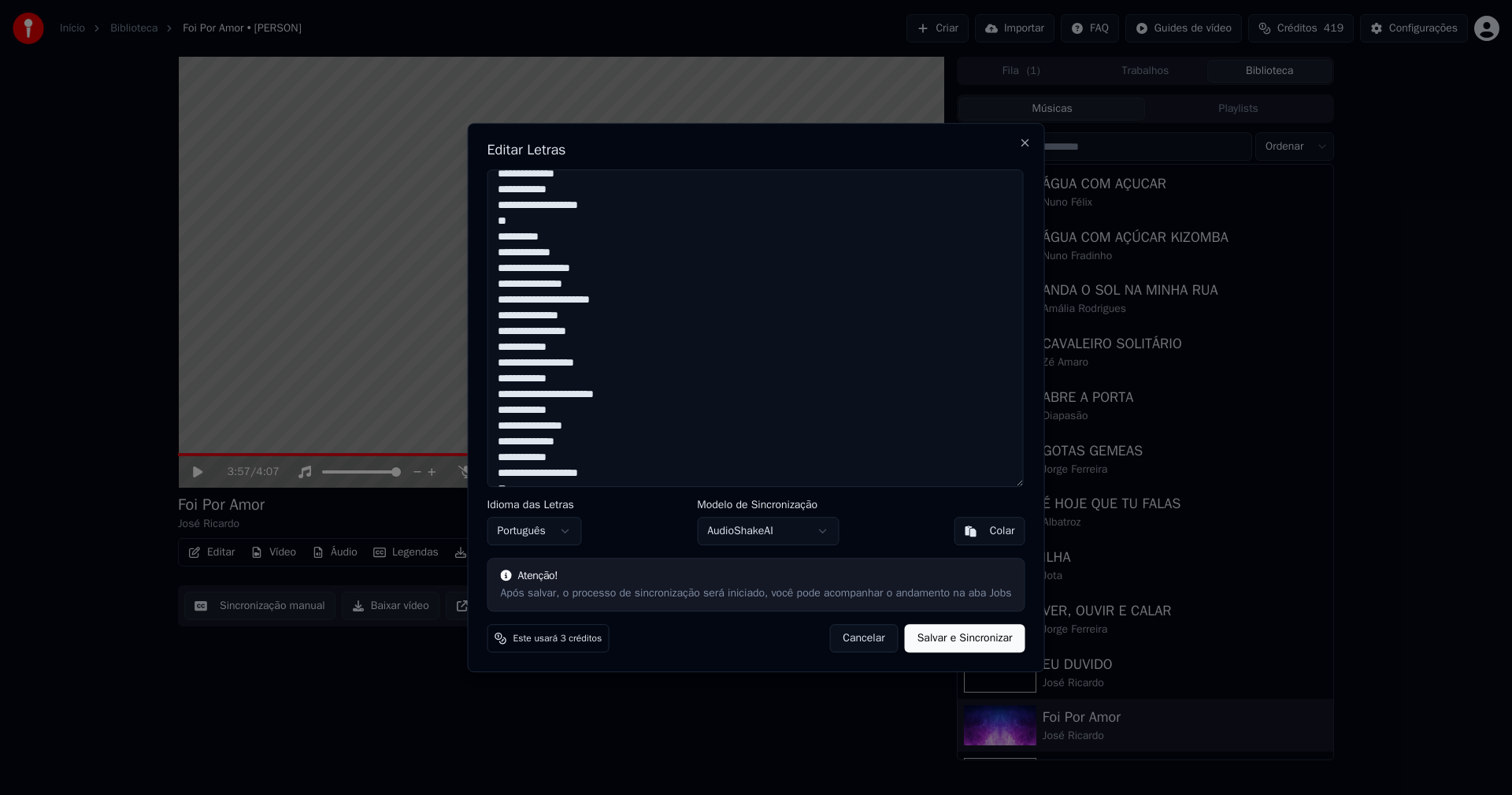 scroll, scrollTop: 294, scrollLeft: 0, axis: vertical 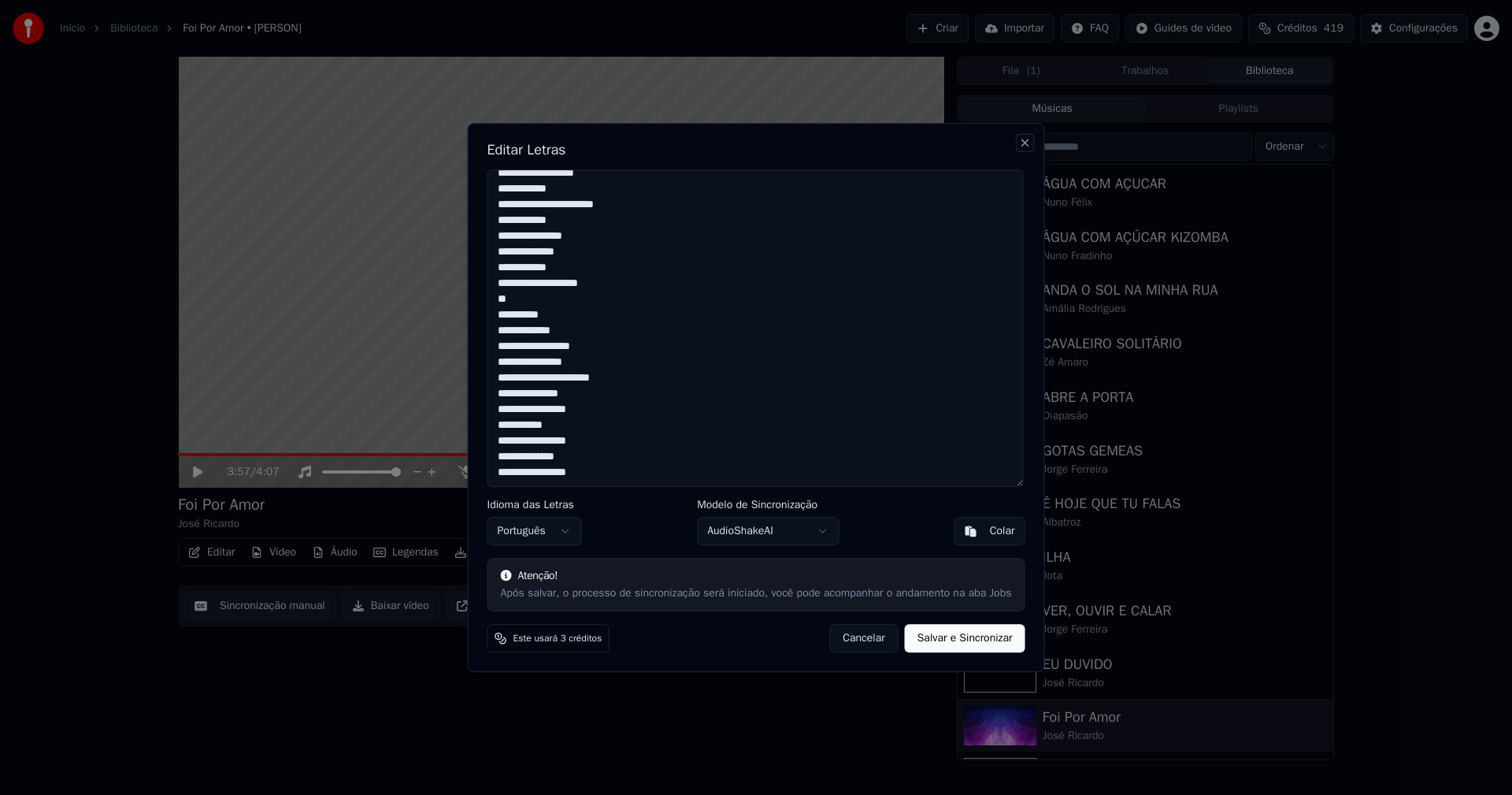 click on "Close" at bounding box center [1025, 143] 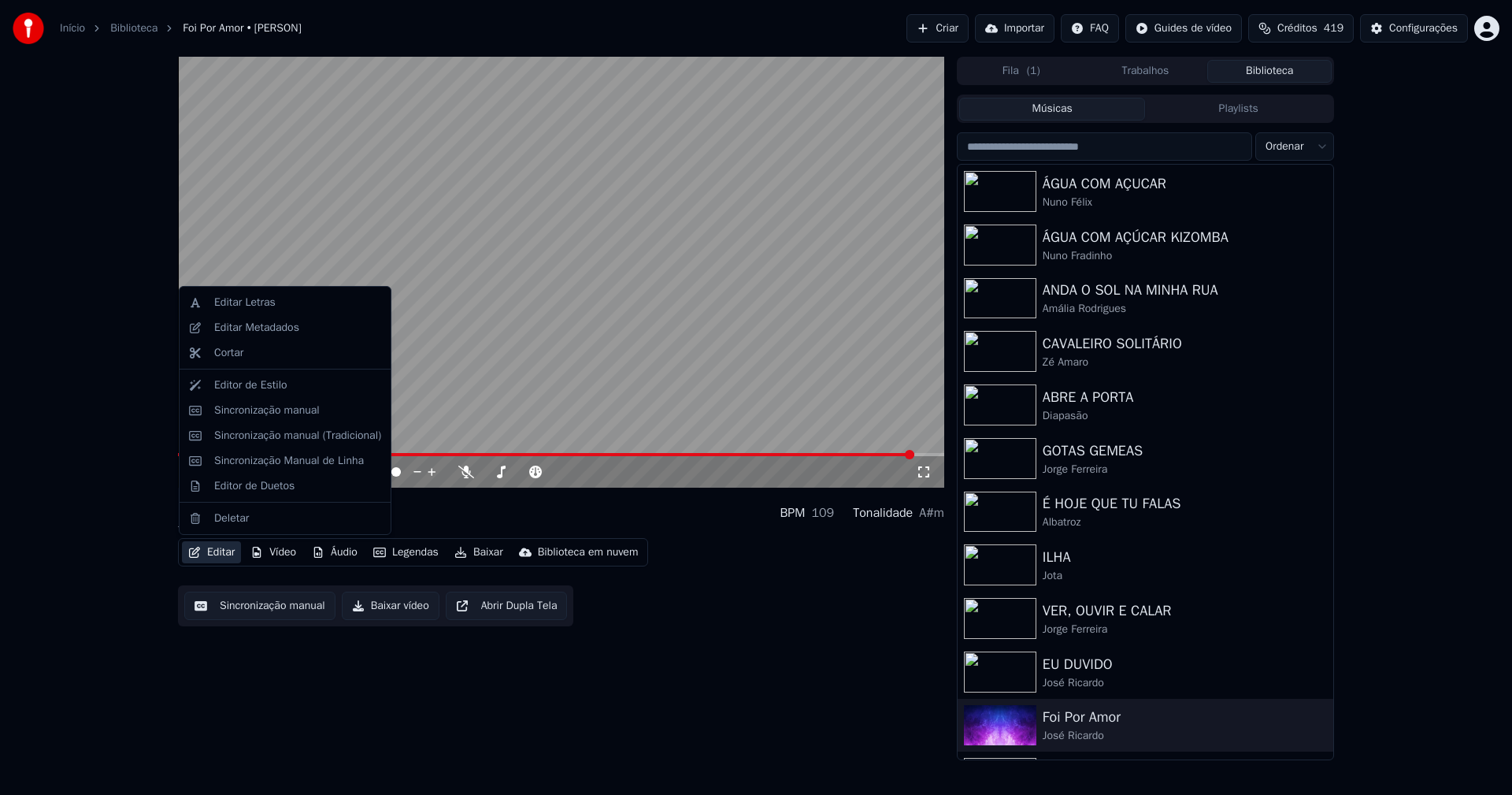 click on "Editar" at bounding box center (211, 552) 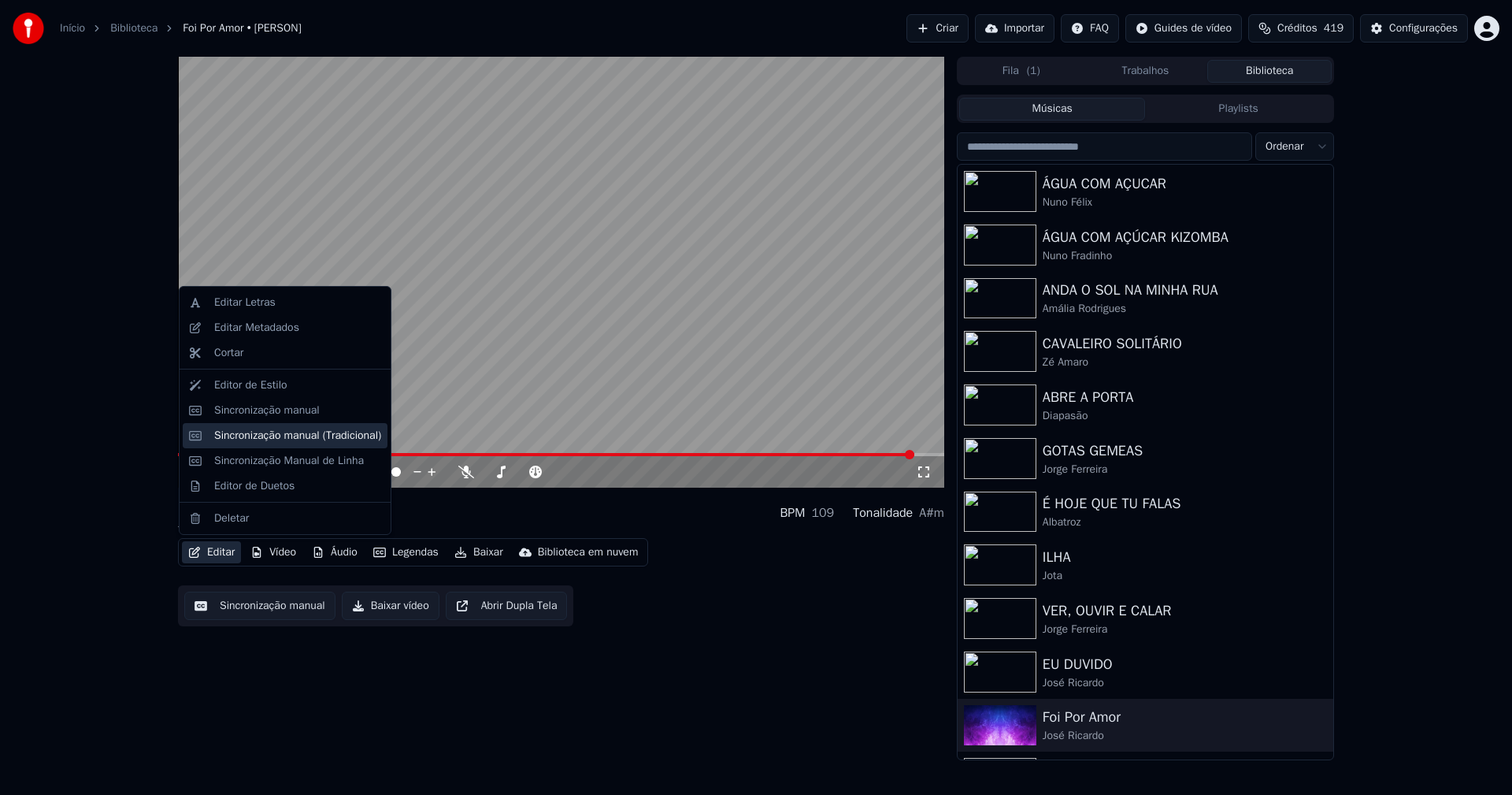click on "Sincronização manual (Tradicional)" at bounding box center (298, 436) 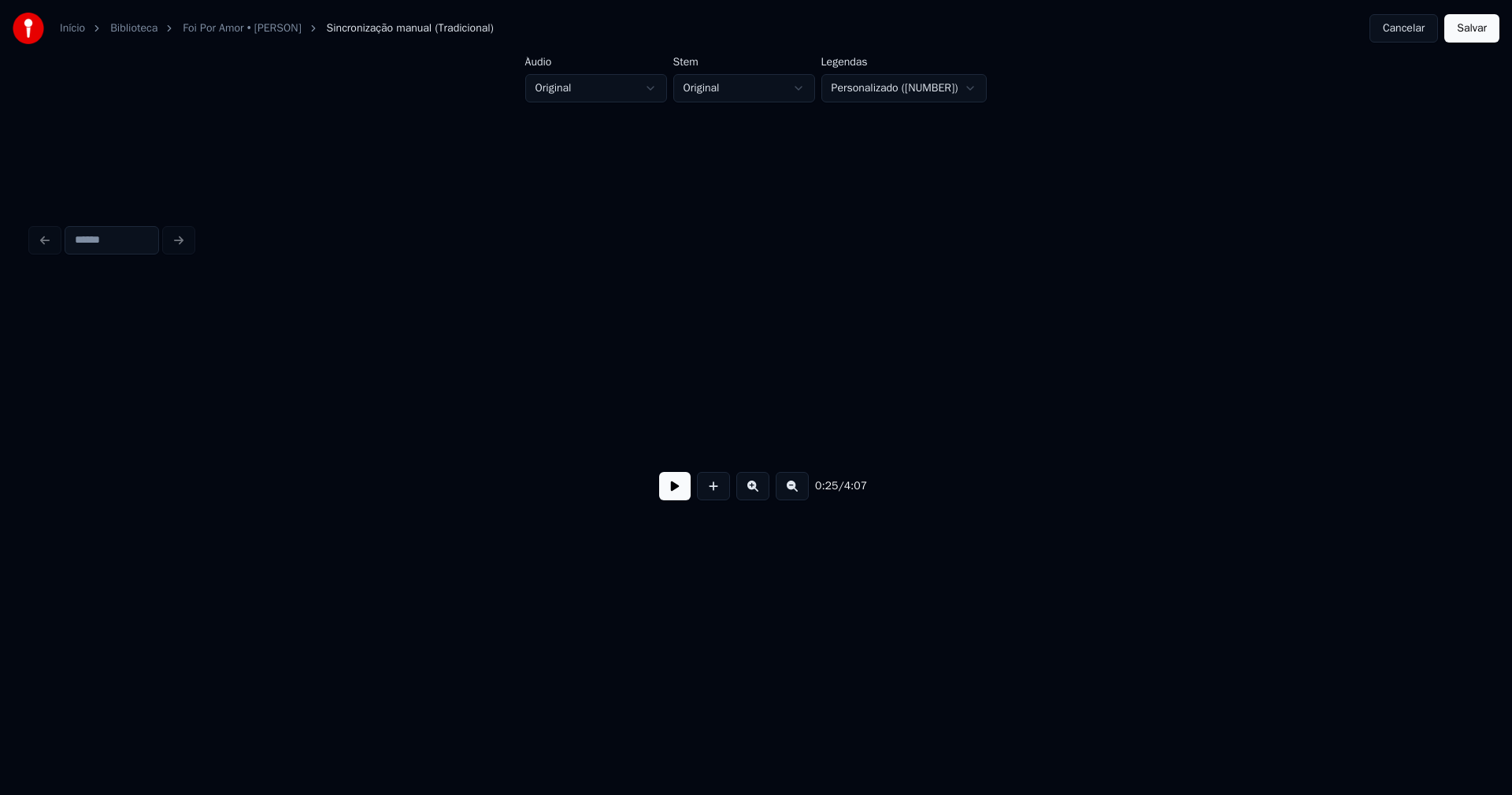 scroll, scrollTop: 0, scrollLeft: 3964, axis: horizontal 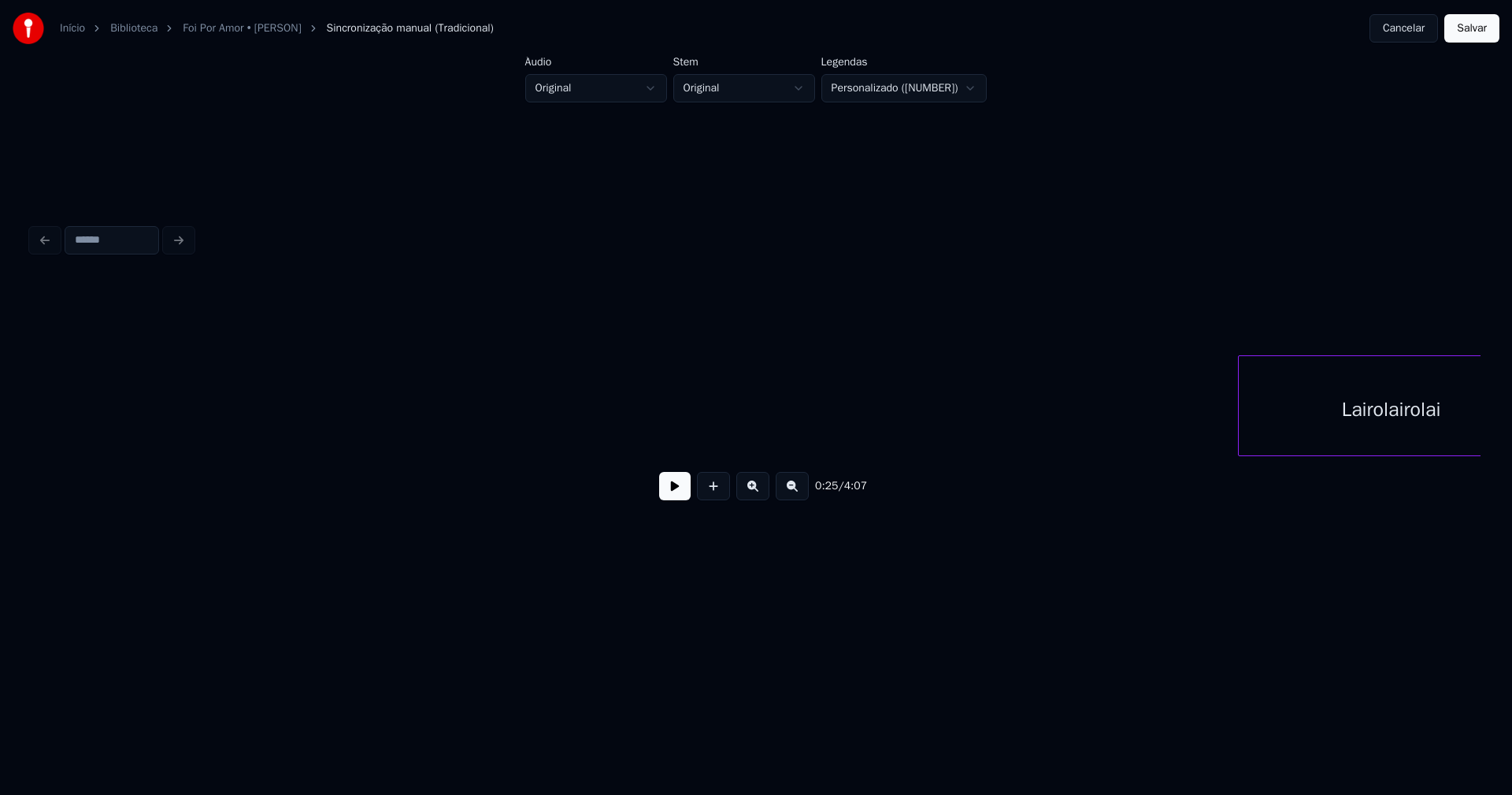 click on "Cancelar" at bounding box center (1403, 28) 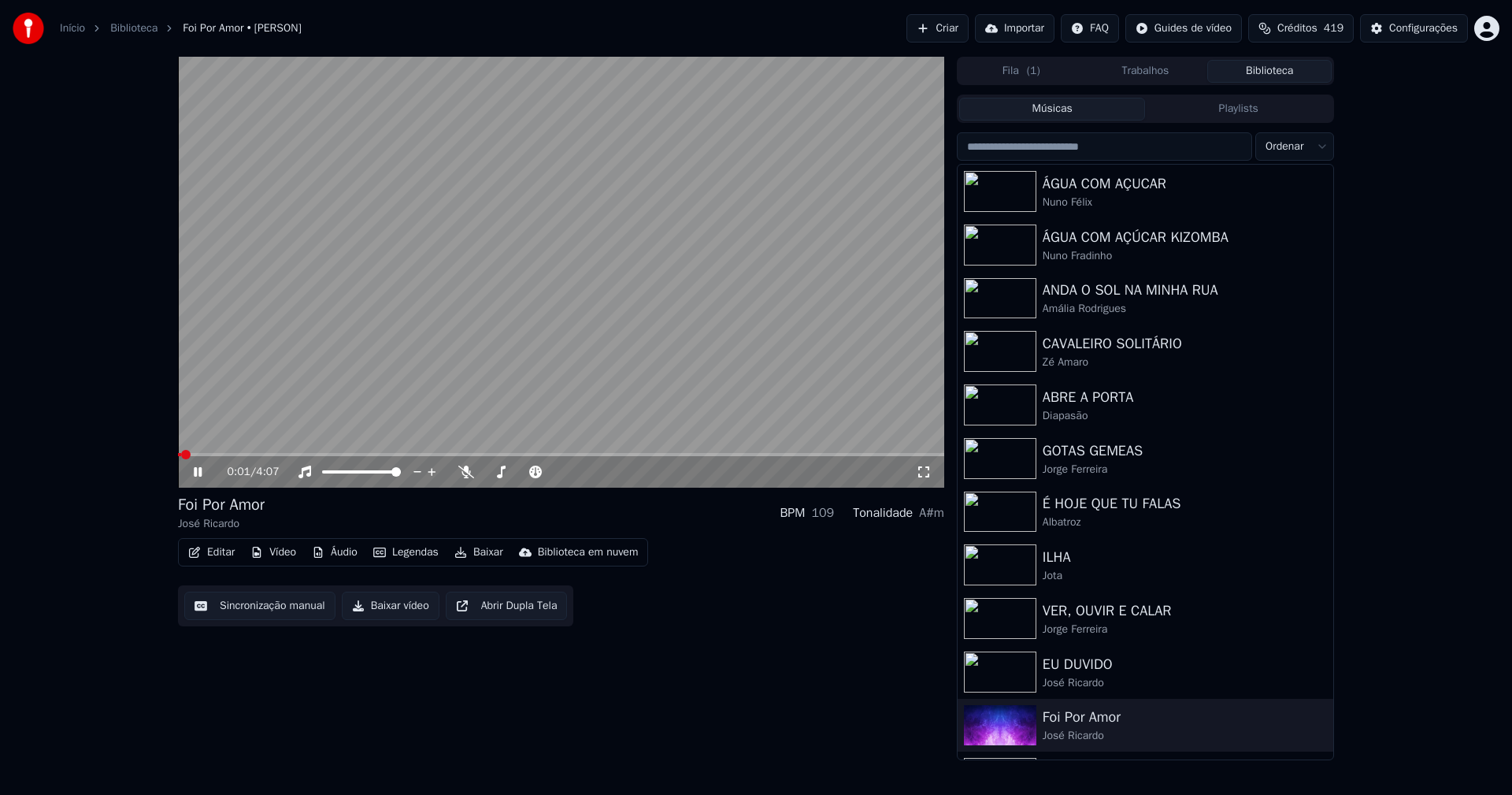 click on "Editar" at bounding box center [211, 552] 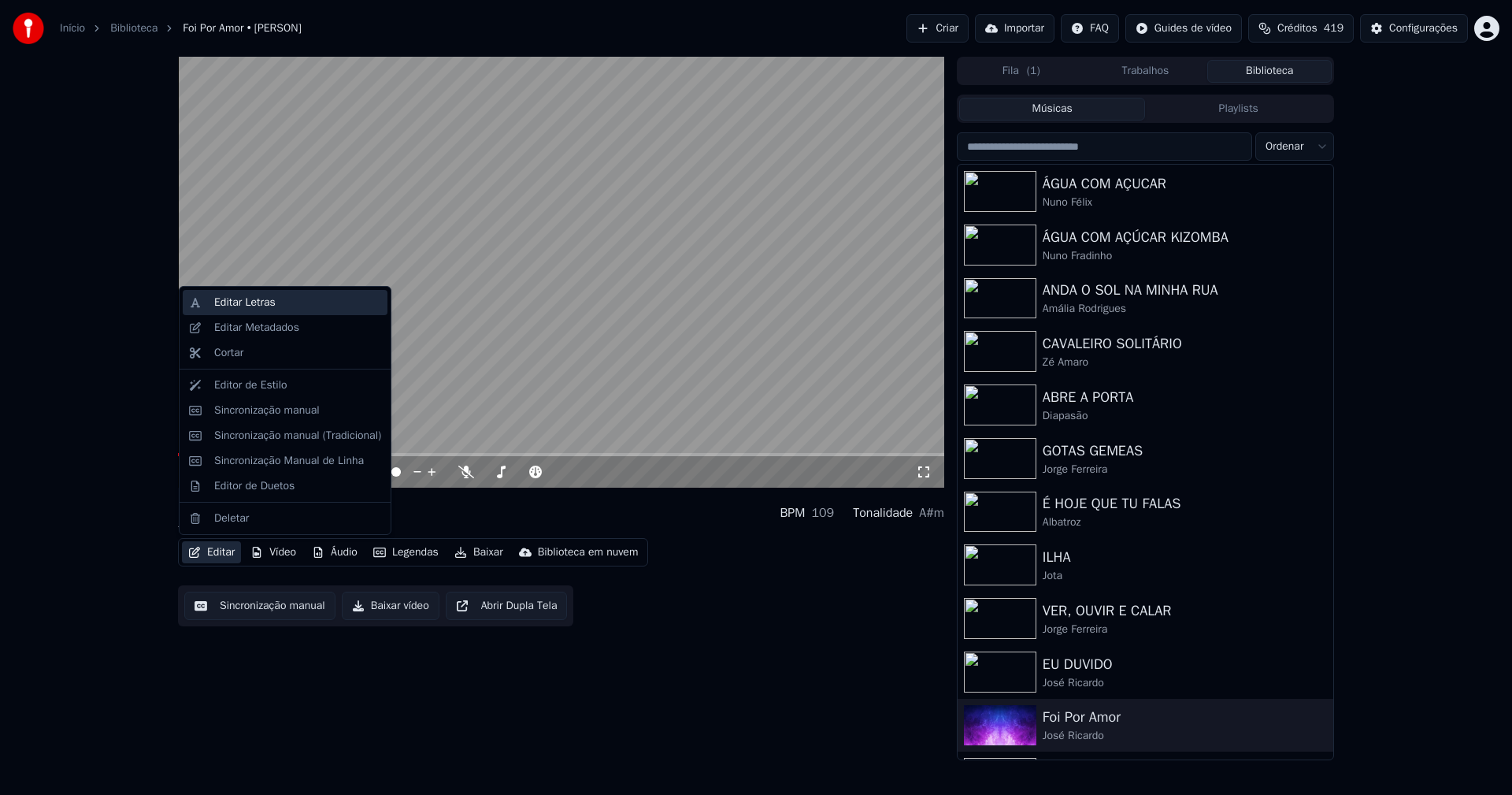 click on "Editar Letras" at bounding box center [298, 303] 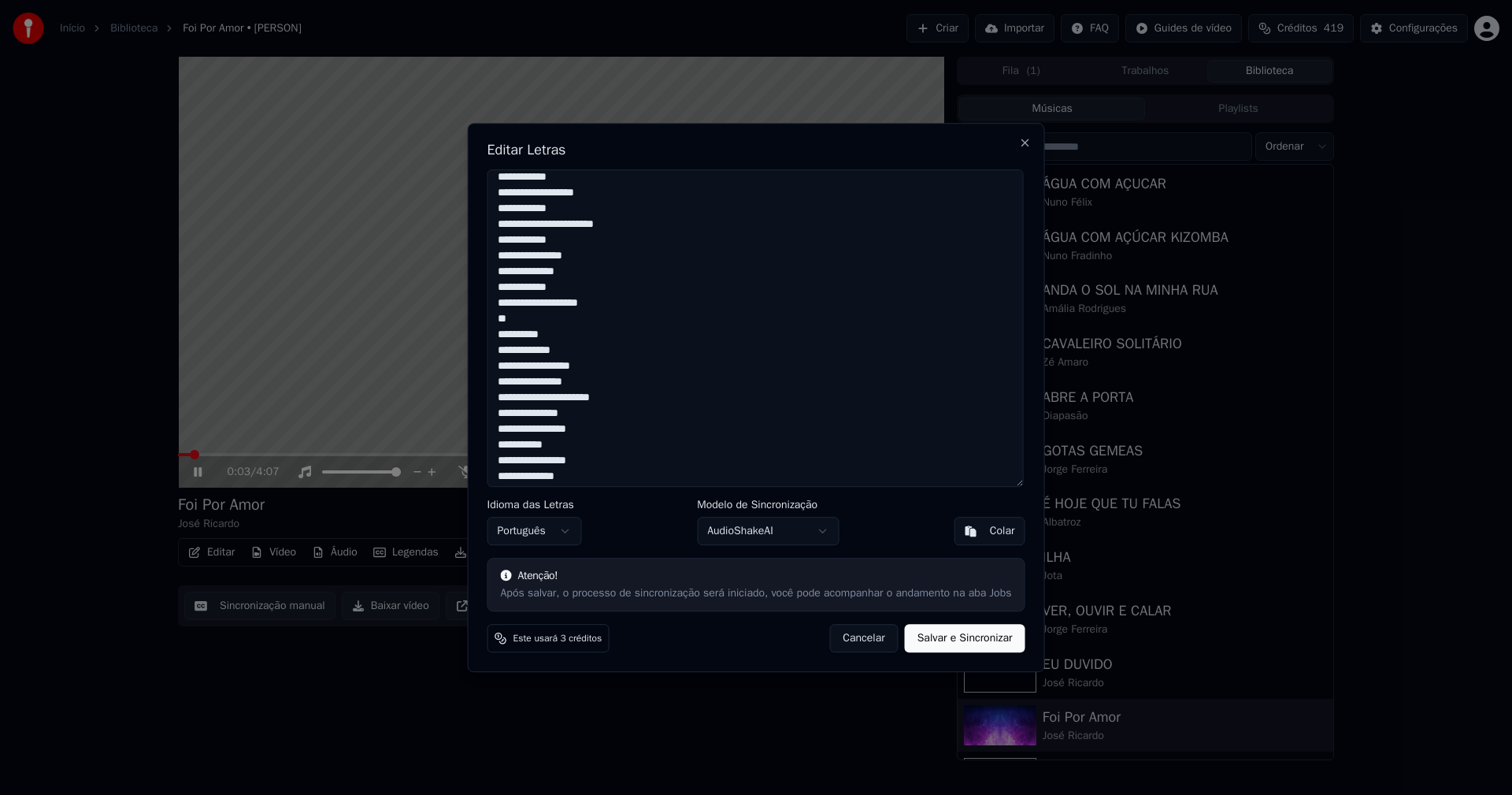 scroll, scrollTop: 294, scrollLeft: 0, axis: vertical 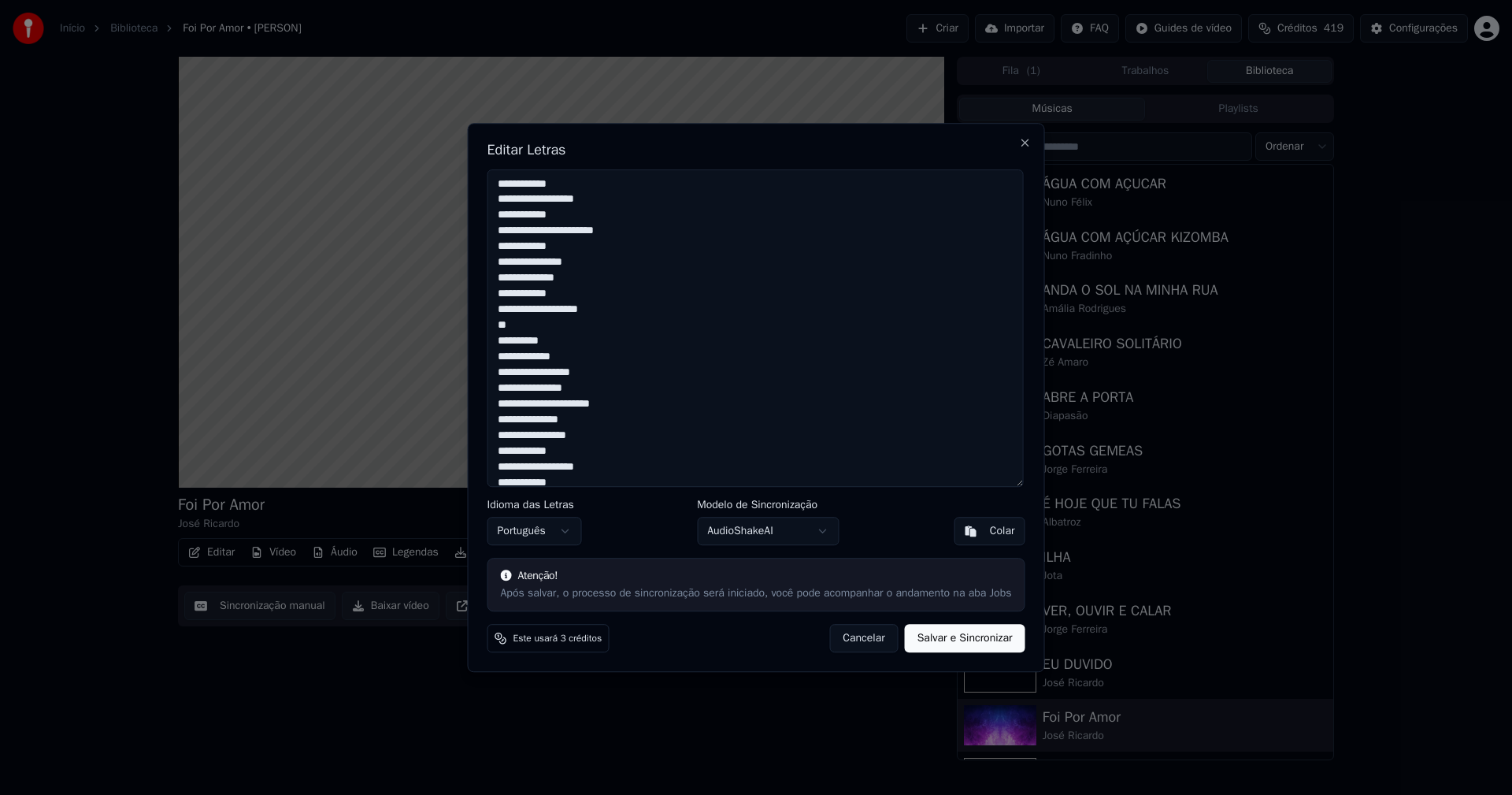 drag, startPoint x: 535, startPoint y: 470, endPoint x: 443, endPoint y: -18, distance: 496.5964 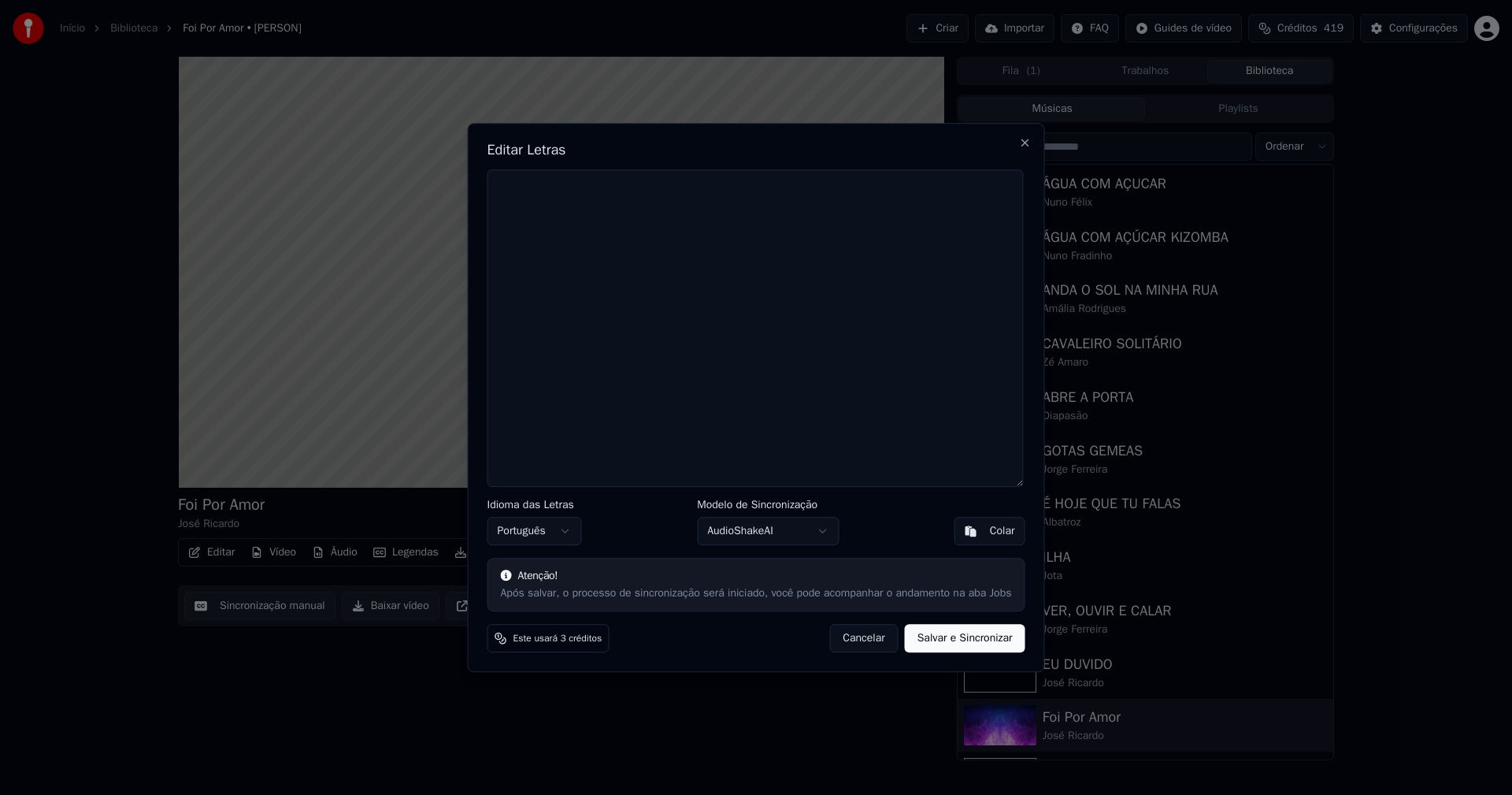 click on "Colar" at bounding box center (1002, 531) 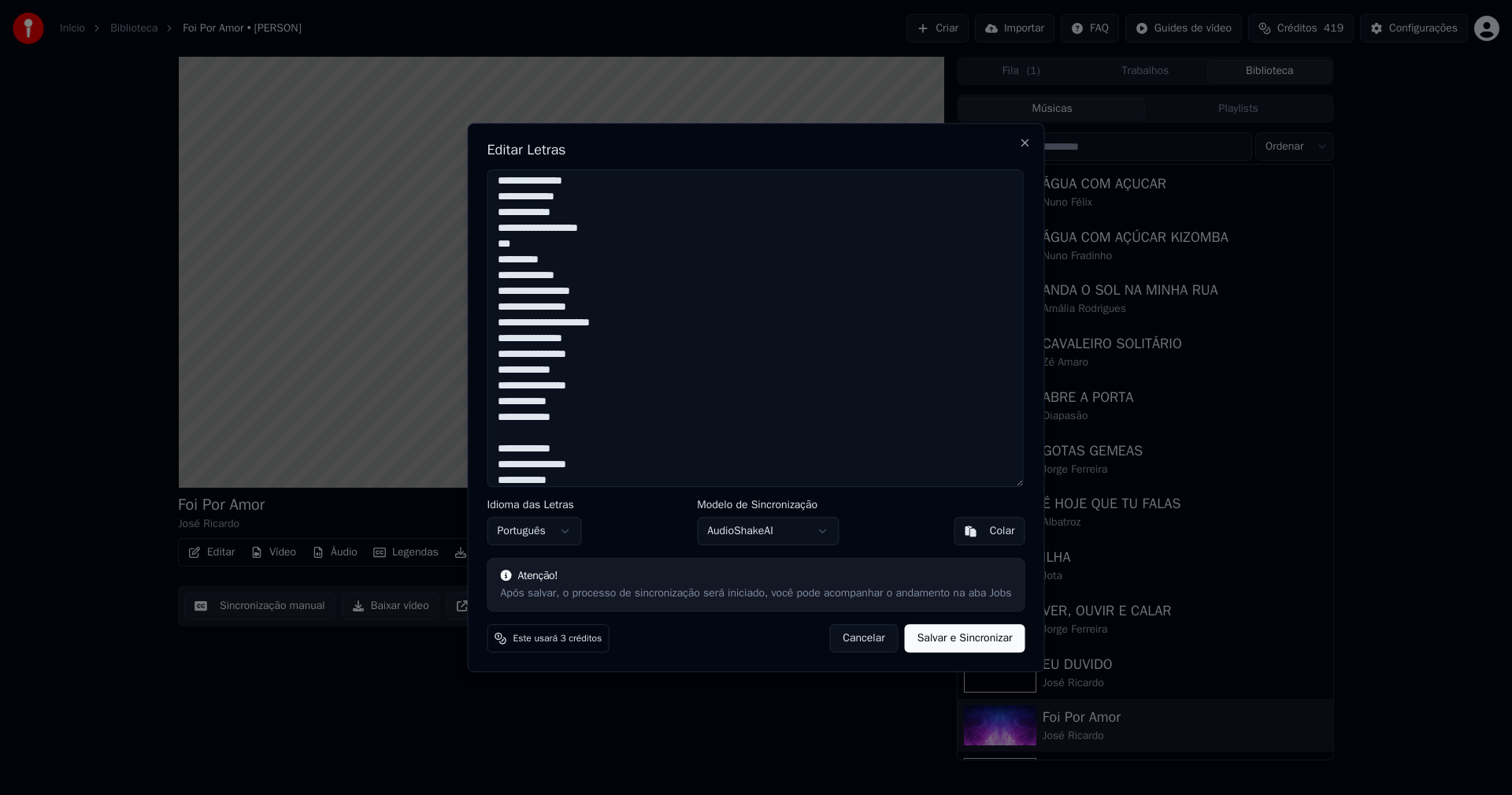 scroll, scrollTop: 404, scrollLeft: 0, axis: vertical 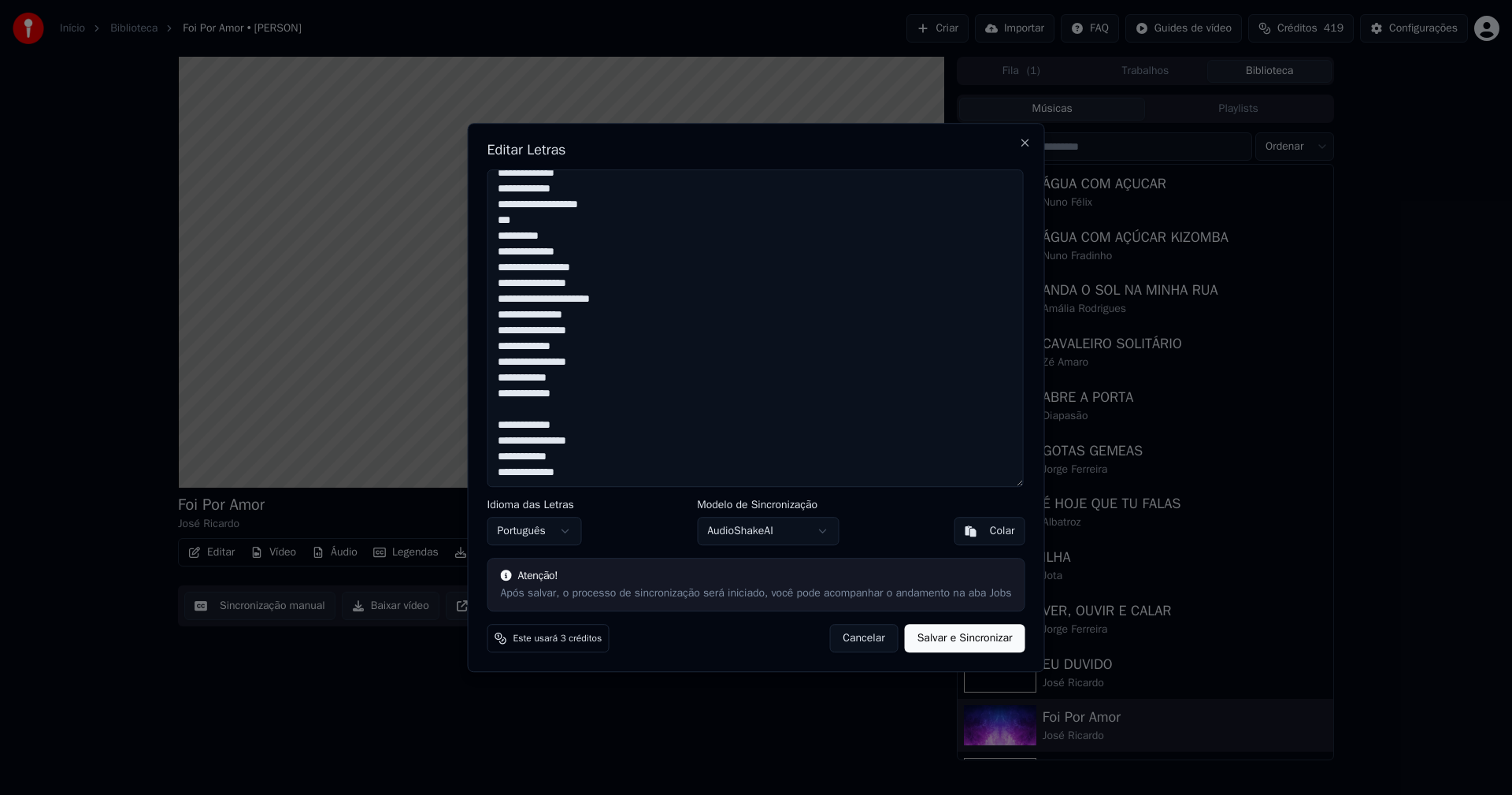 drag, startPoint x: 943, startPoint y: 642, endPoint x: 931, endPoint y: 643, distance: 12.04159 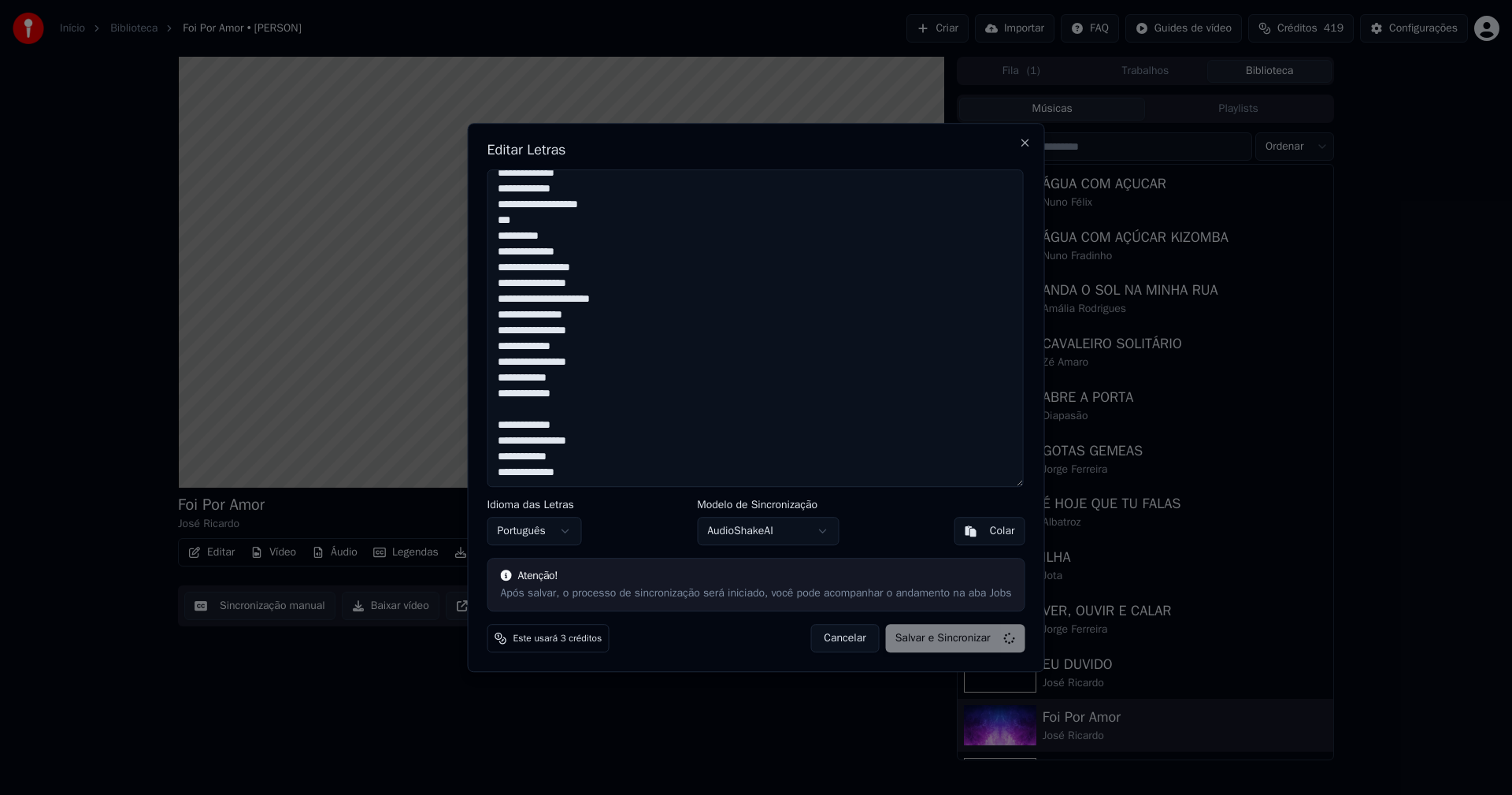 scroll, scrollTop: 404, scrollLeft: 0, axis: vertical 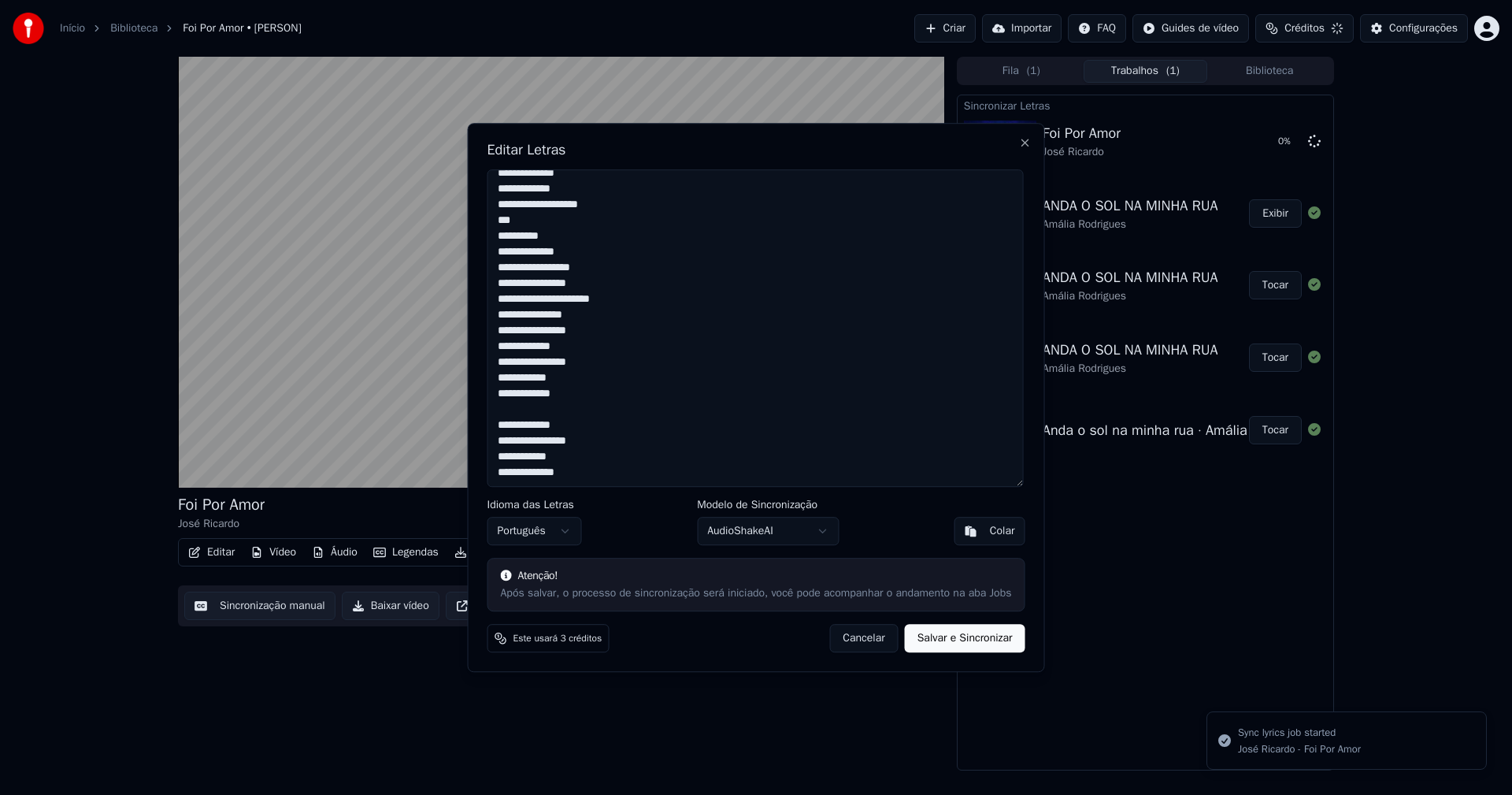 type on "**********" 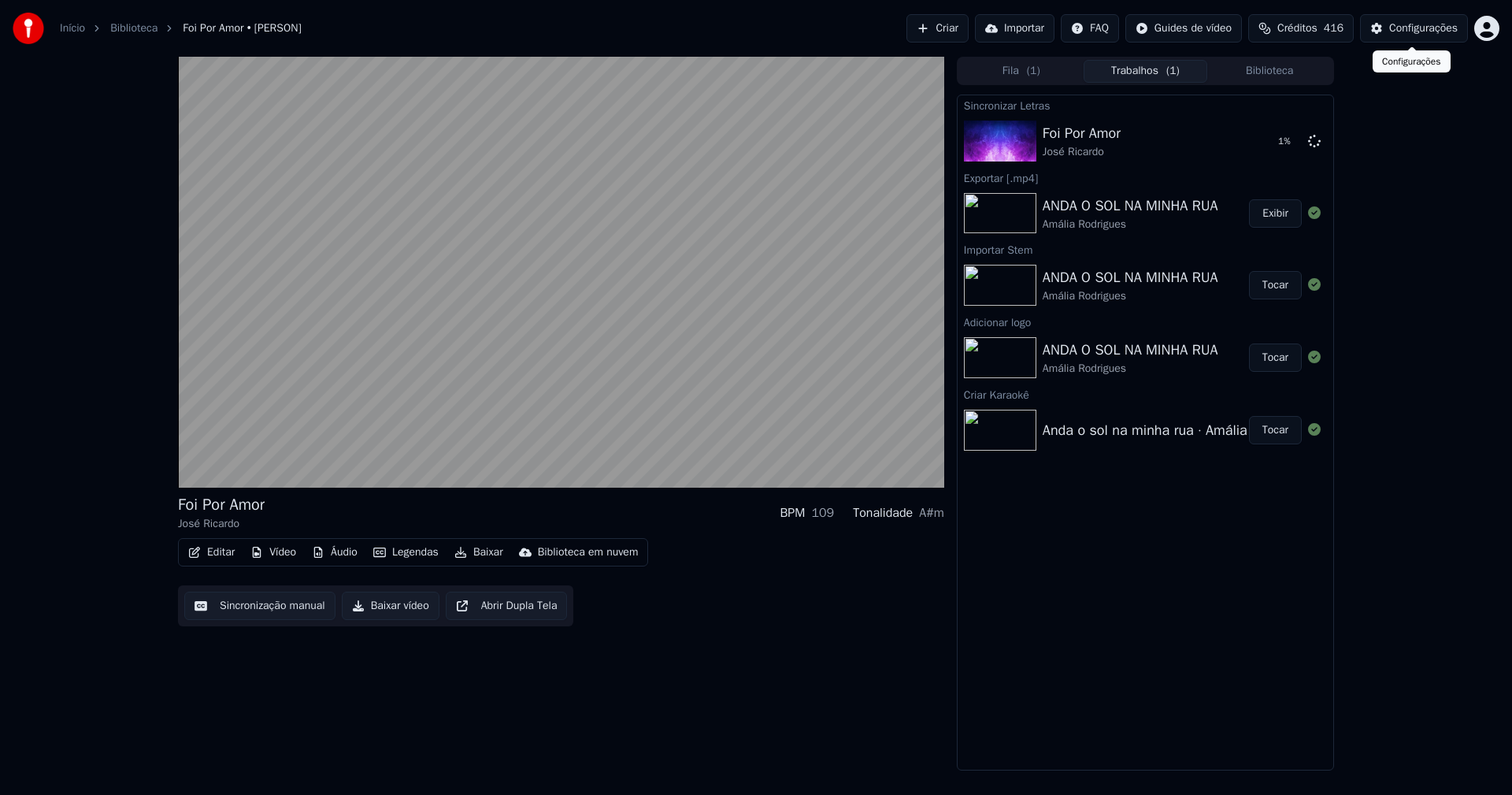 click on "Configurações" at bounding box center (1423, 28) 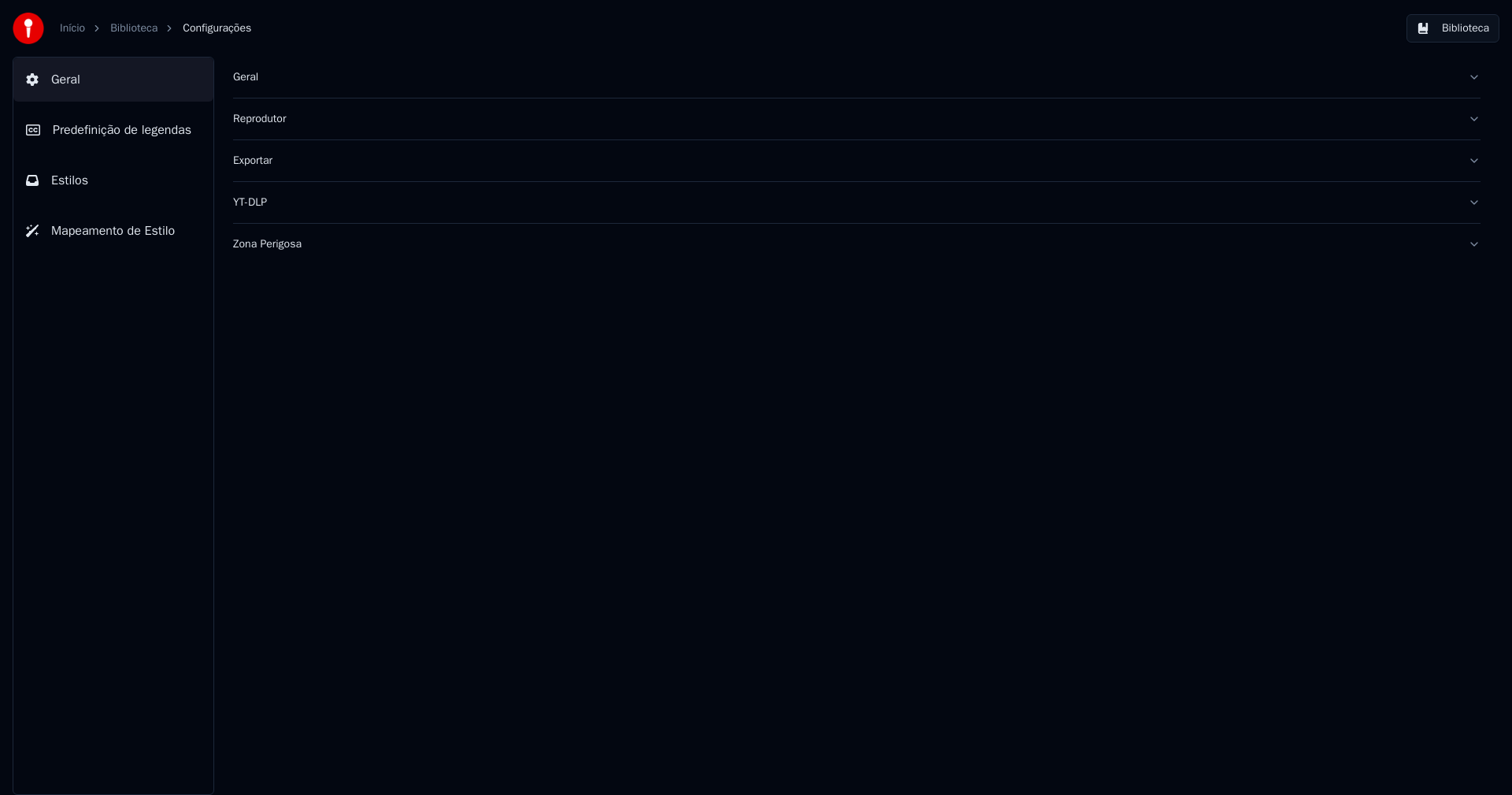 click on "Estilos" at bounding box center (113, 180) 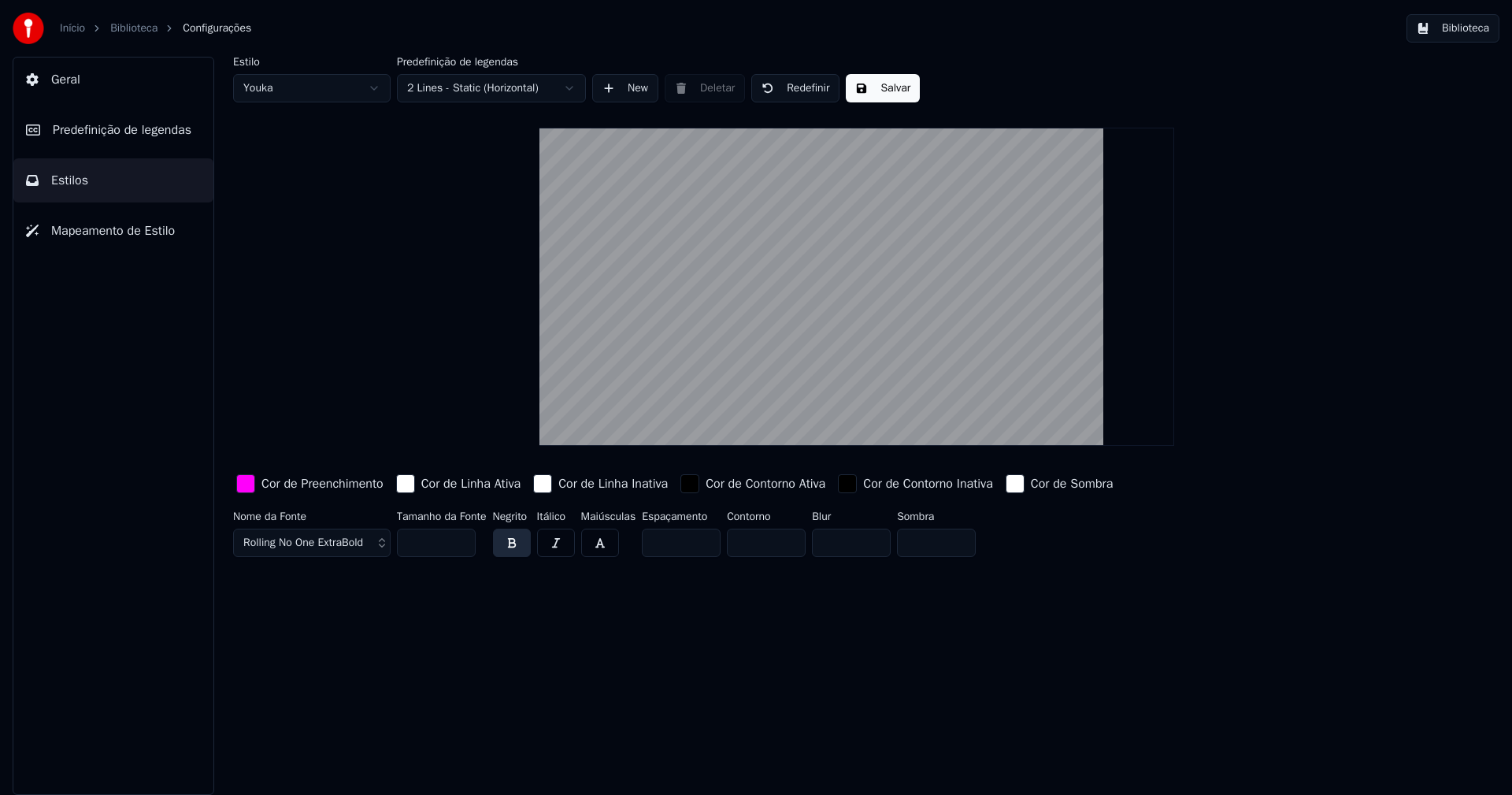 click at bounding box center [246, 484] 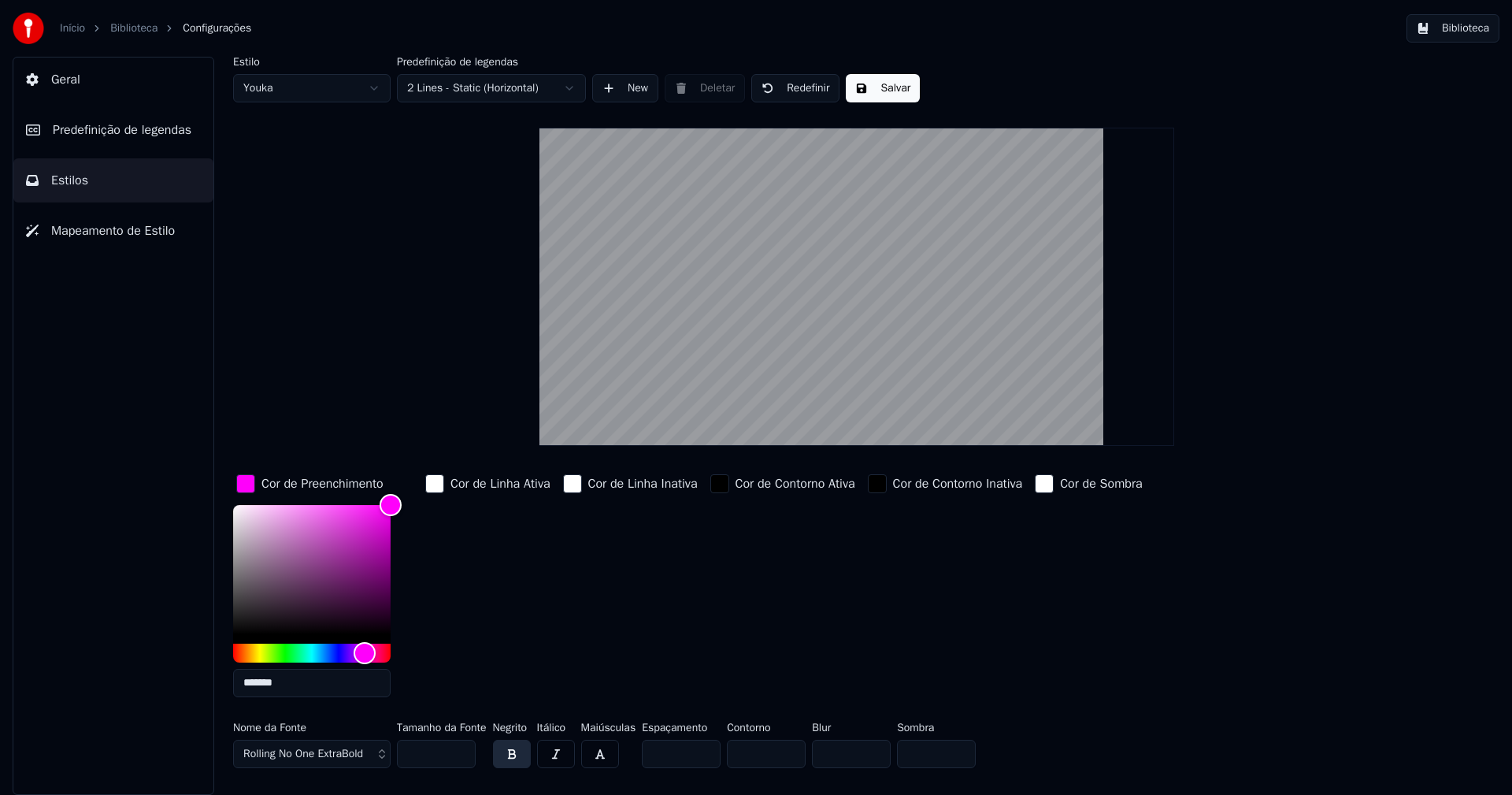 click on "*******" at bounding box center (312, 683) 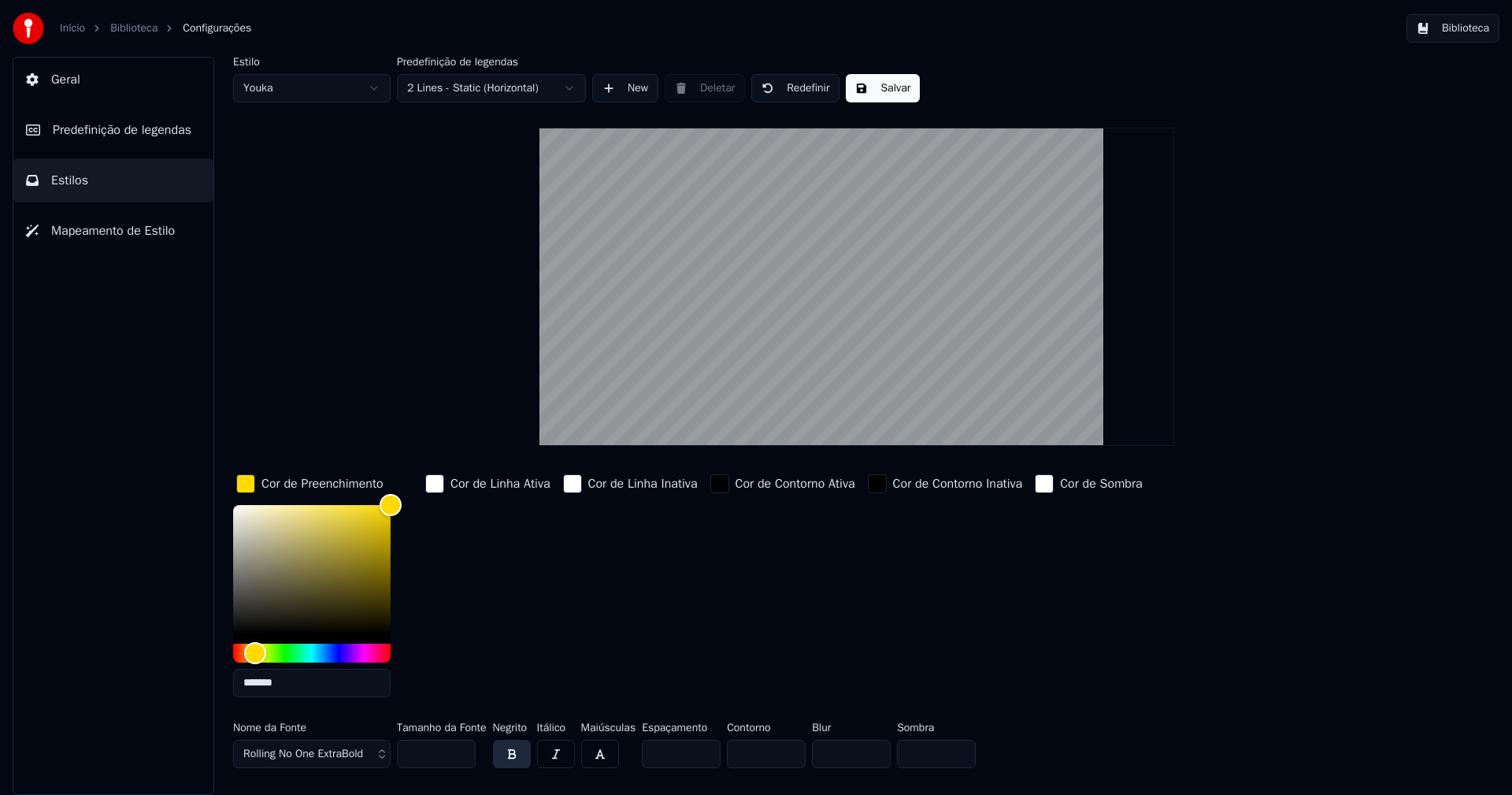 type on "*******" 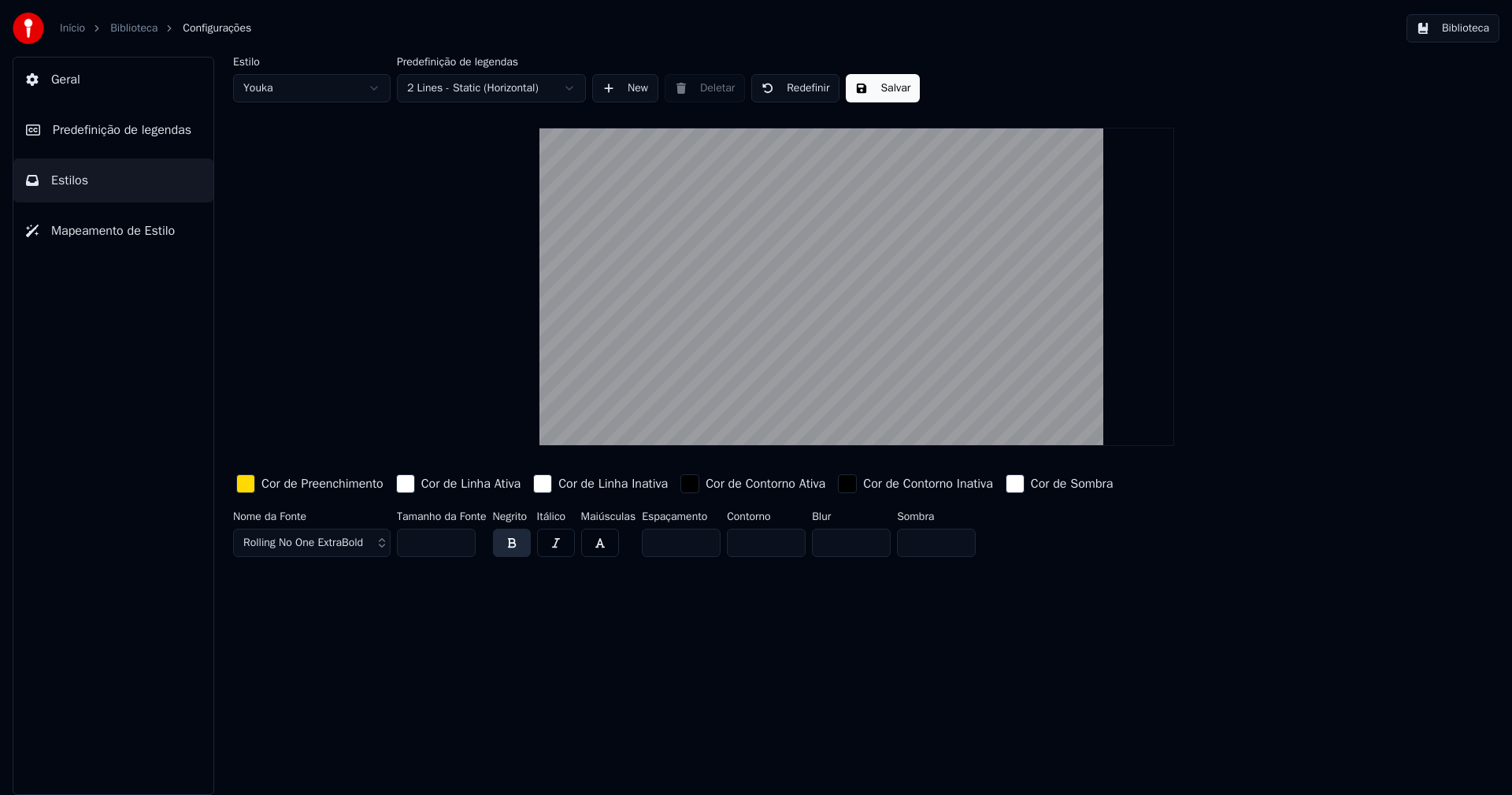 click on "Salvar" at bounding box center [883, 88] 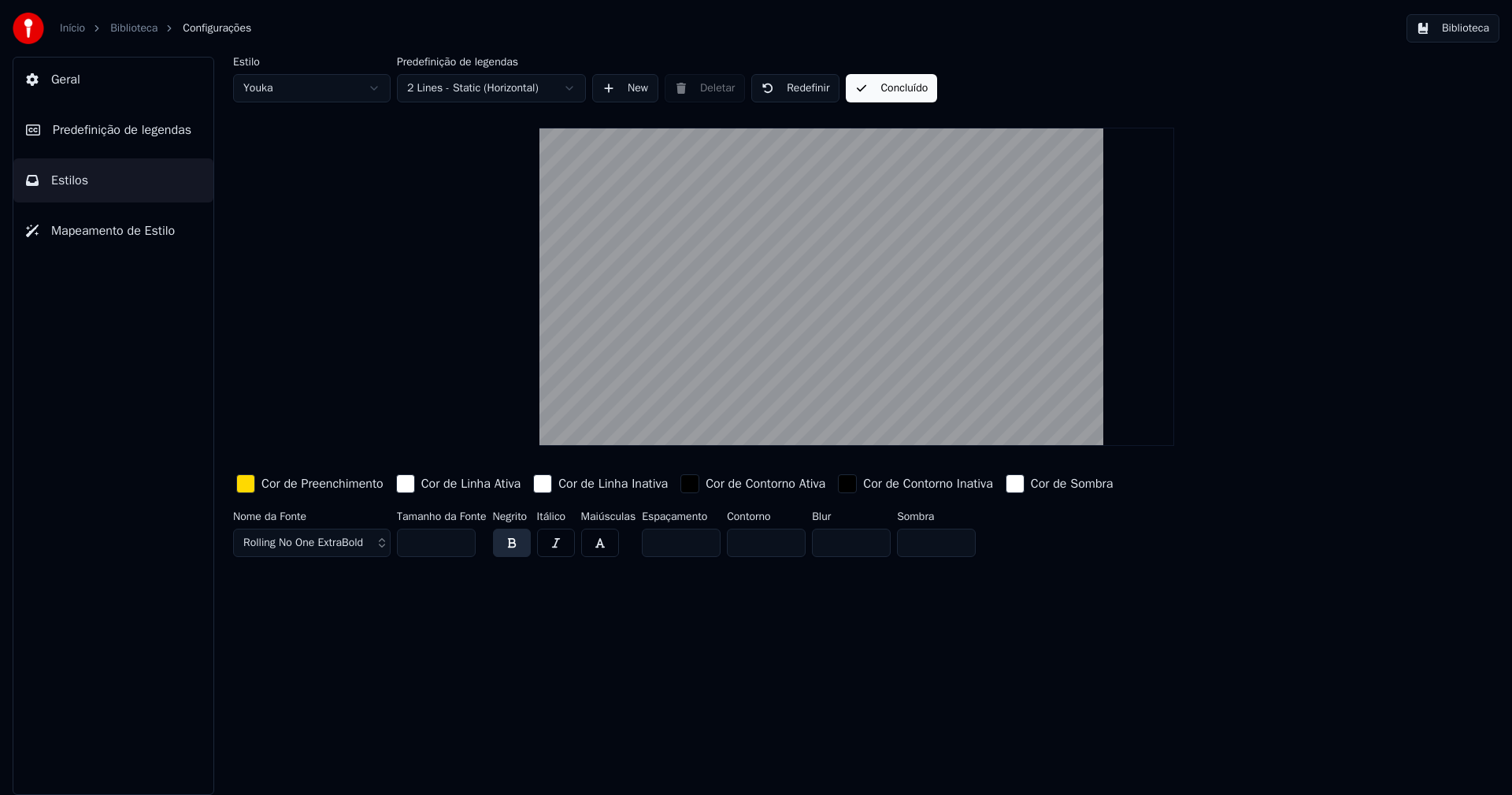 click on "Biblioteca" at bounding box center [1453, 28] 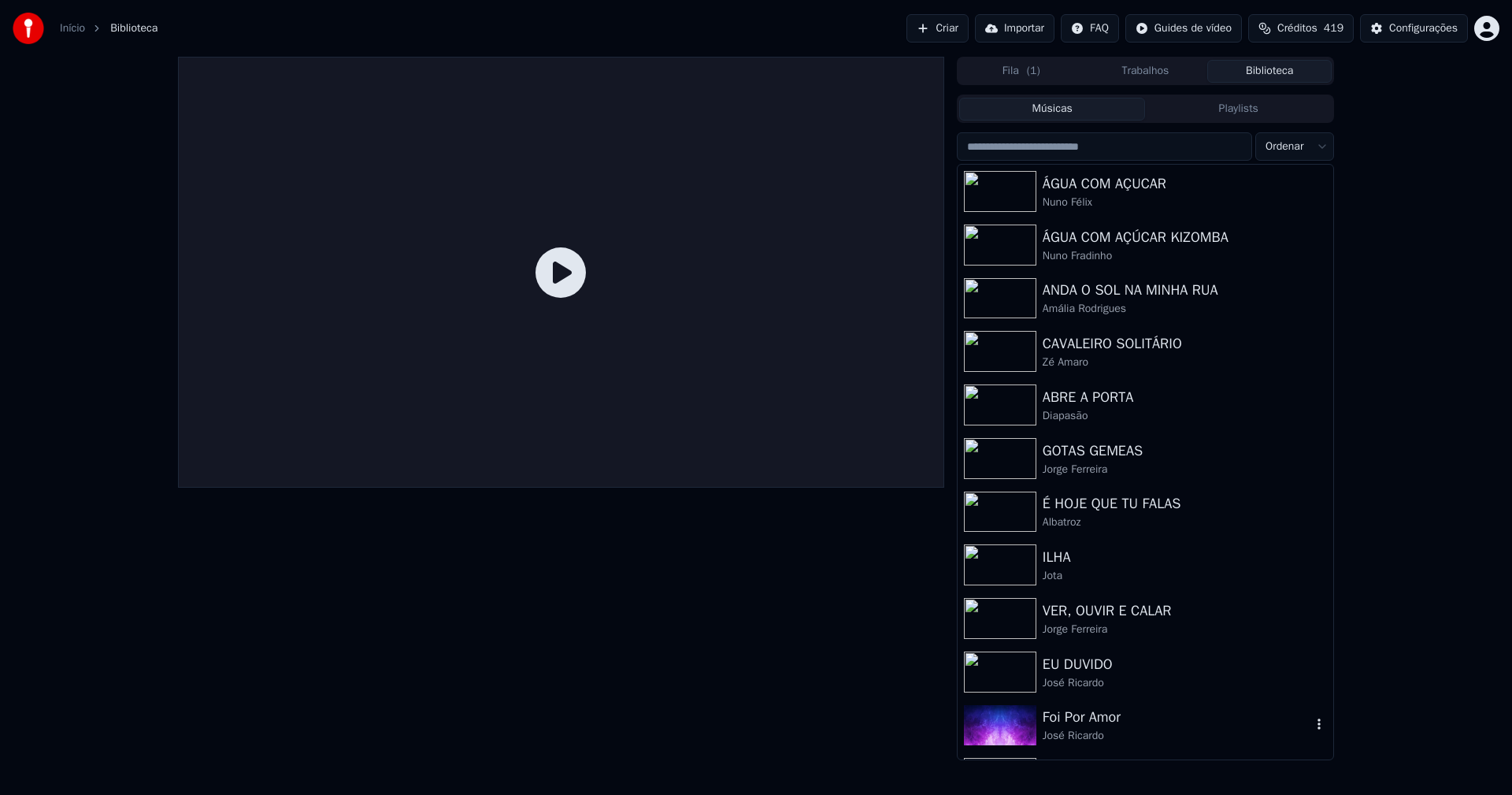click on "Foi Por Amor" at bounding box center [1177, 717] 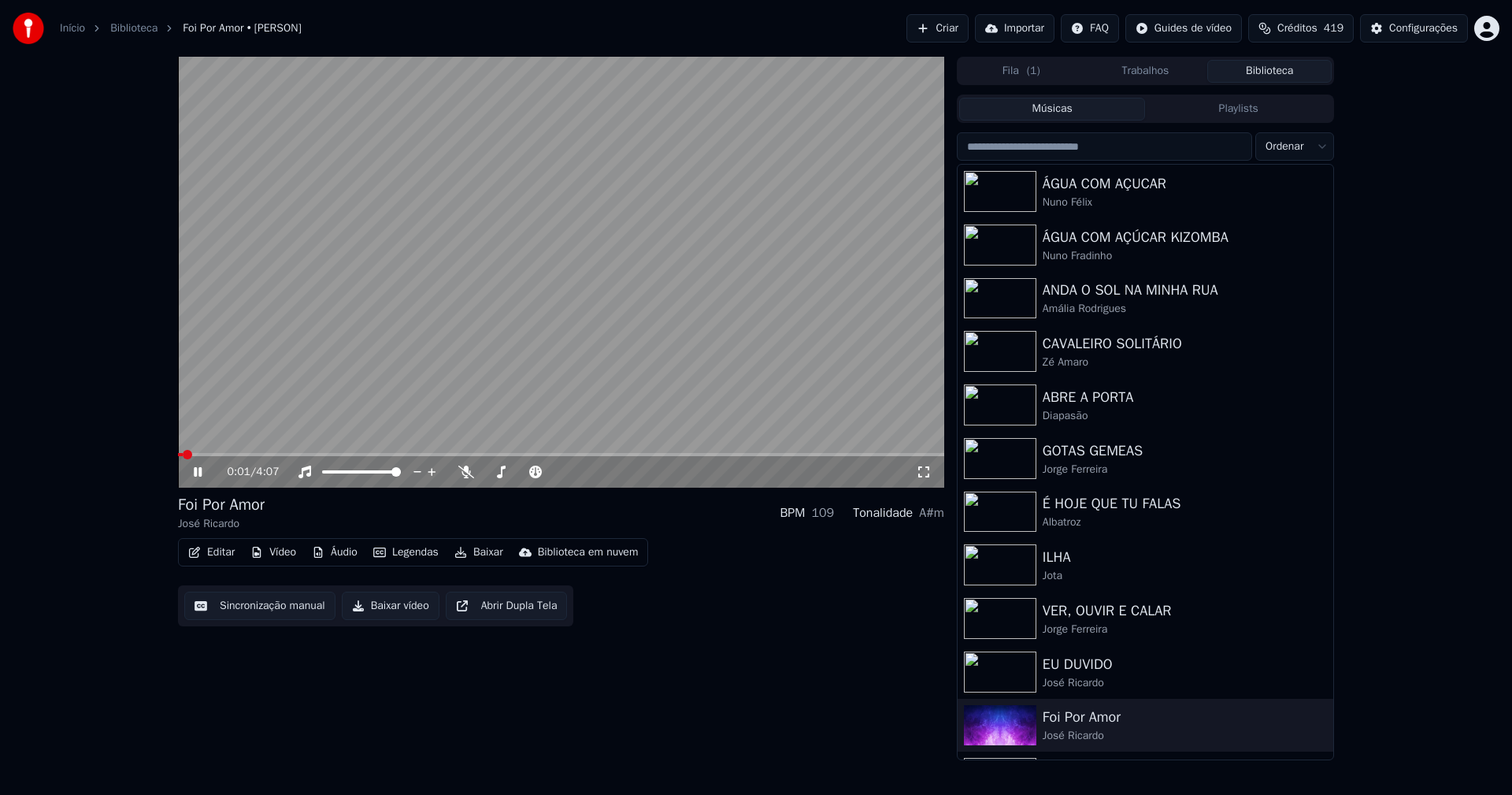 click on "Editar" at bounding box center (211, 552) 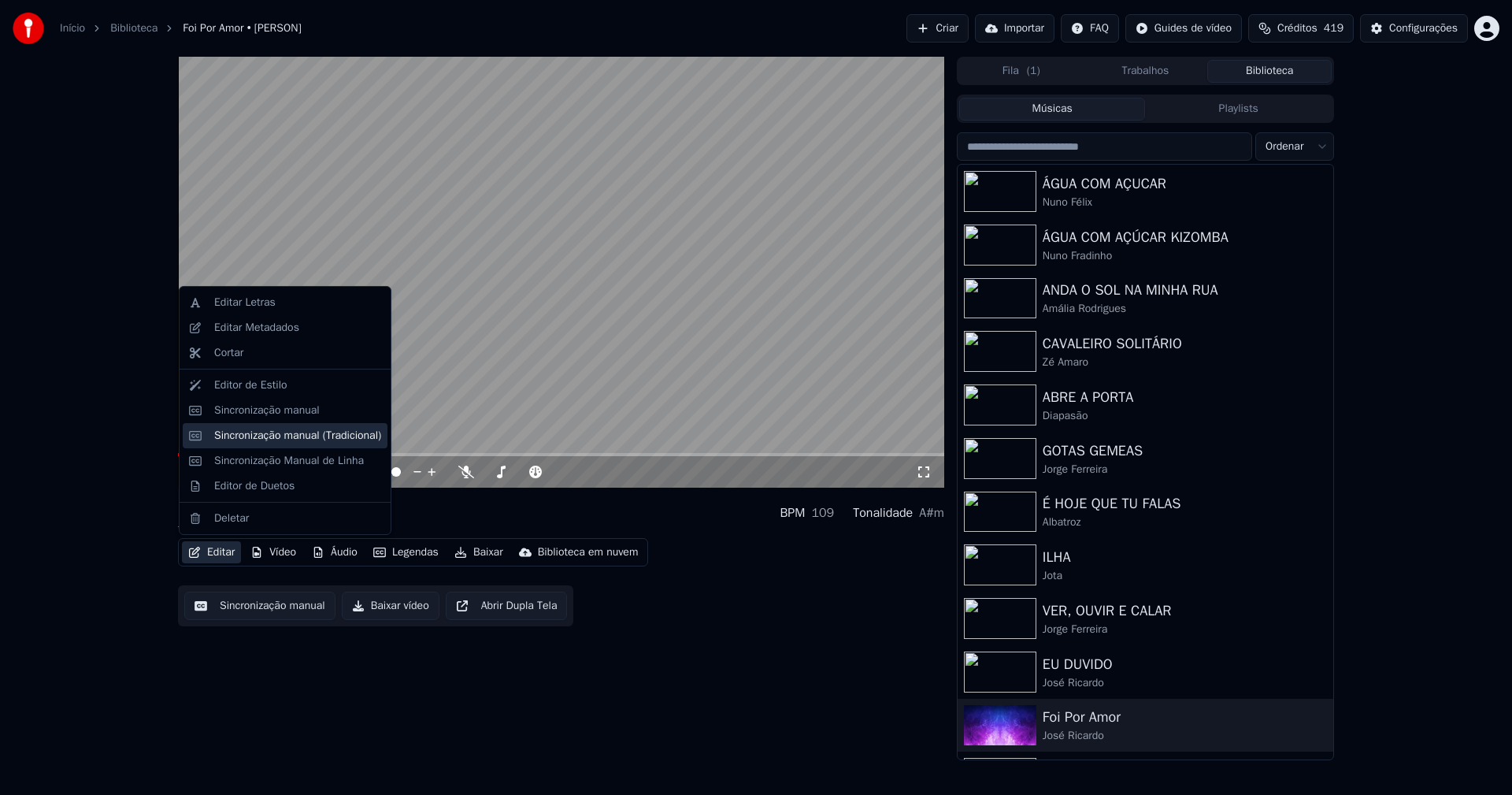 click on "Sincronização manual (Tradicional)" at bounding box center (298, 436) 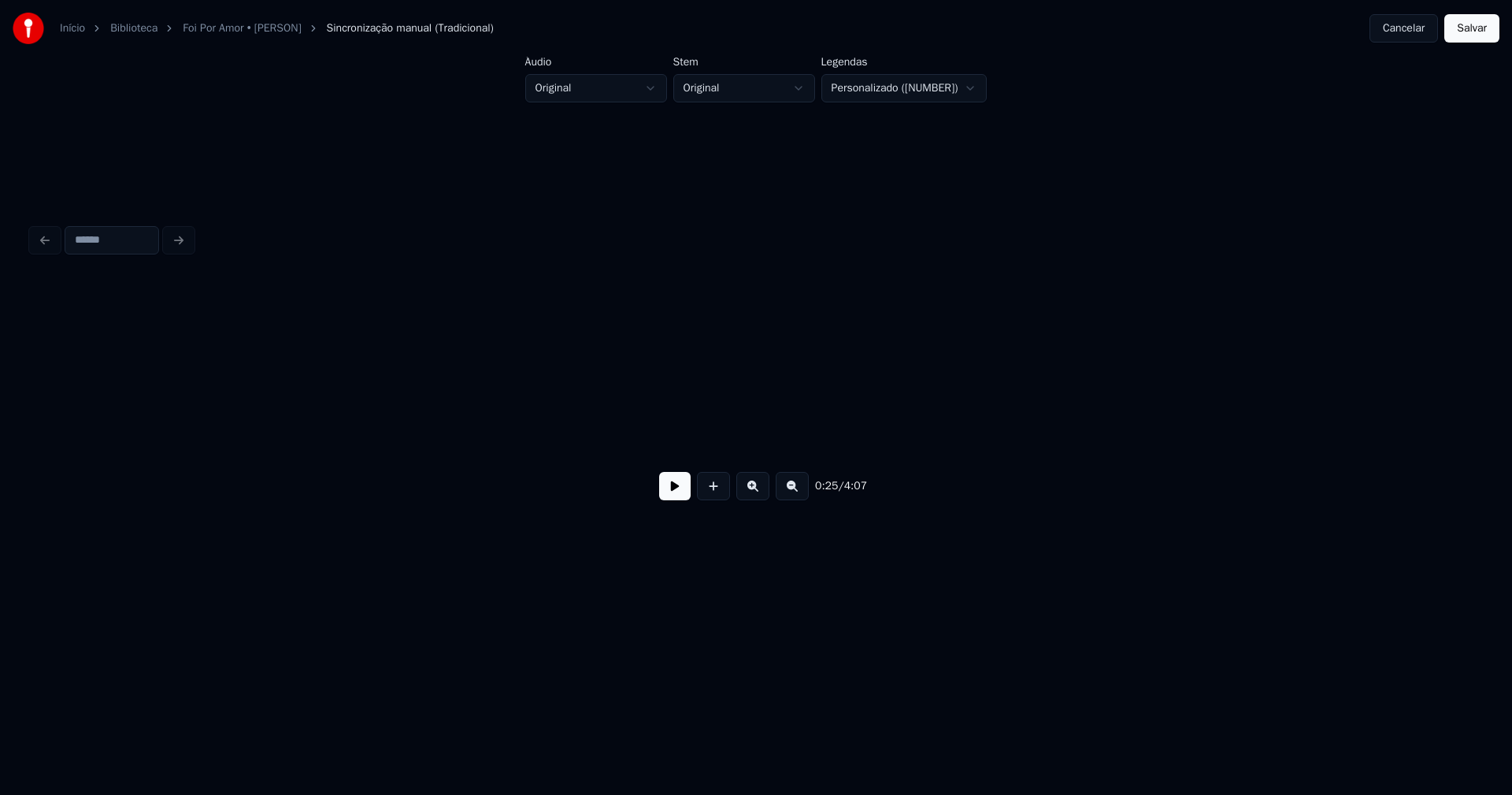scroll, scrollTop: 0, scrollLeft: 3964, axis: horizontal 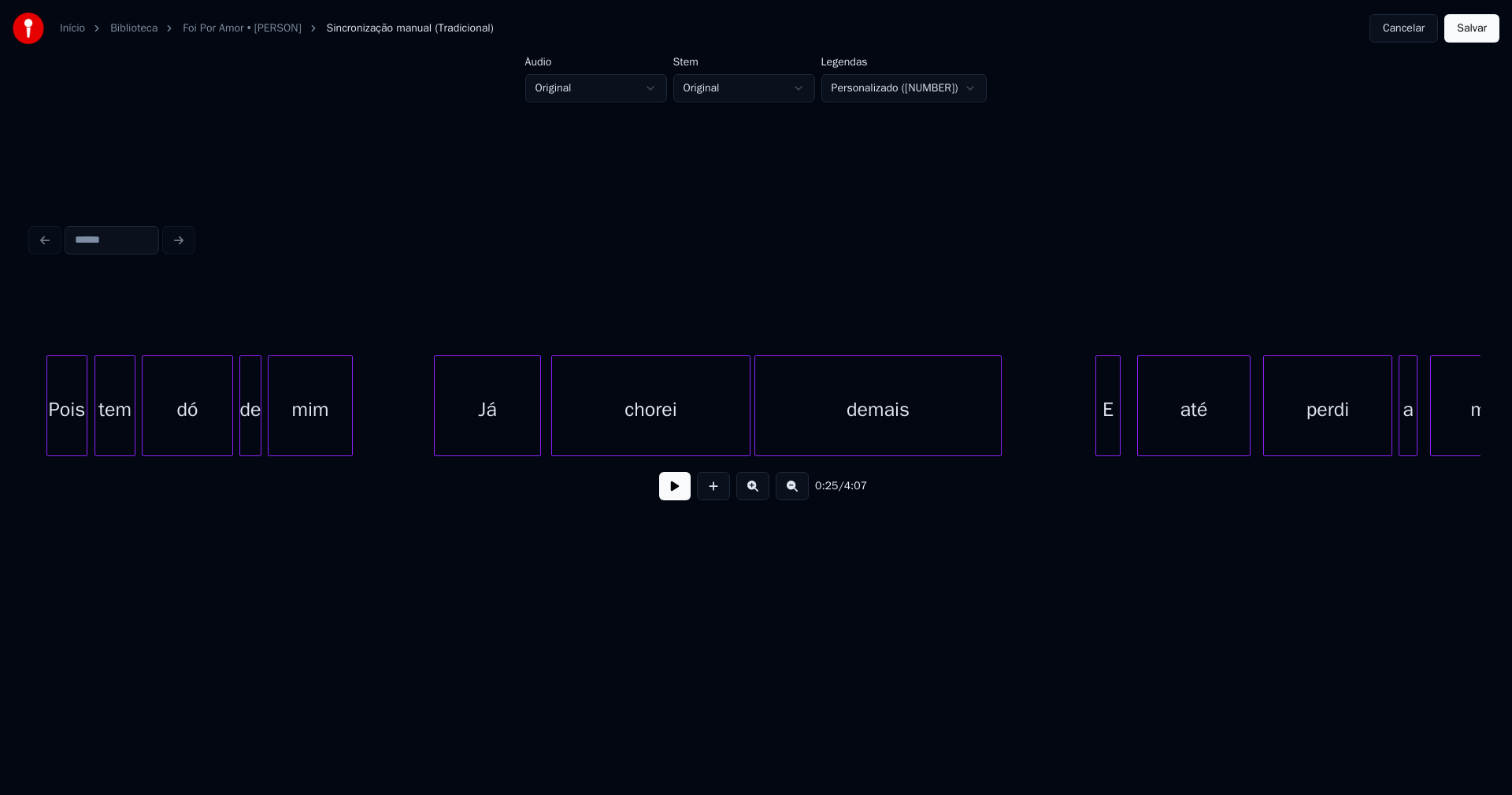 click on "Já" at bounding box center (487, 410) 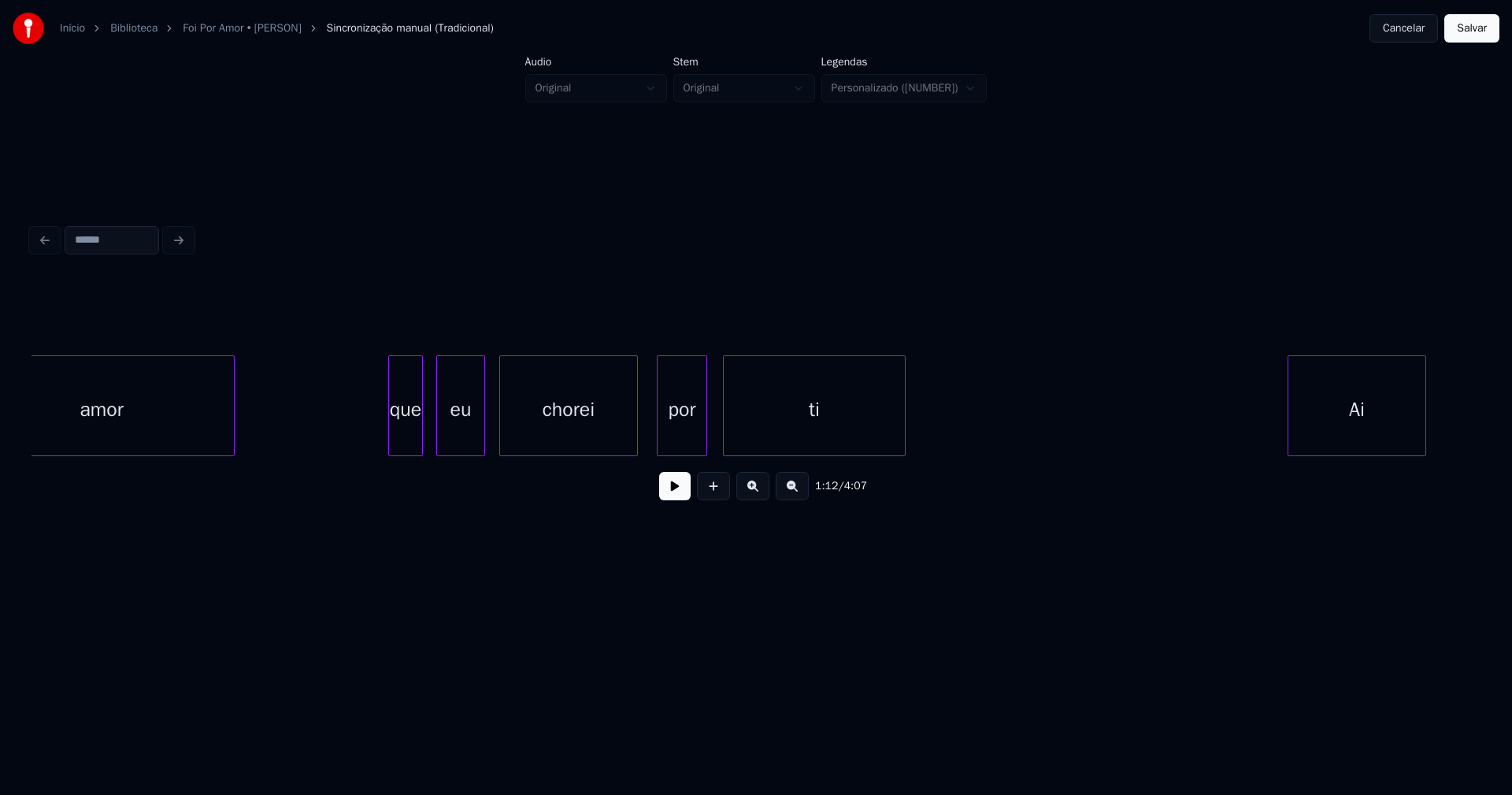 scroll, scrollTop: 0, scrollLeft: 8693, axis: horizontal 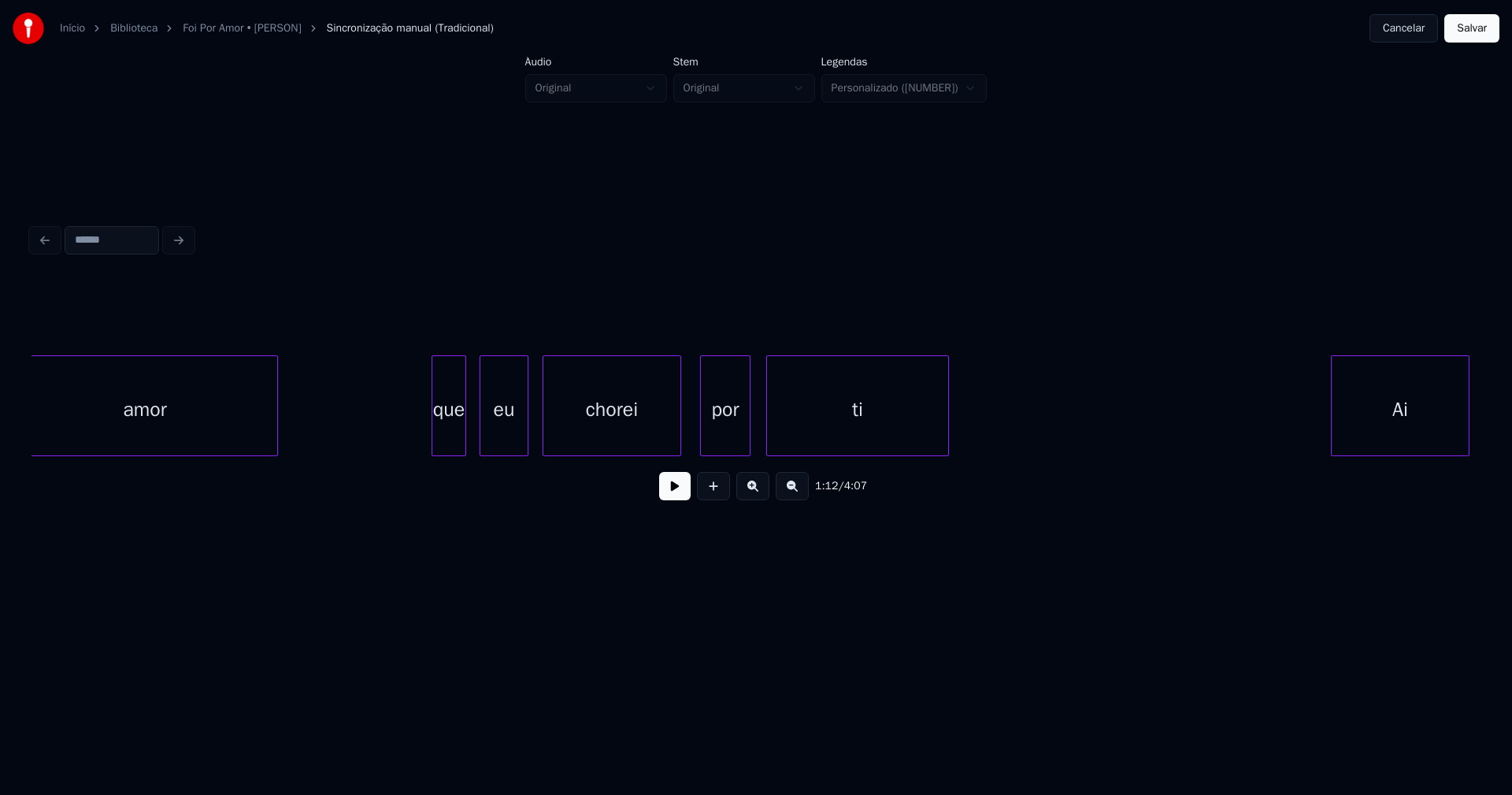 click on "que" at bounding box center (449, 410) 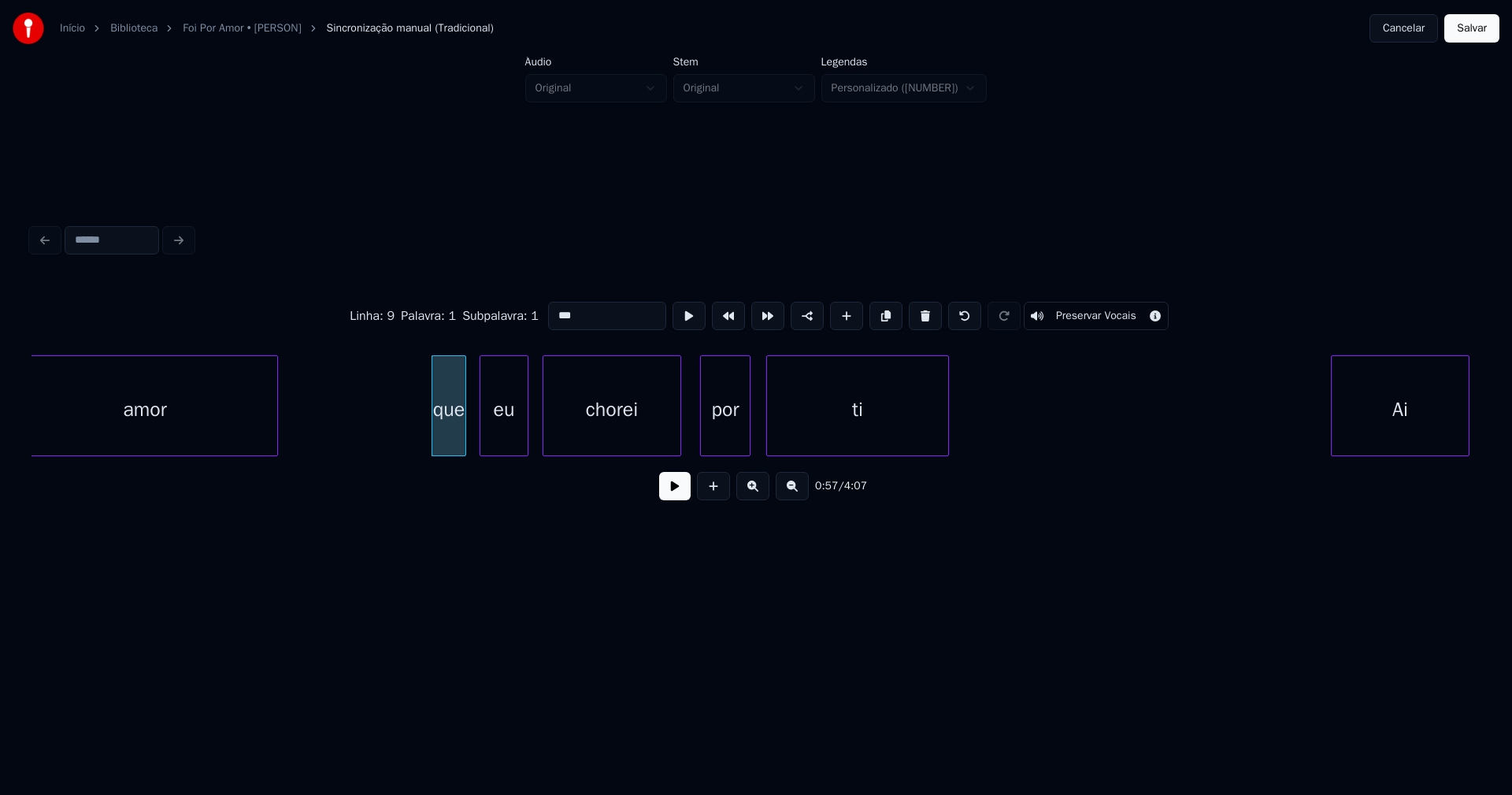 click on "***" at bounding box center [607, 316] 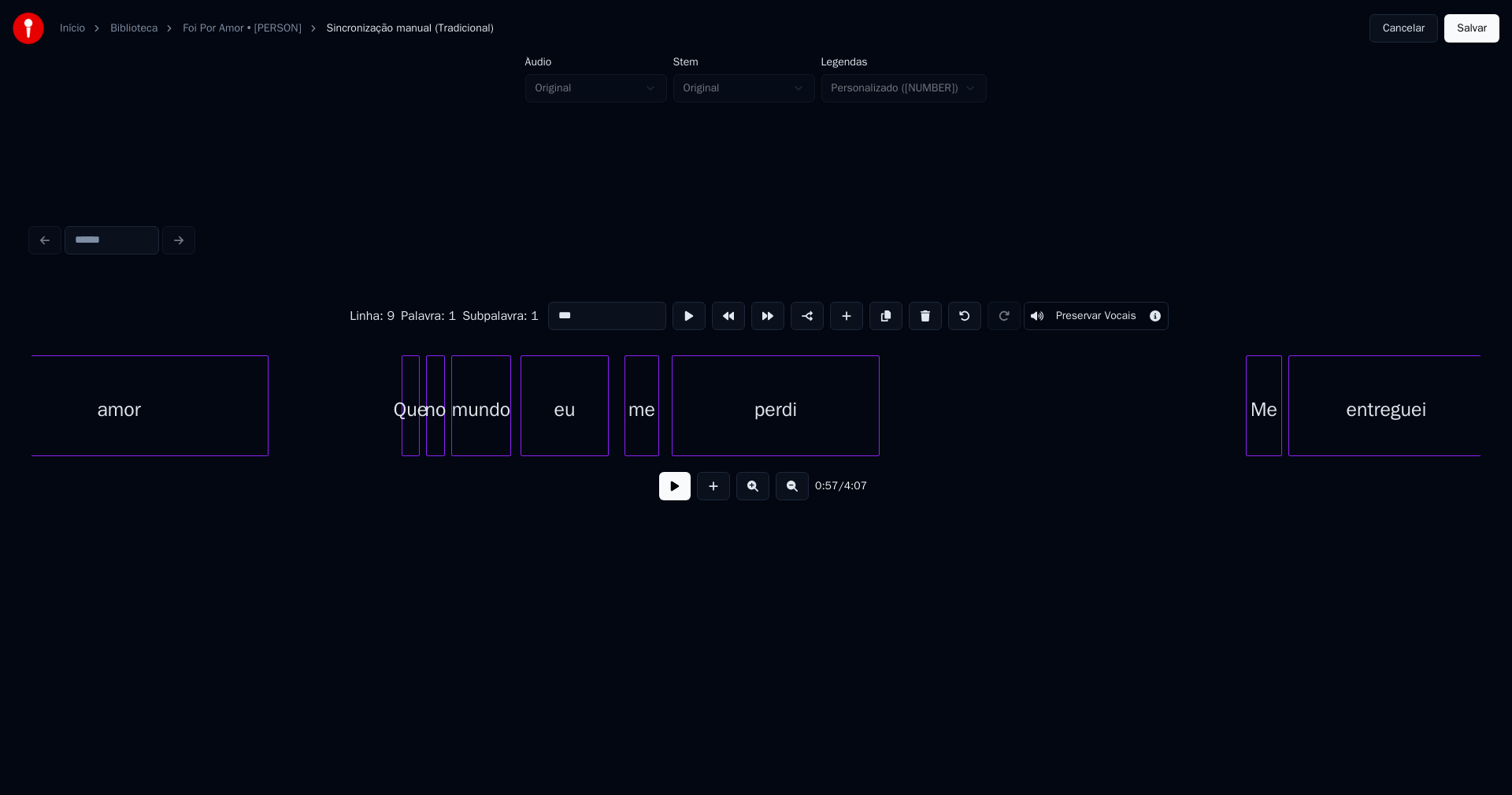 scroll, scrollTop: 0, scrollLeft: 5544, axis: horizontal 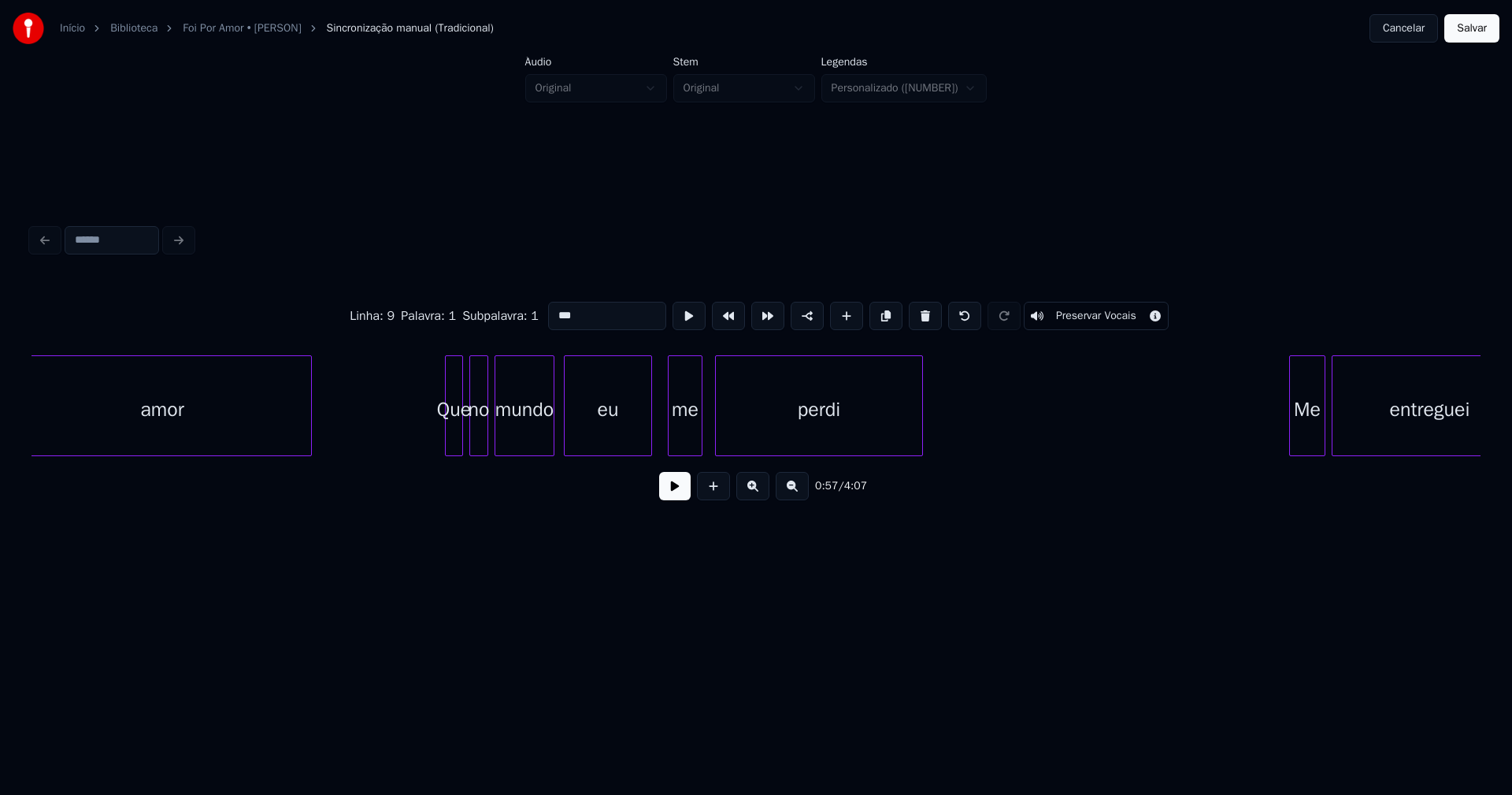 type on "***" 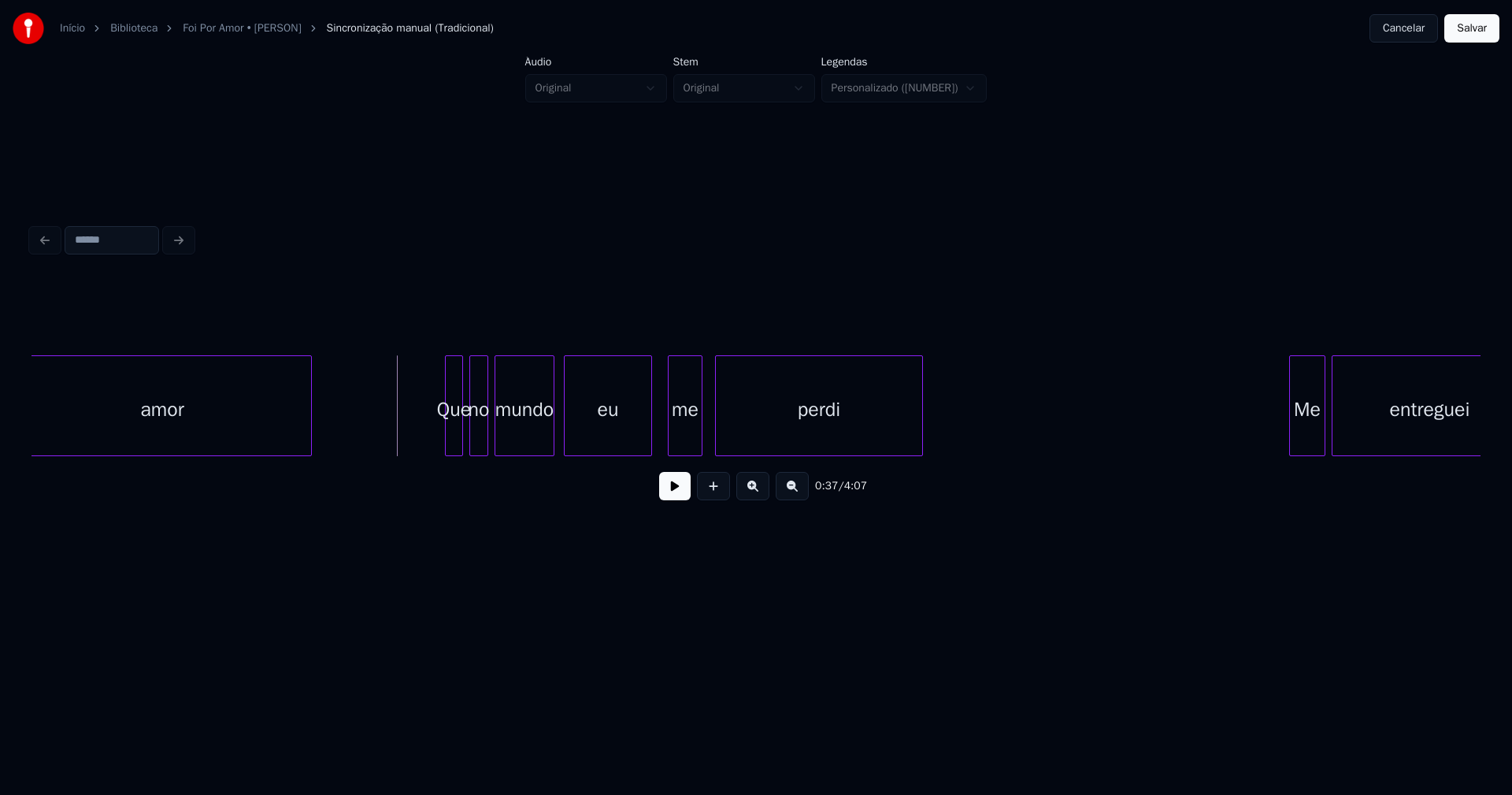 click at bounding box center [675, 486] 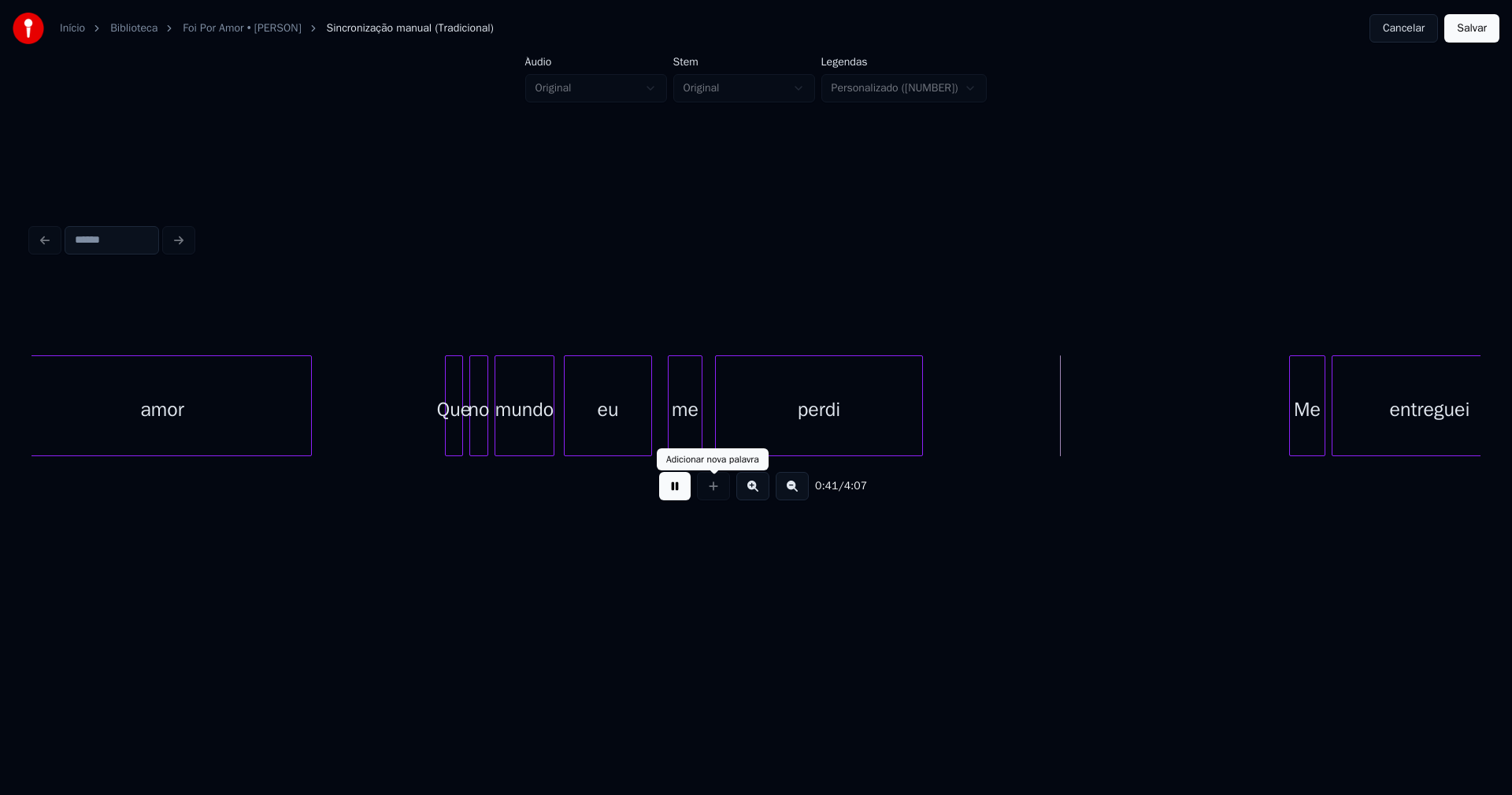 click at bounding box center [675, 486] 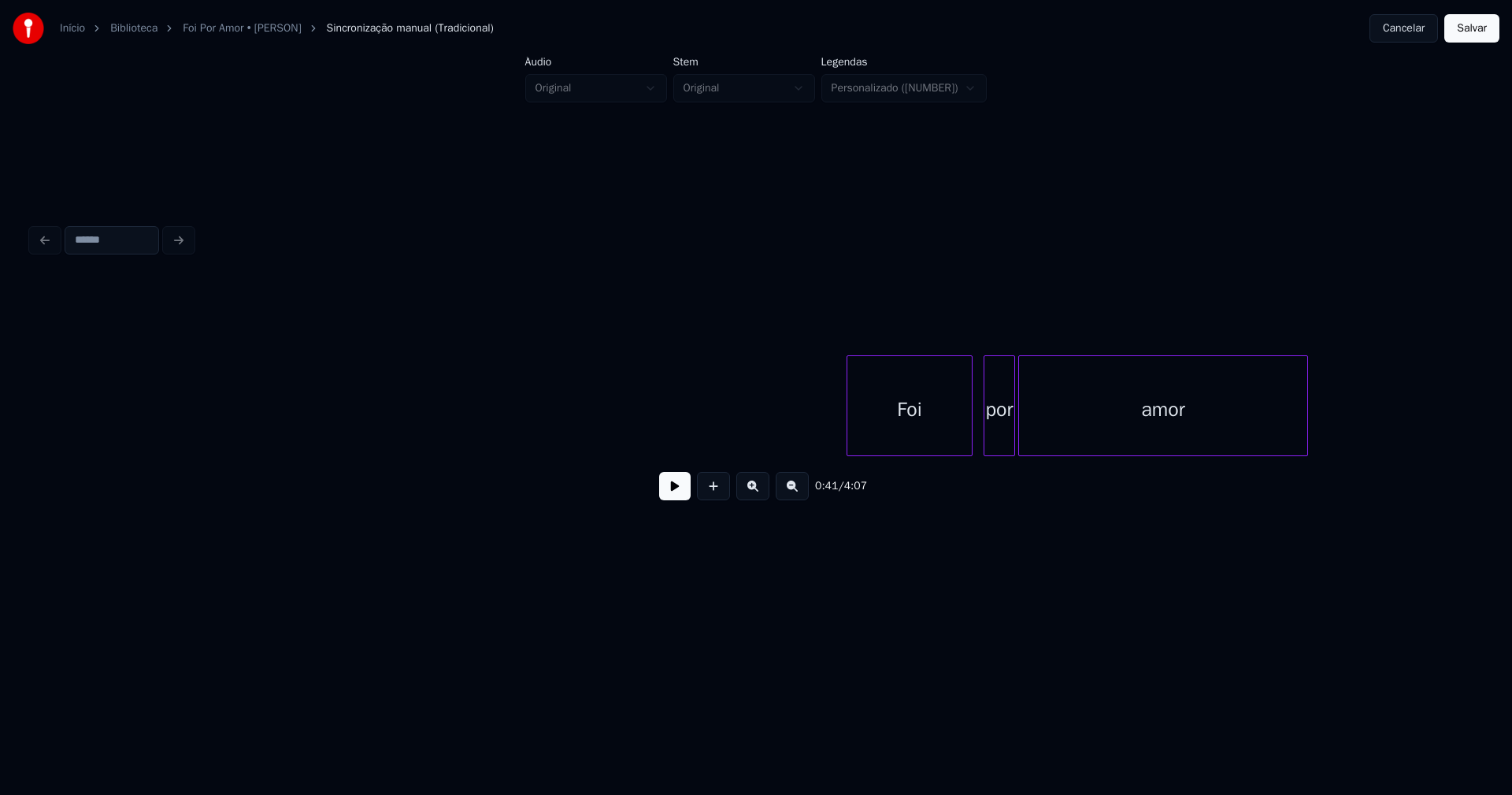 scroll, scrollTop: 0, scrollLeft: 3085, axis: horizontal 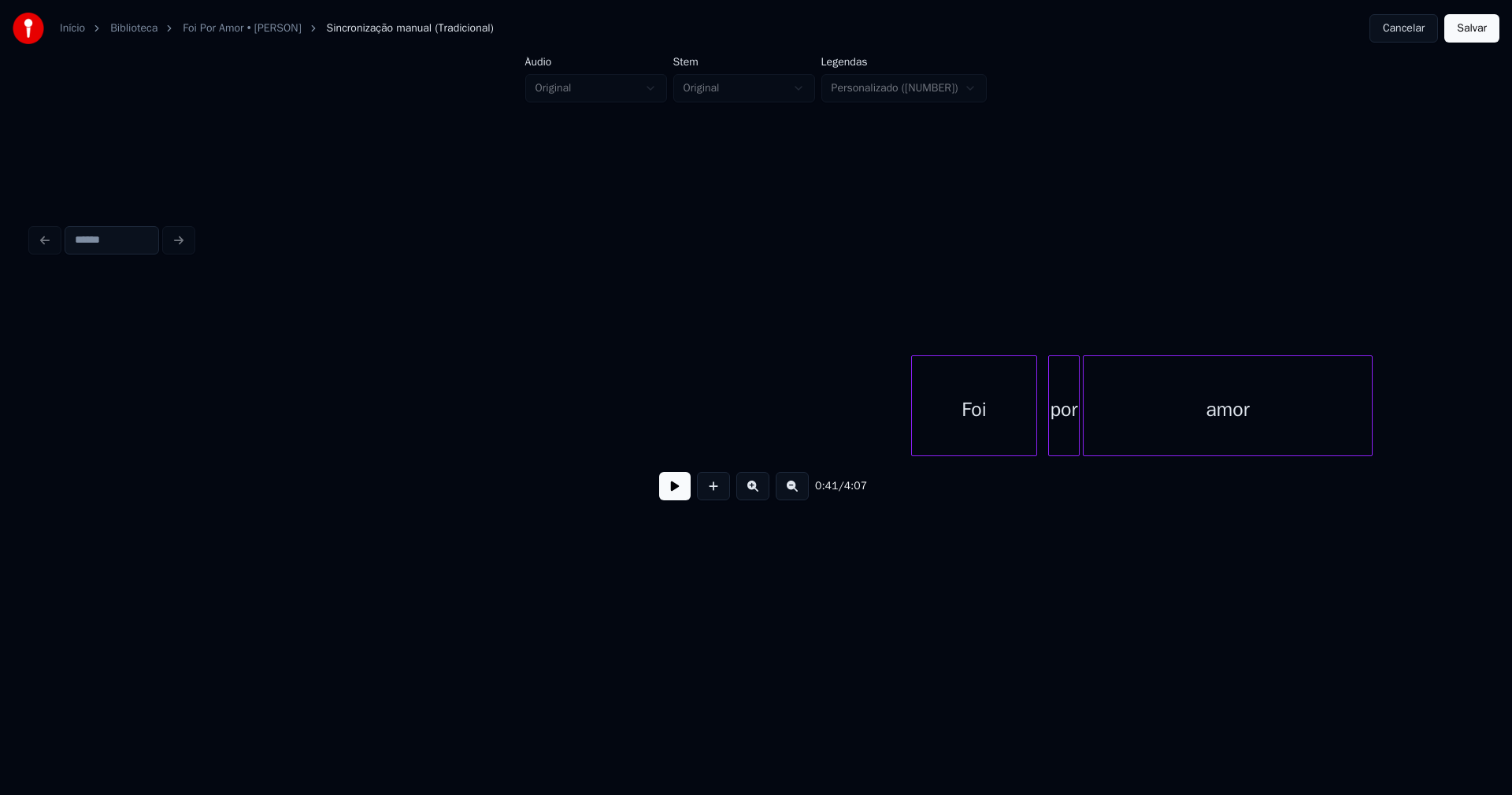 click on "Salvar" at bounding box center [1472, 28] 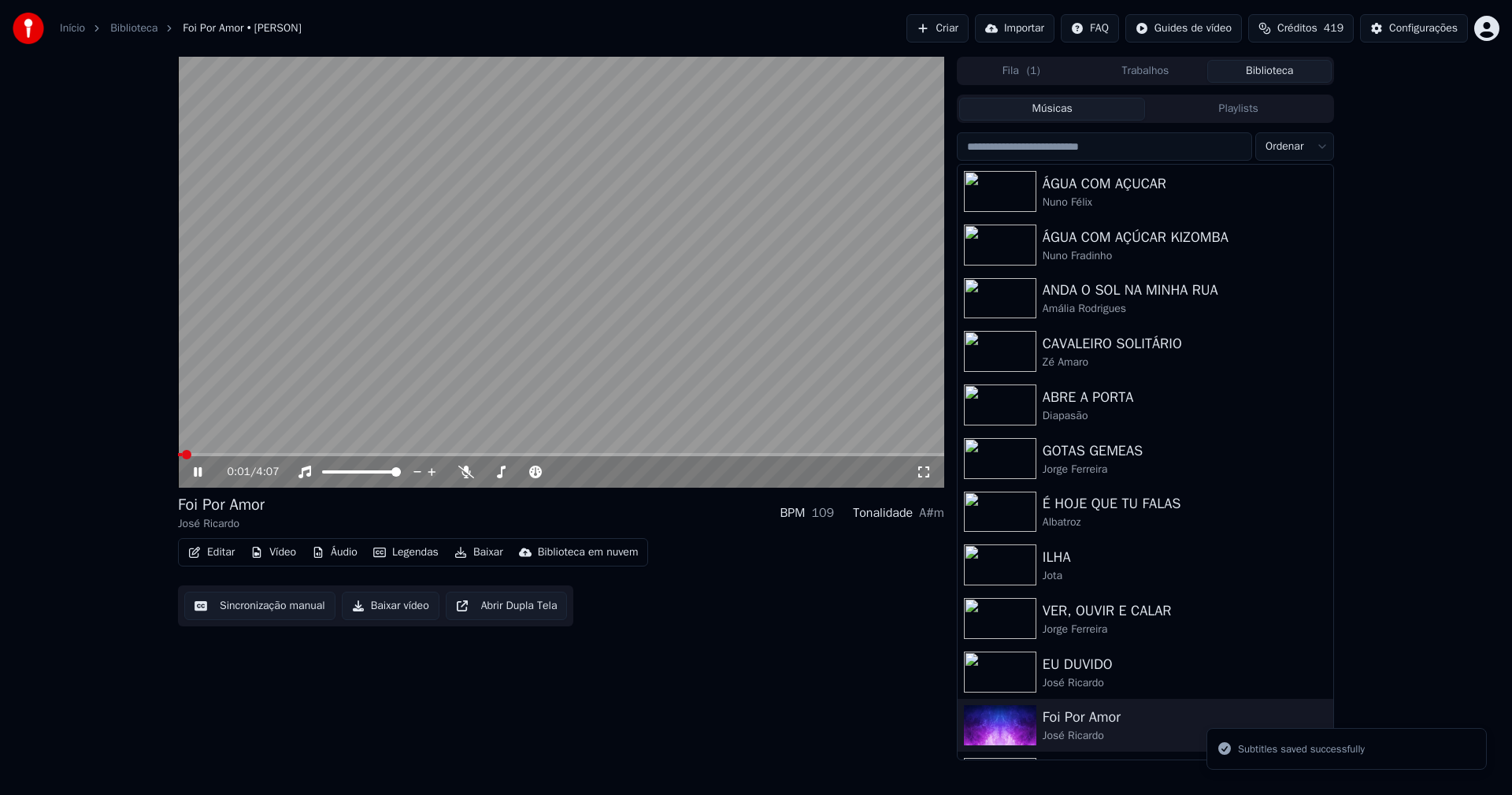 click 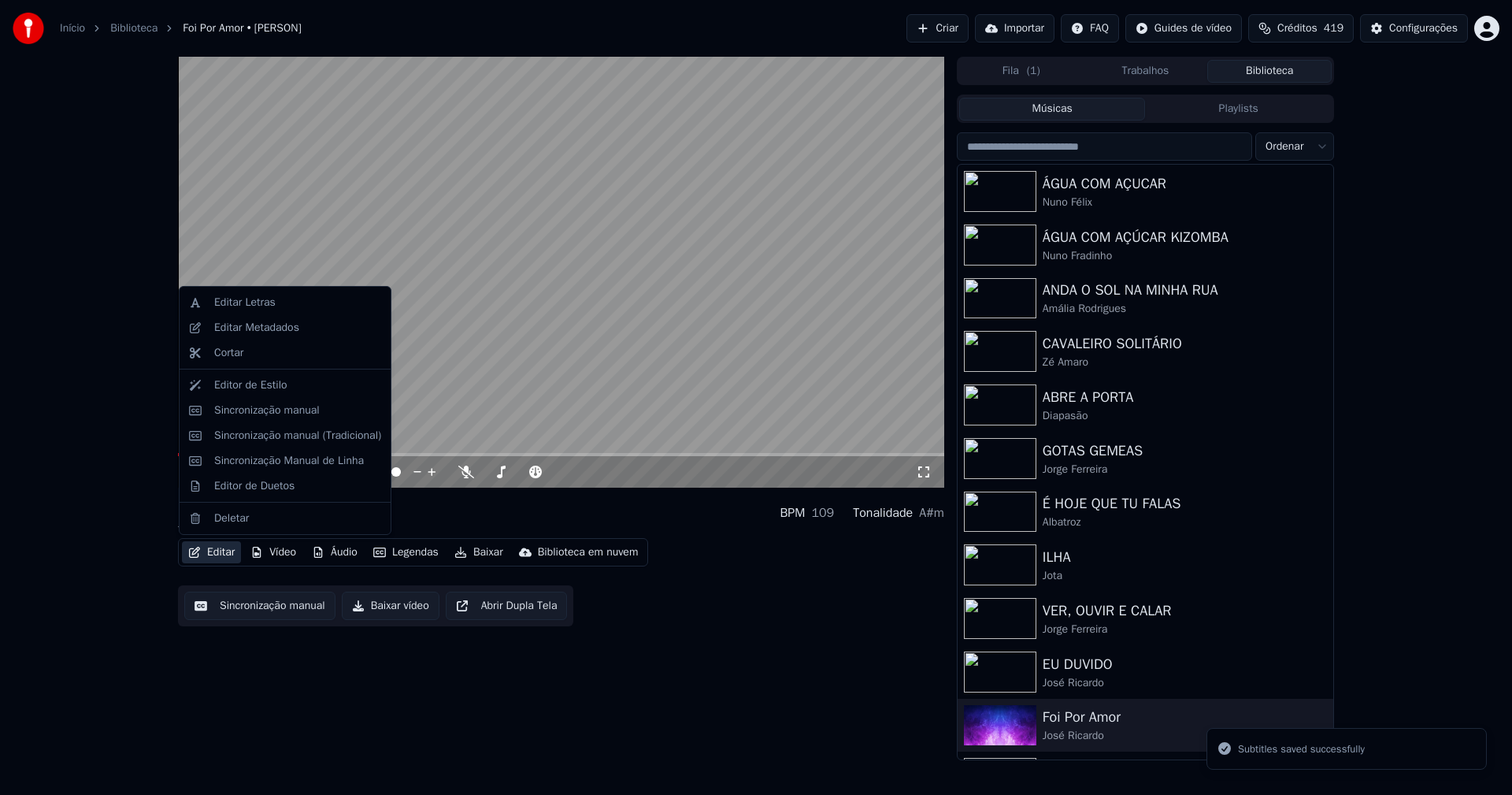 click on "Editar" at bounding box center [211, 552] 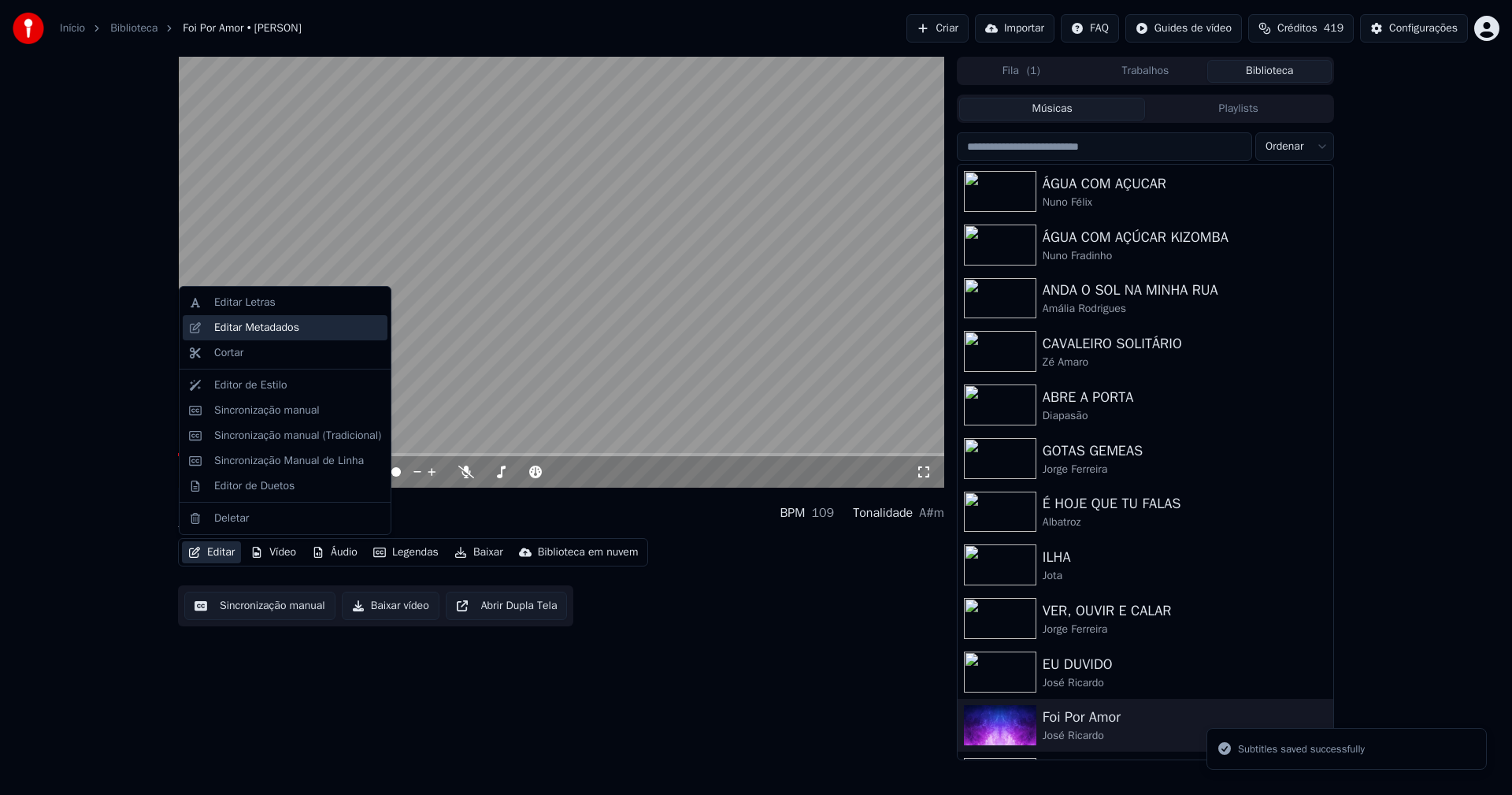click on "Editar Metadados" at bounding box center (257, 328) 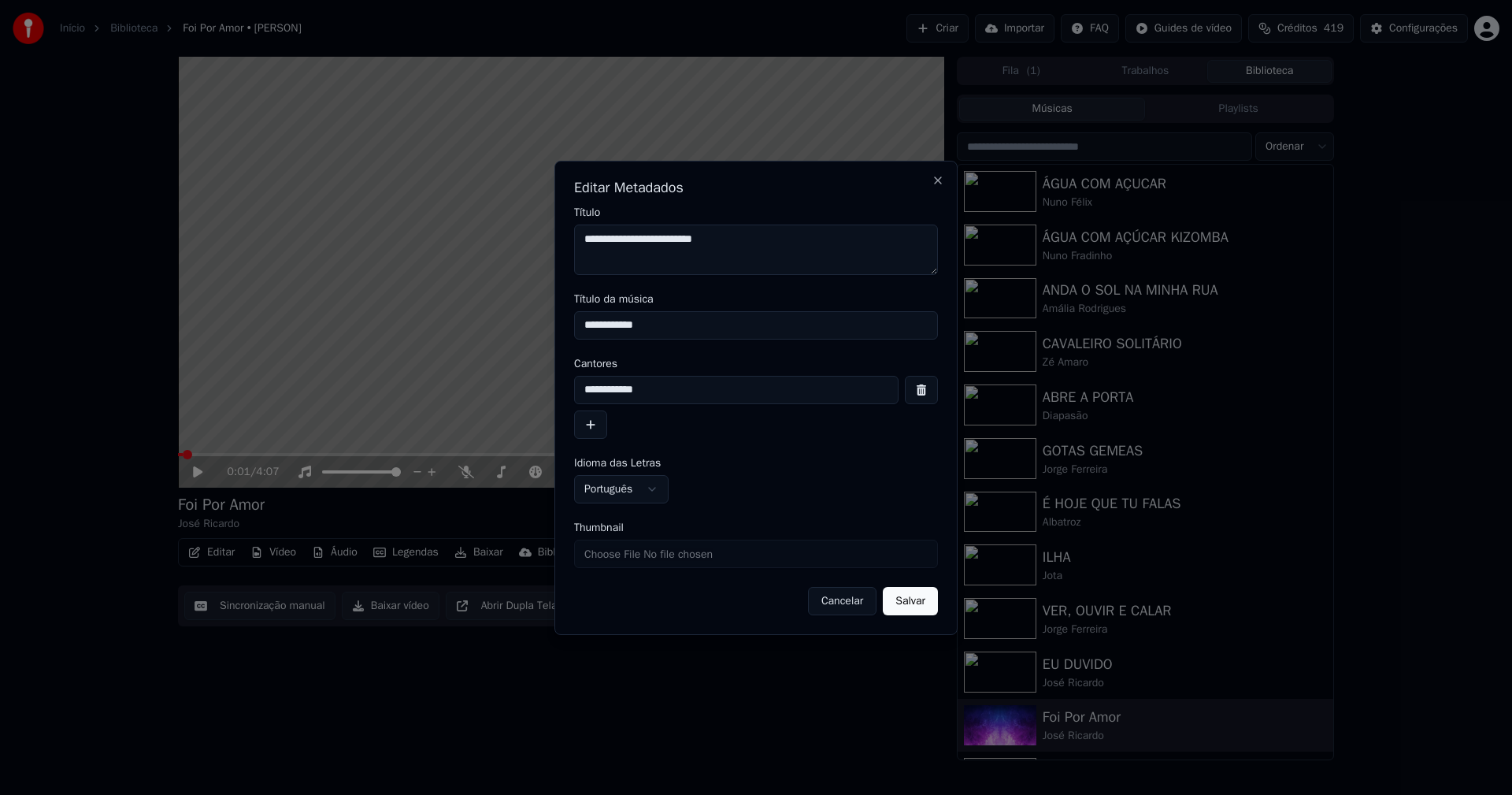 drag, startPoint x: 654, startPoint y: 325, endPoint x: 470, endPoint y: 318, distance: 184.1331 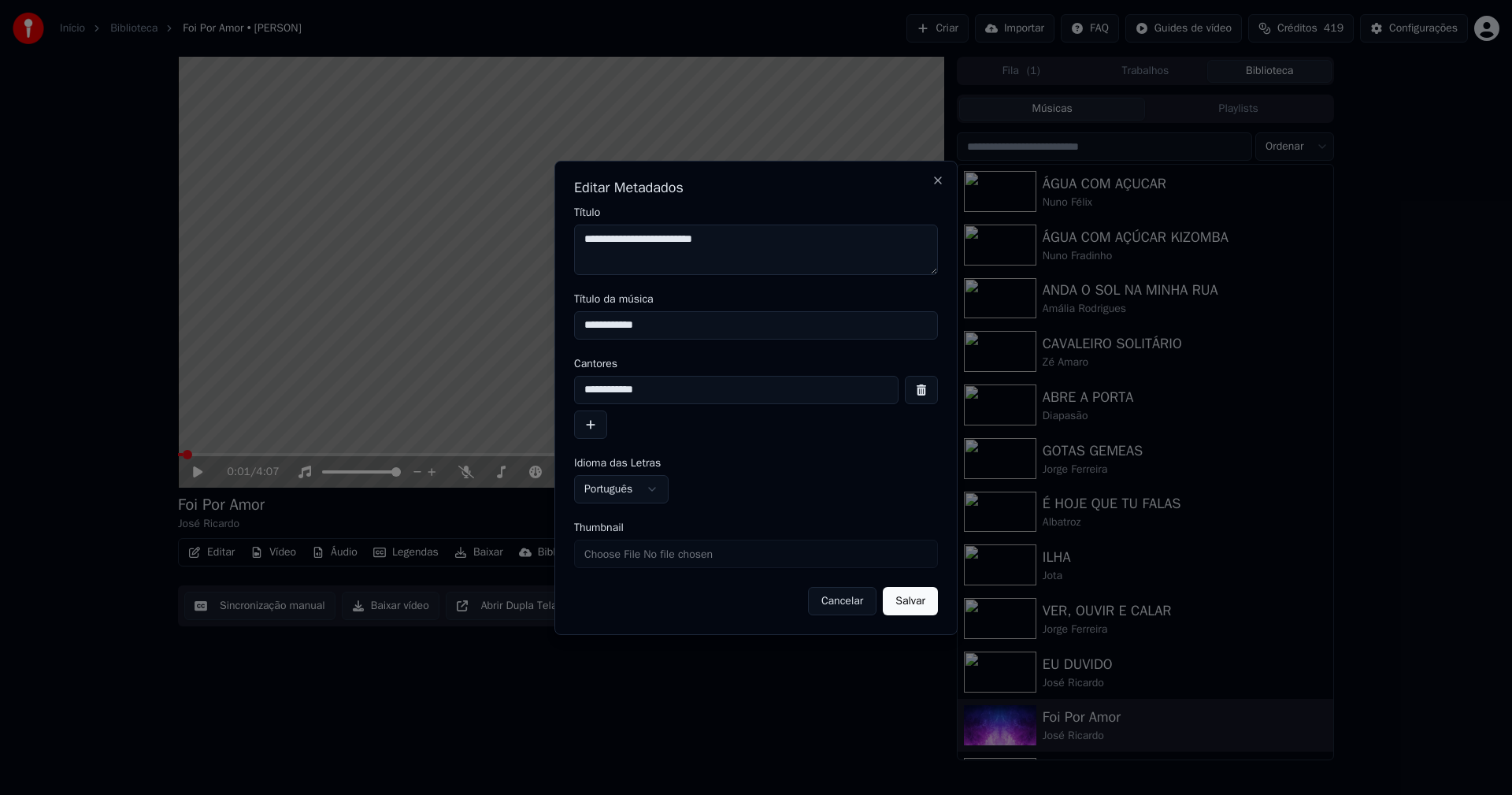 type on "**********" 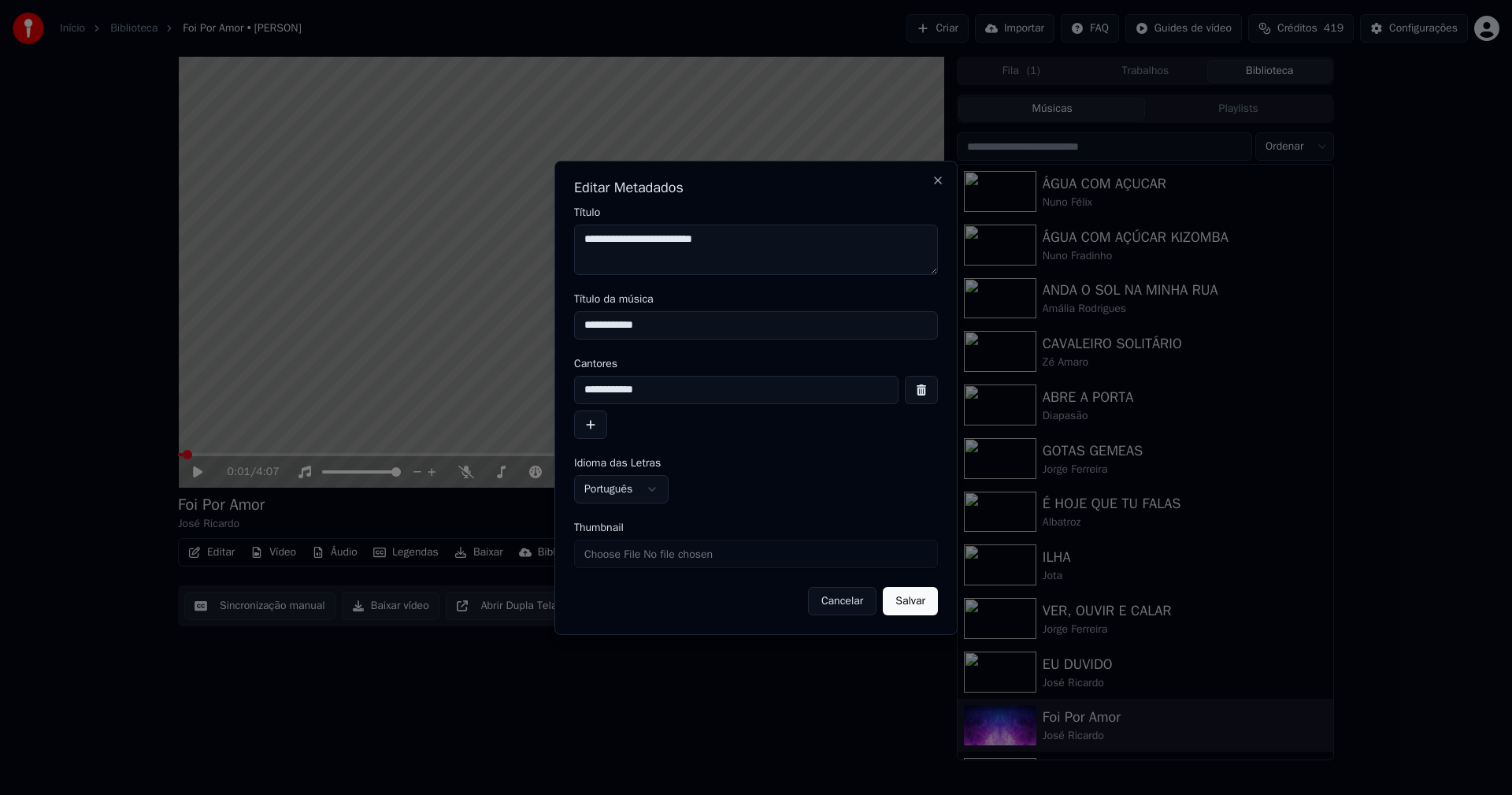 click on "Thumbnail" at bounding box center [756, 554] 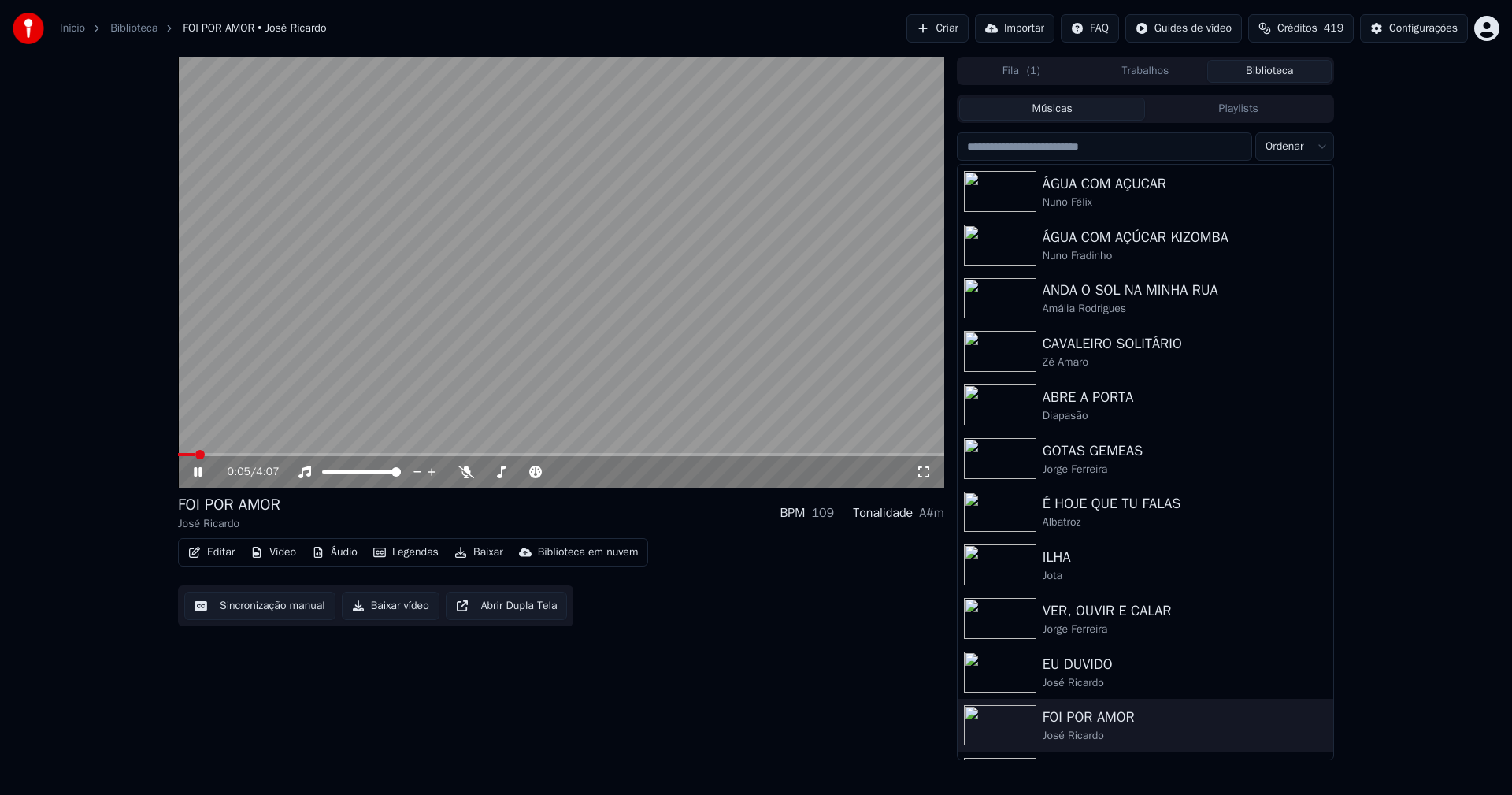 click at bounding box center (187, 455) 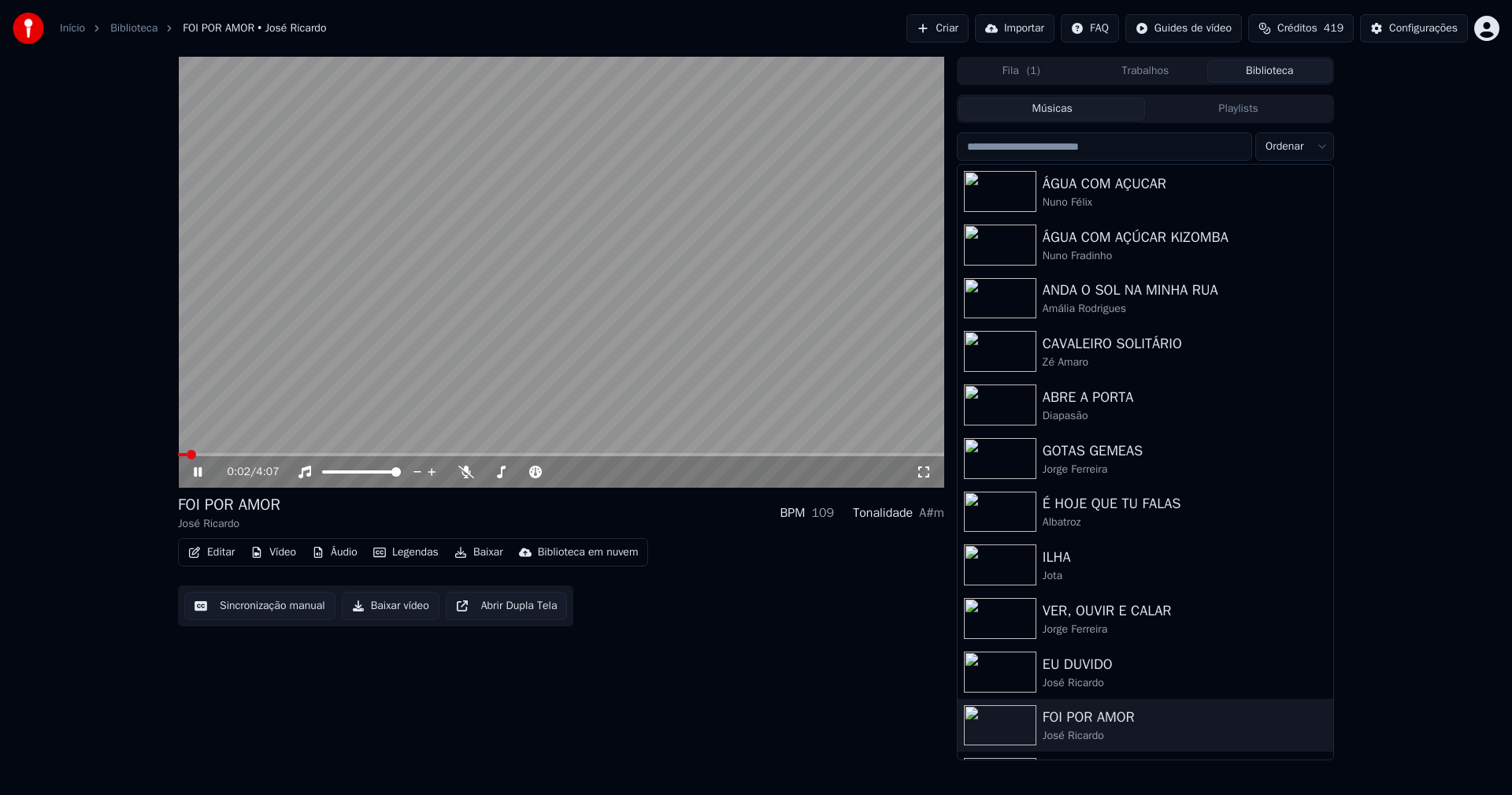 click 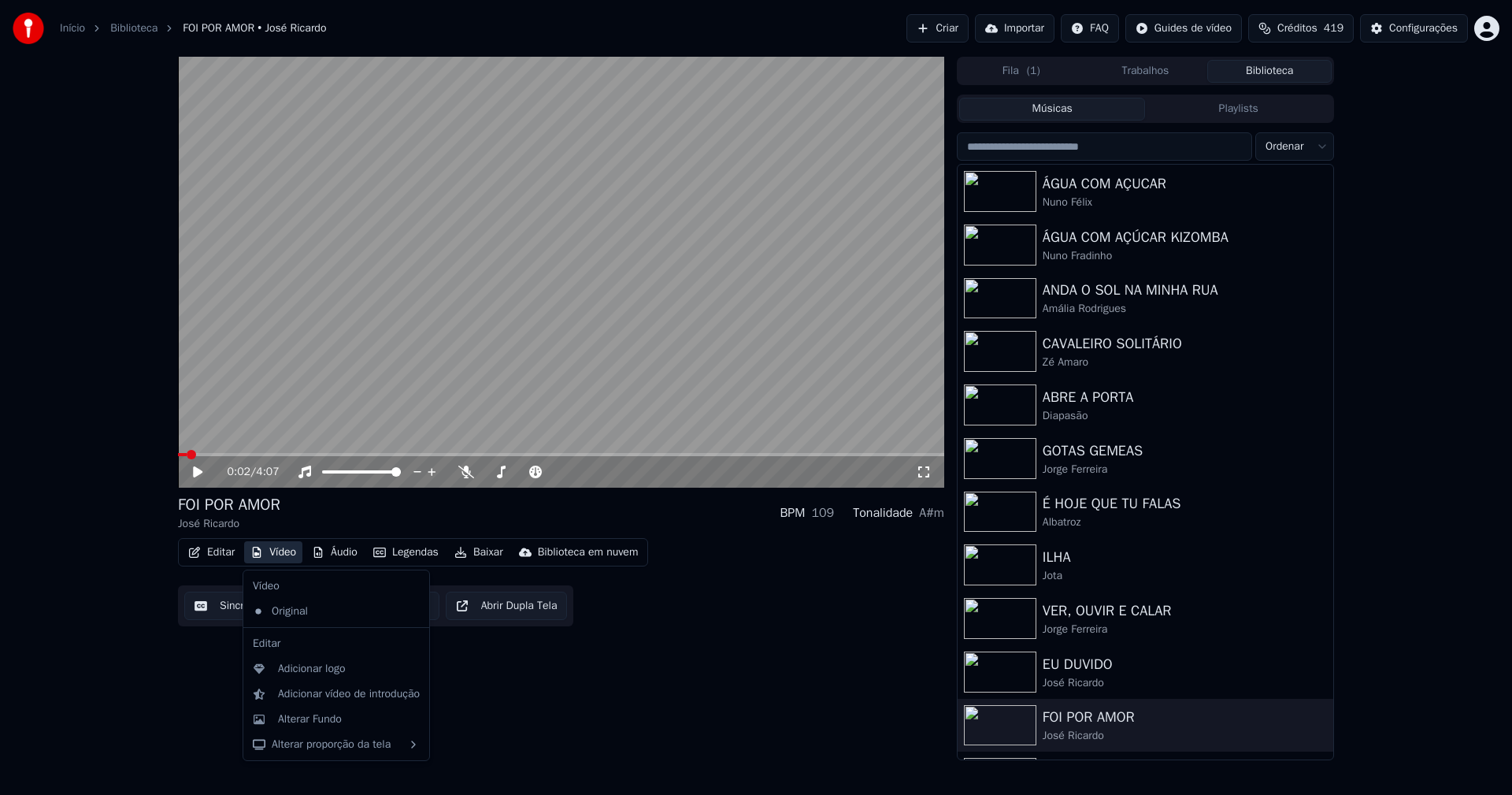 click on "Vídeo" at bounding box center [273, 552] 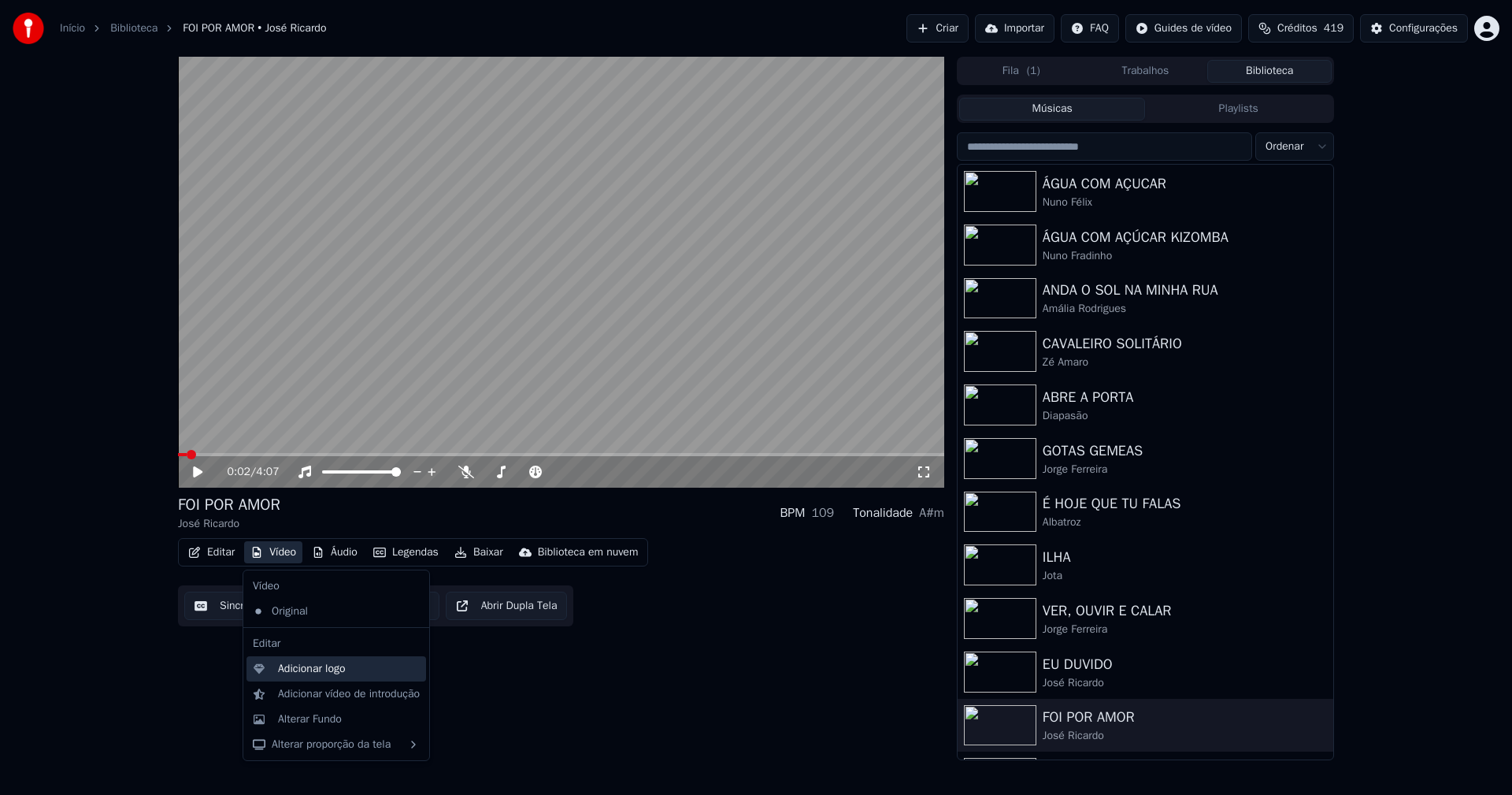 click on "Adicionar logo" at bounding box center [312, 669] 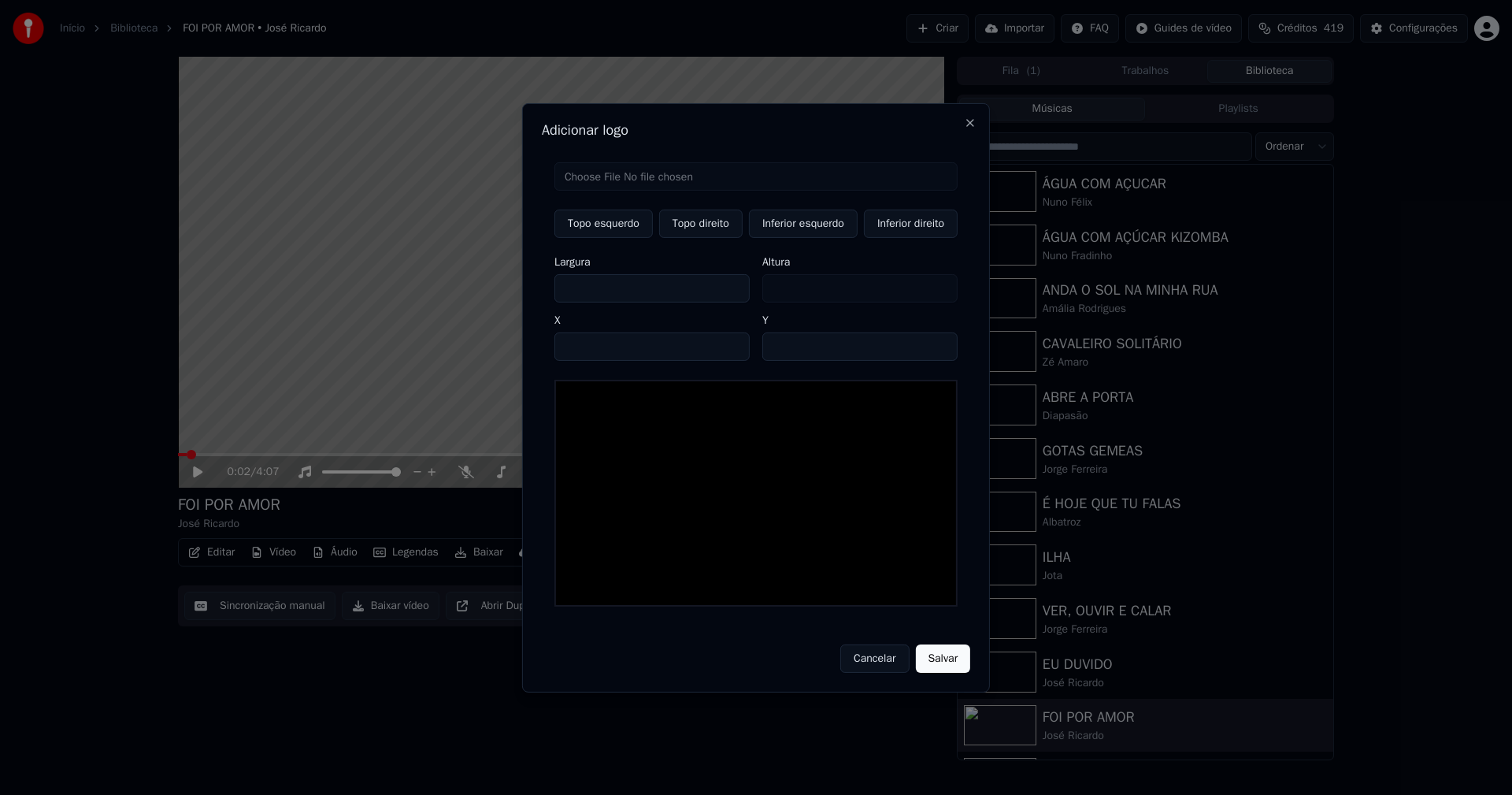 click at bounding box center [756, 176] 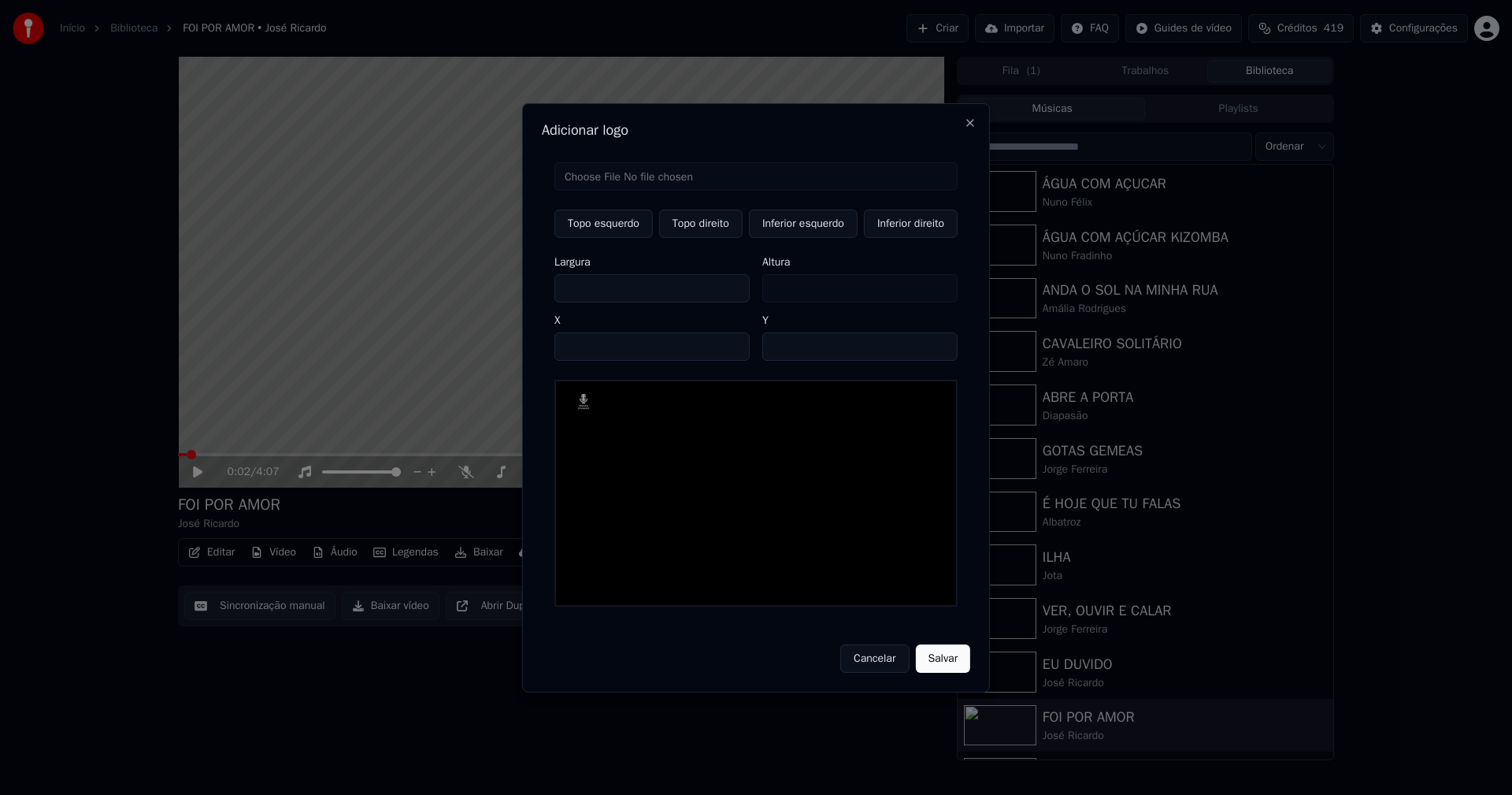click on "Topo direito" at bounding box center (701, 223) 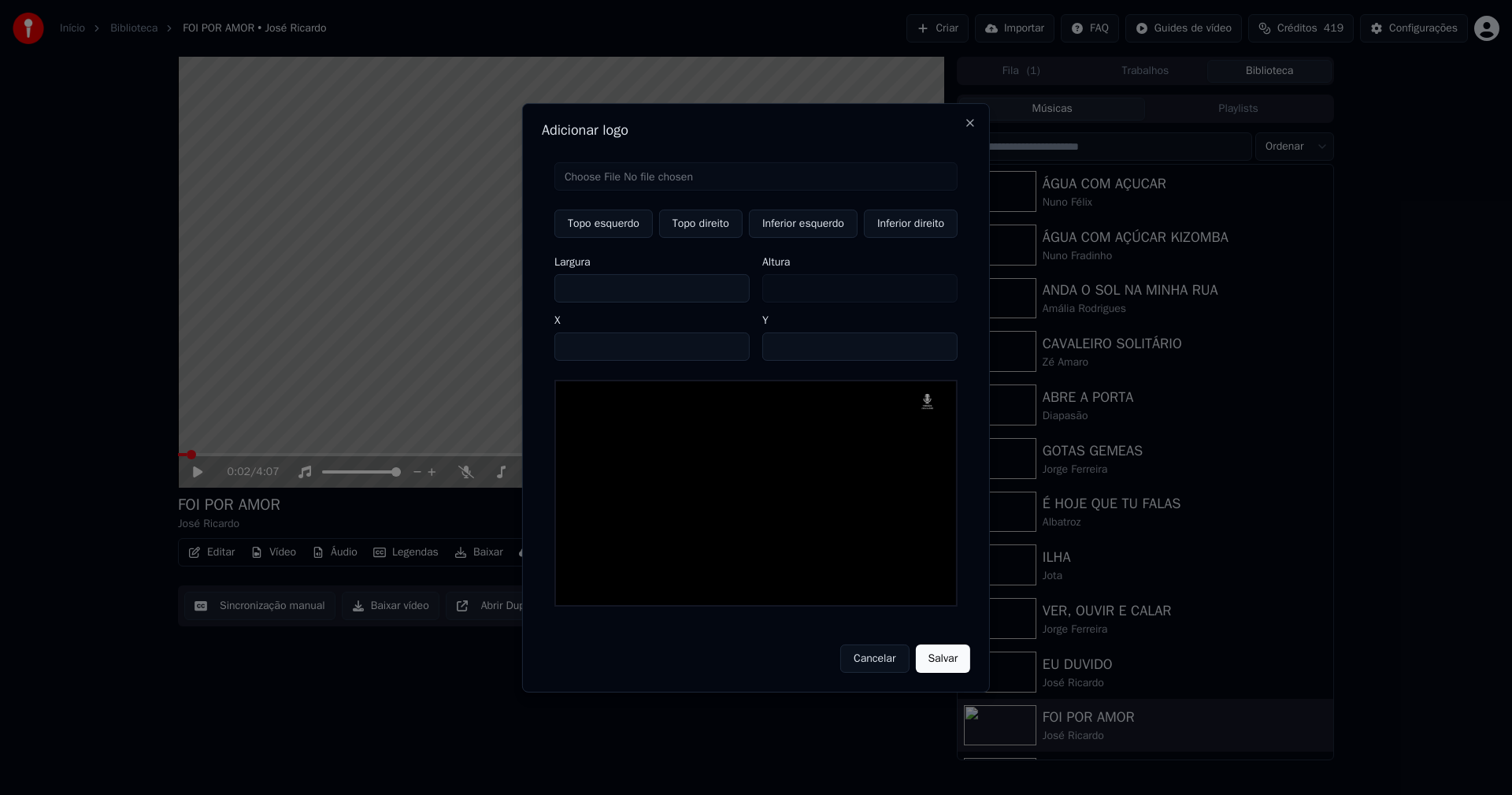 click on "***" at bounding box center [652, 288] 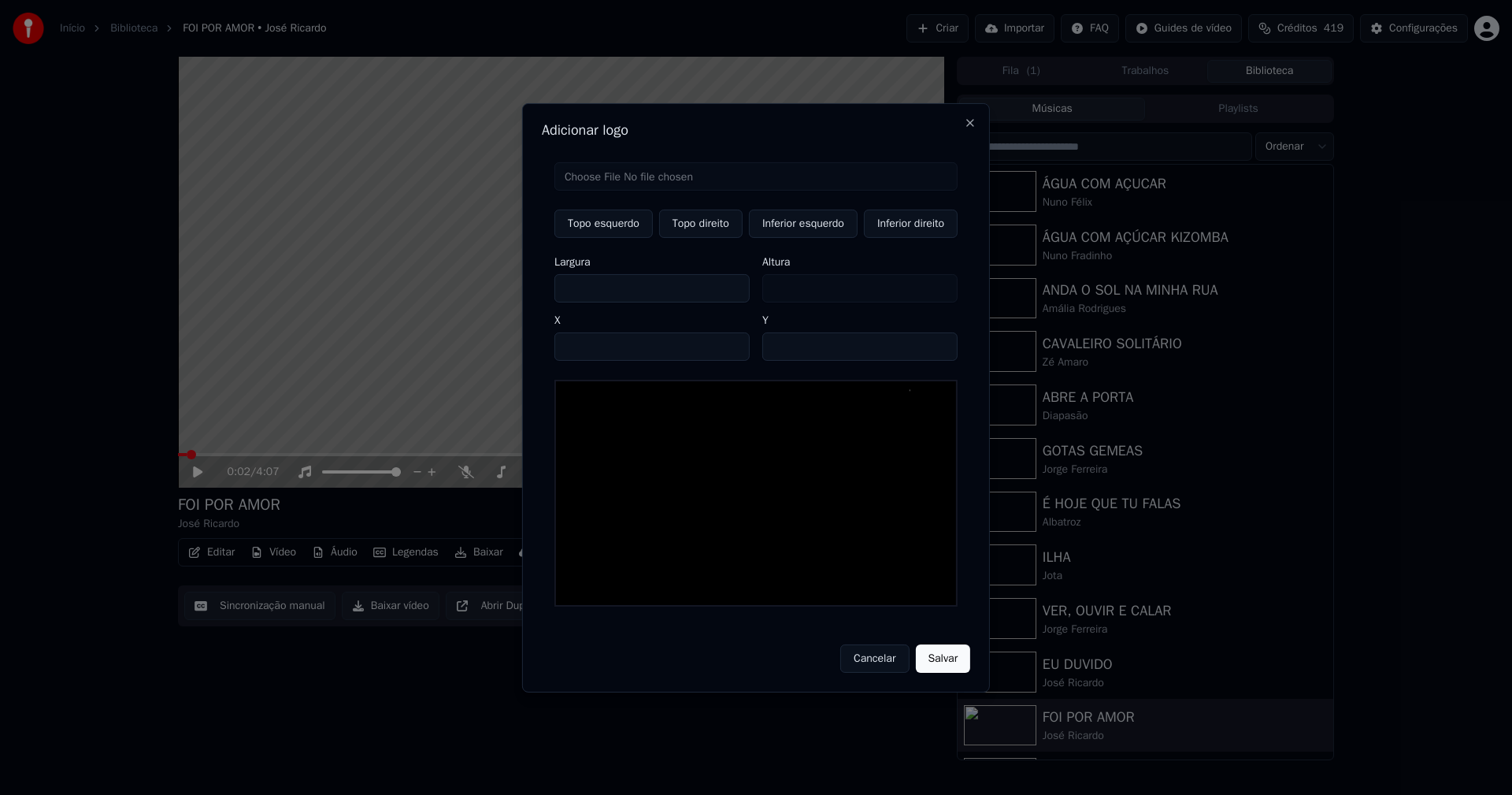type on "*" 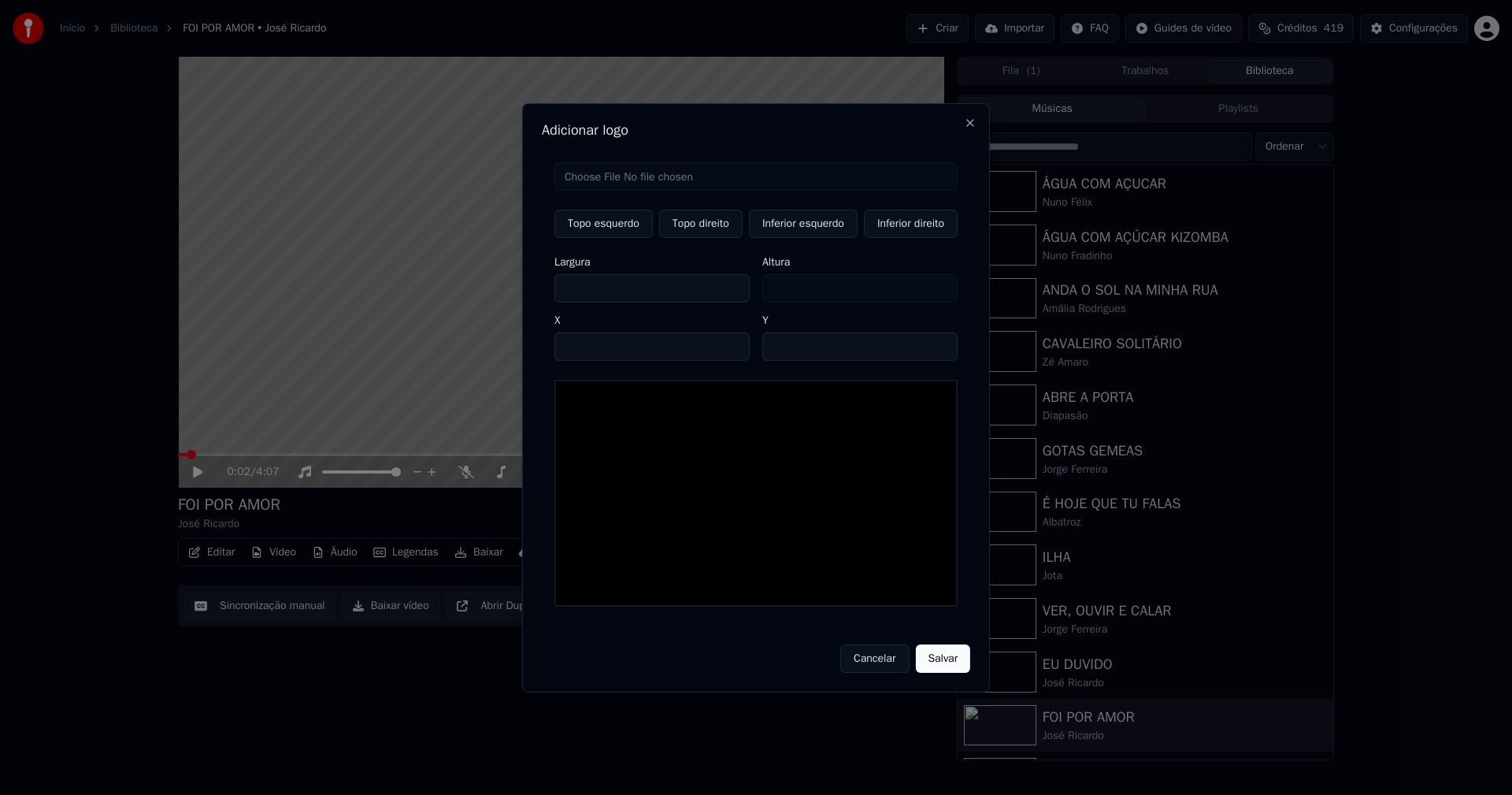 type on "*" 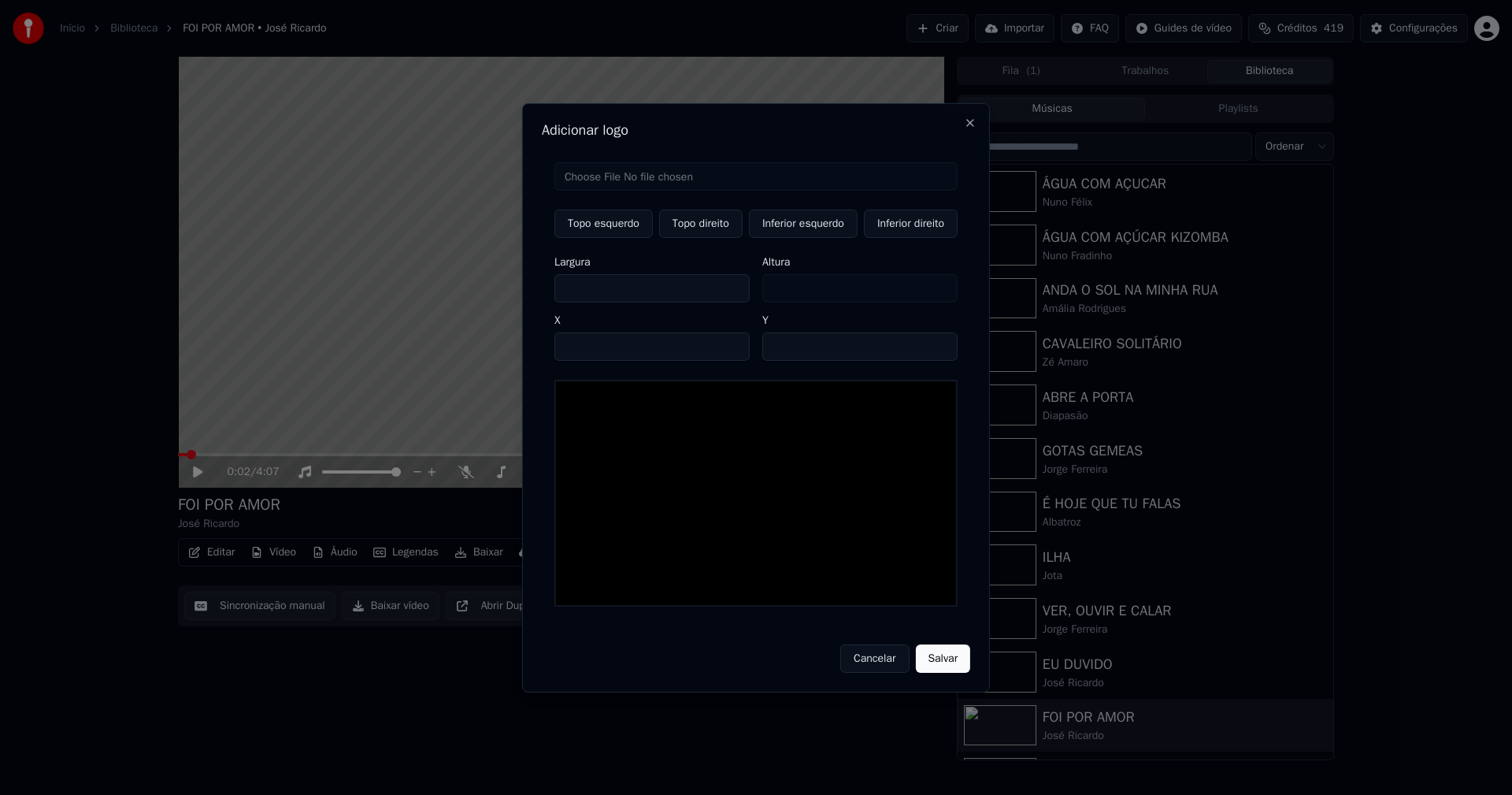 type on "**" 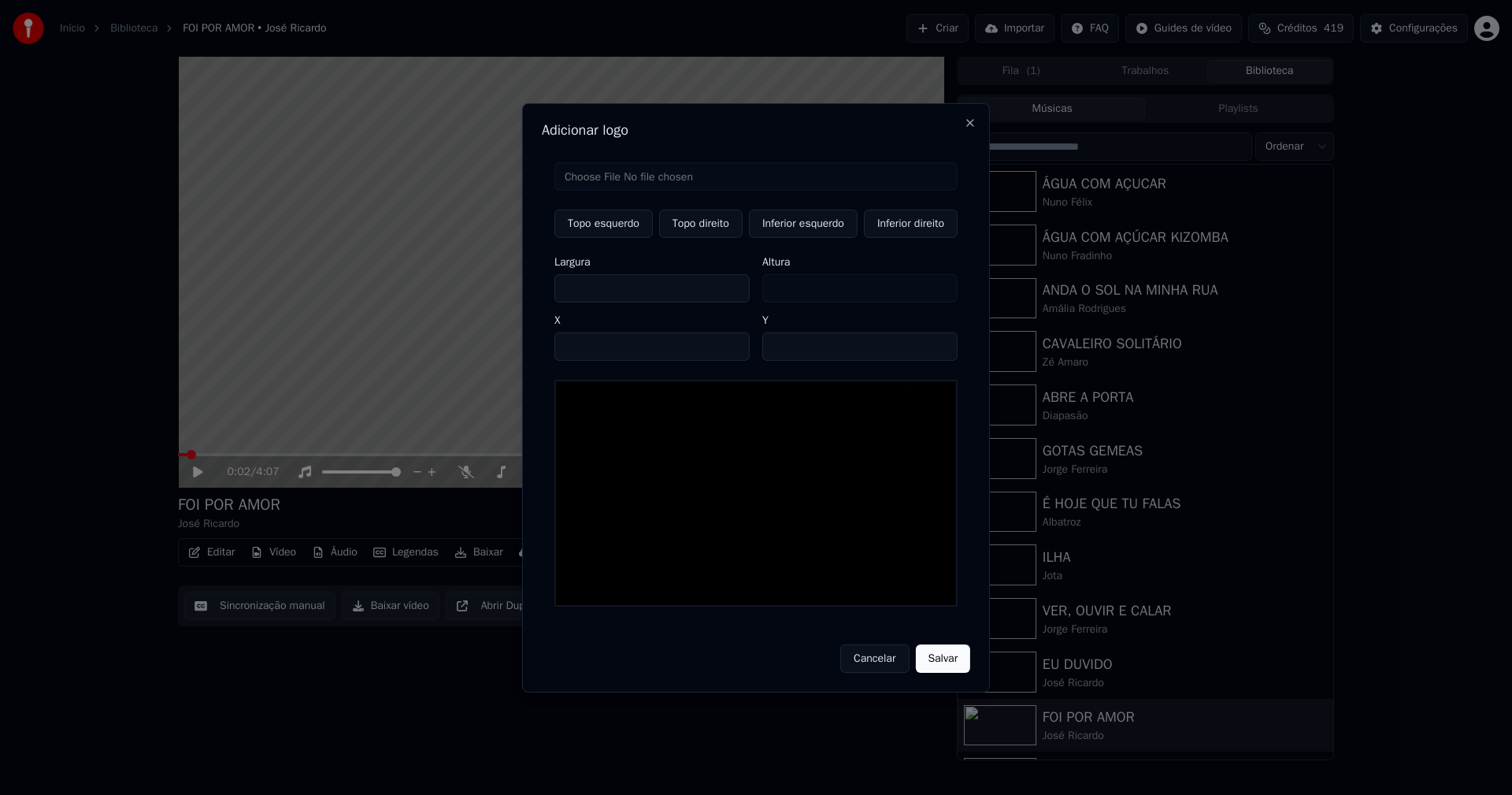 type on "**" 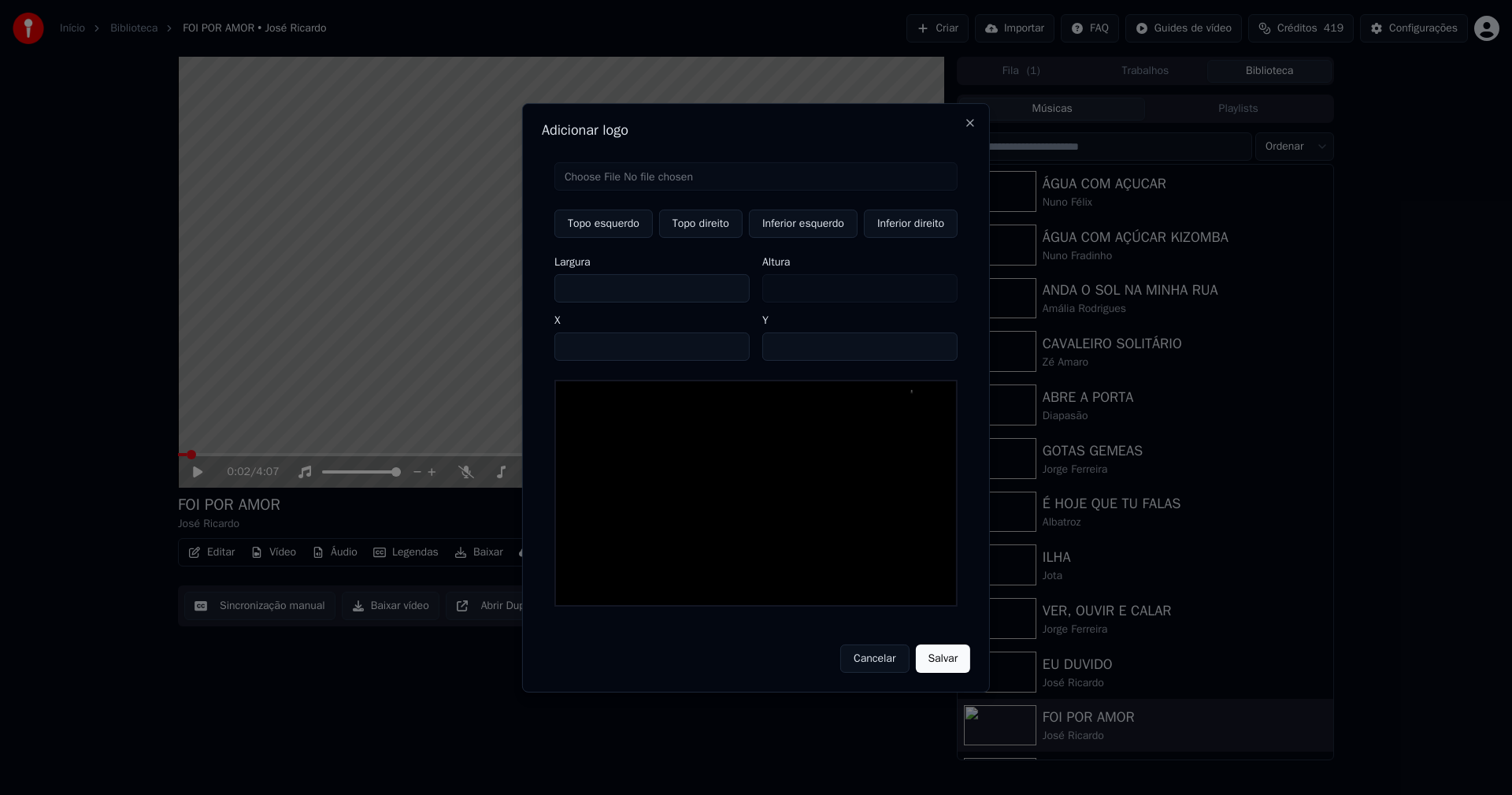type on "***" 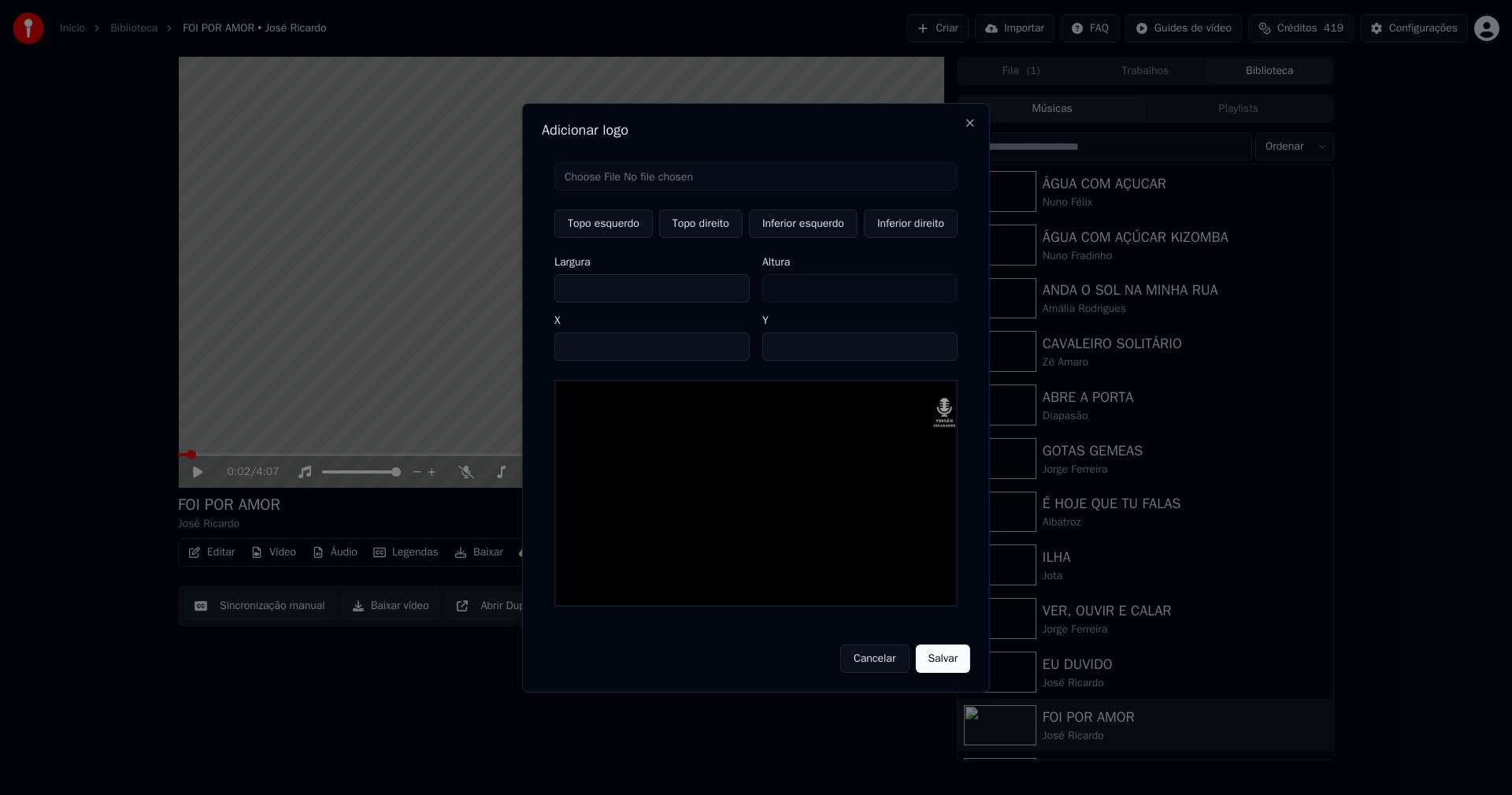 type on "***" 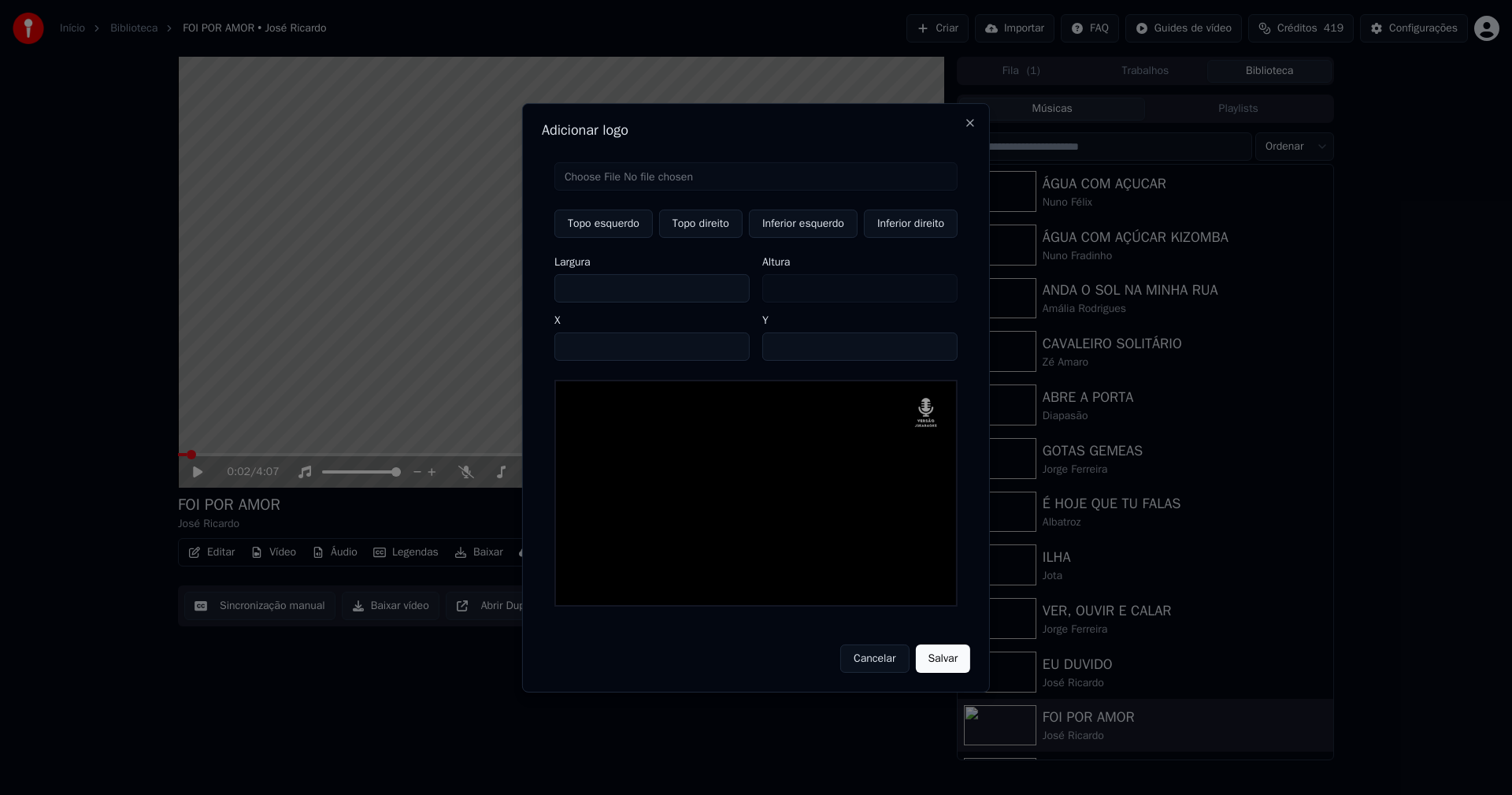 type on "****" 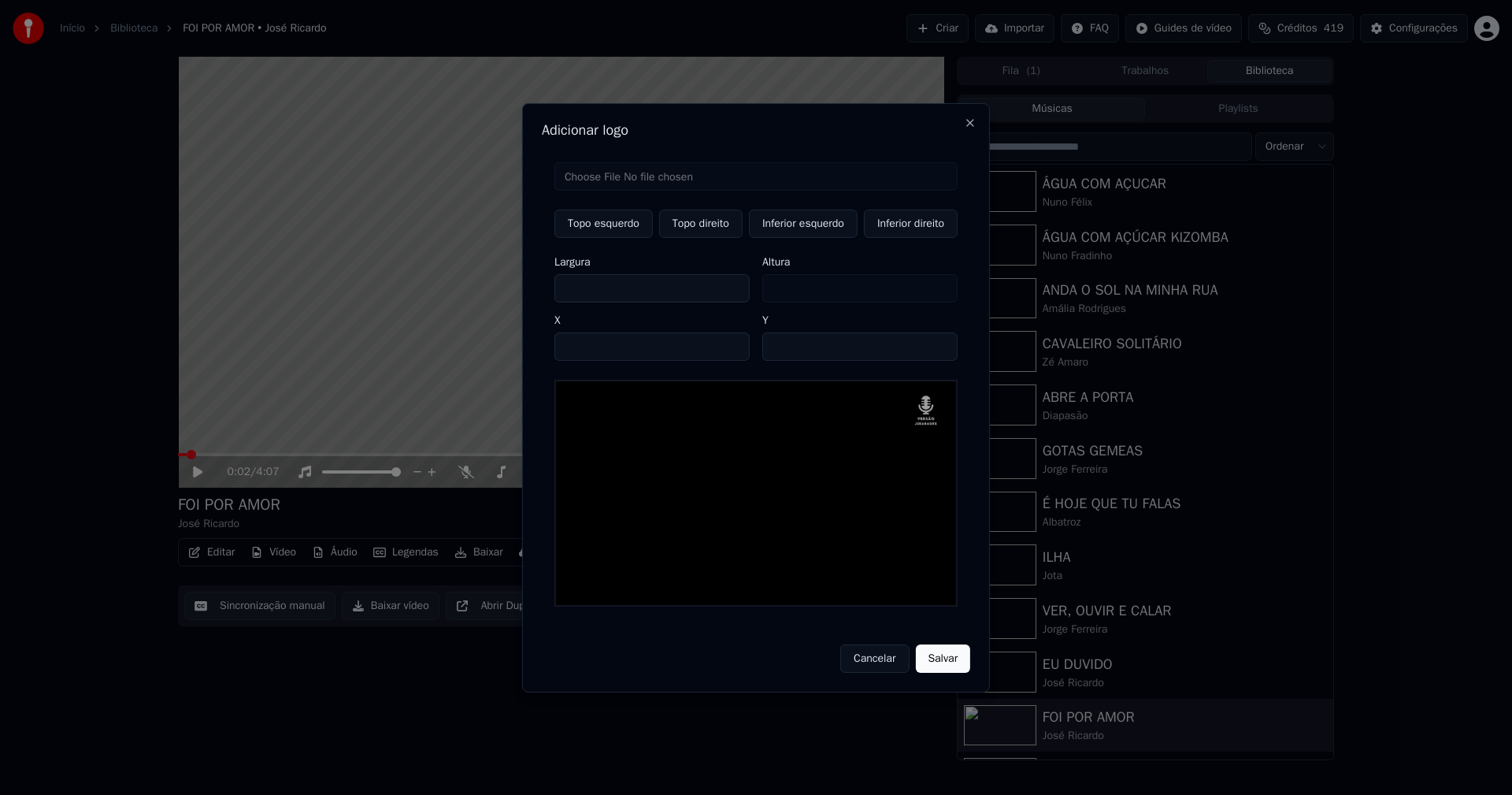 type on "**" 